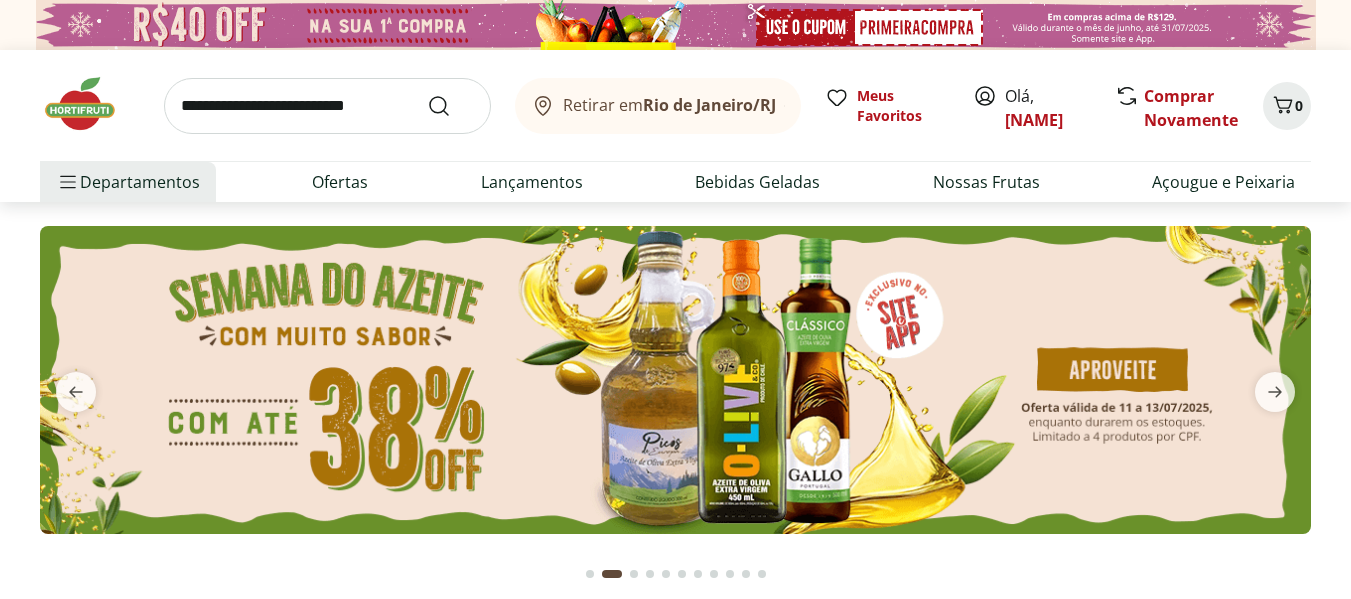 scroll, scrollTop: 0, scrollLeft: 0, axis: both 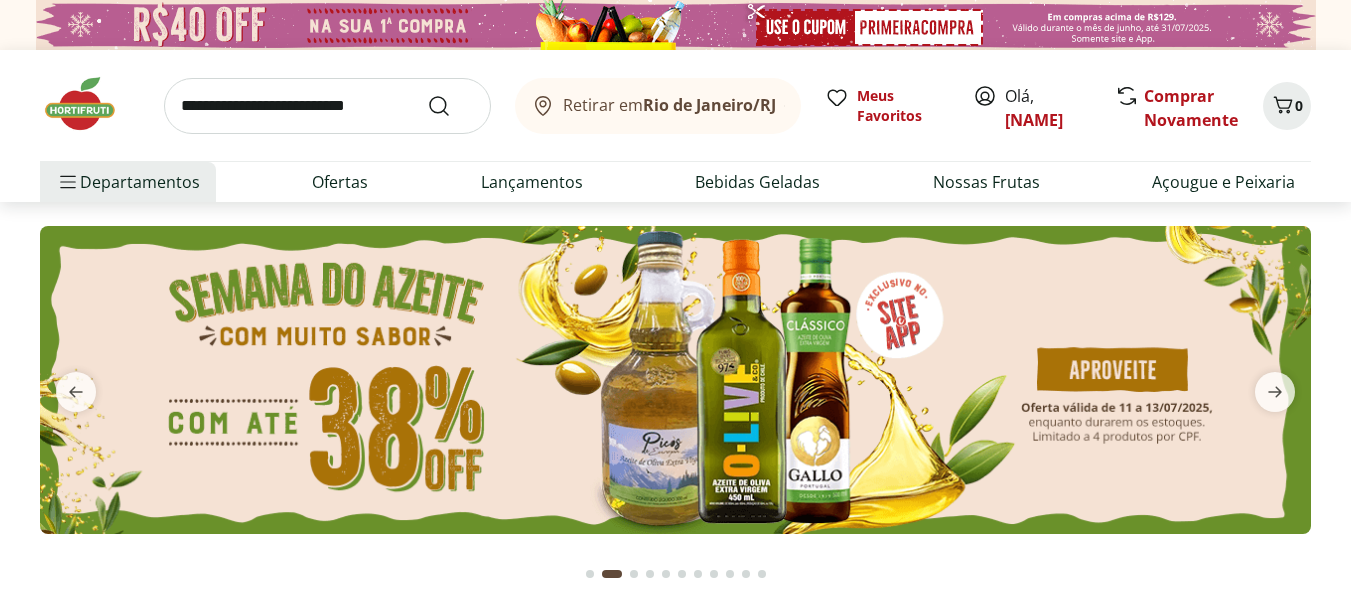 click at bounding box center [675, 380] 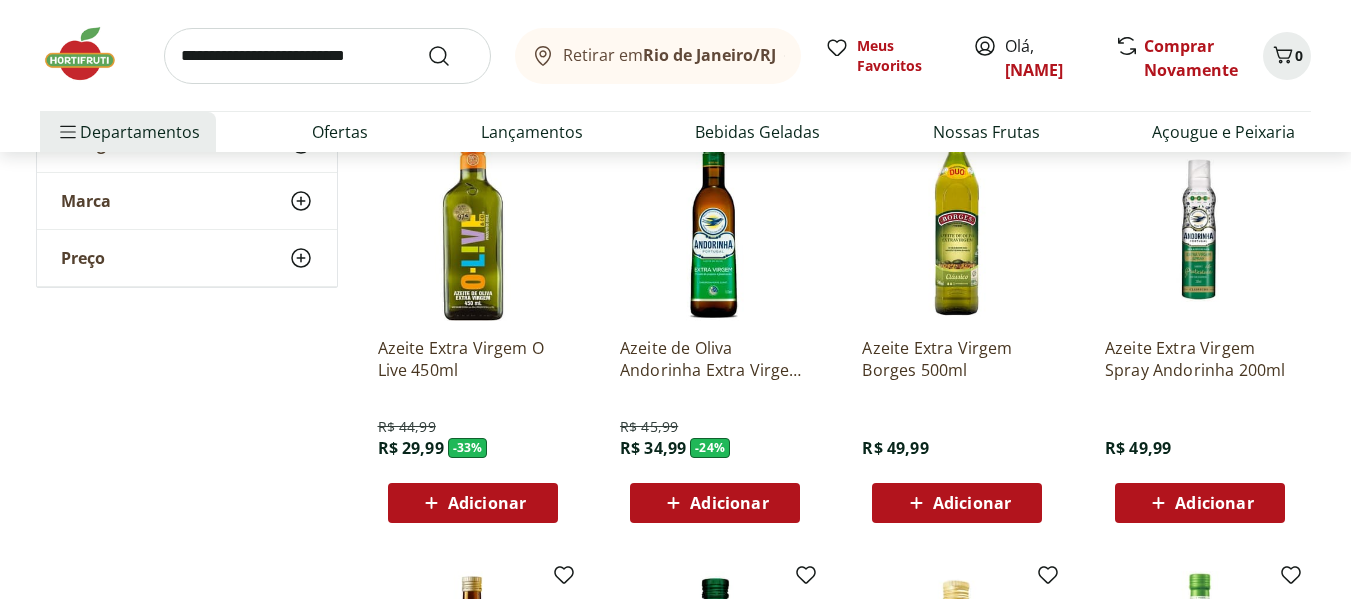 scroll, scrollTop: 220, scrollLeft: 0, axis: vertical 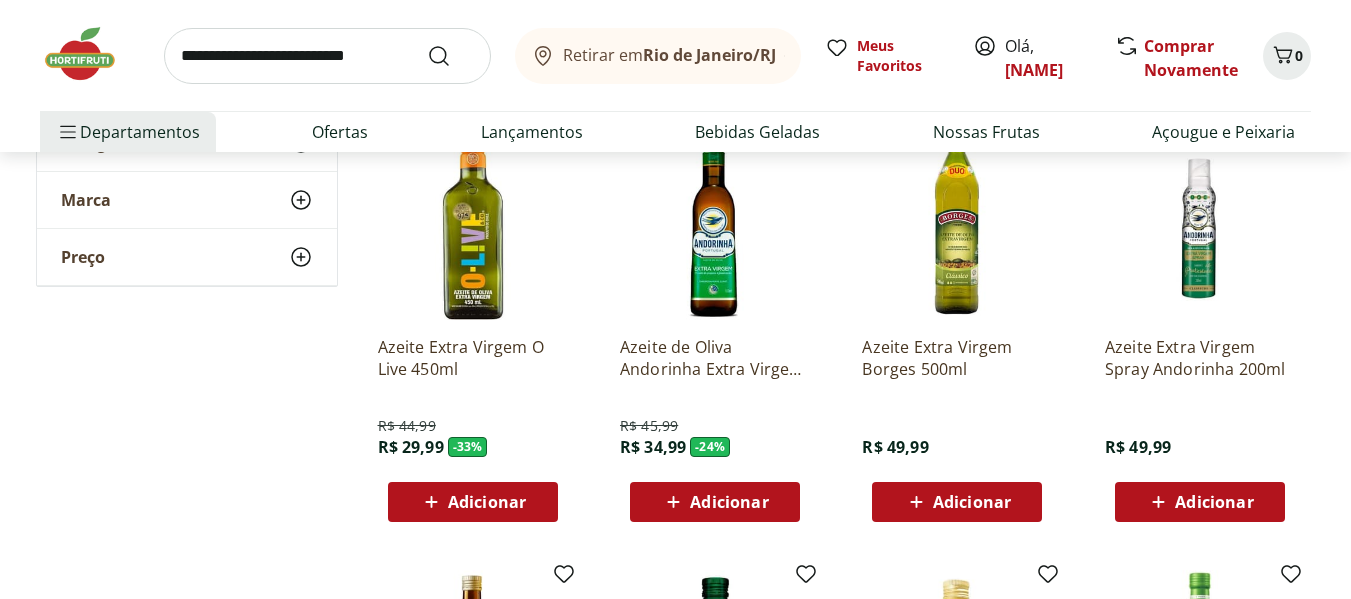 click on "Adicionar" at bounding box center (473, 502) 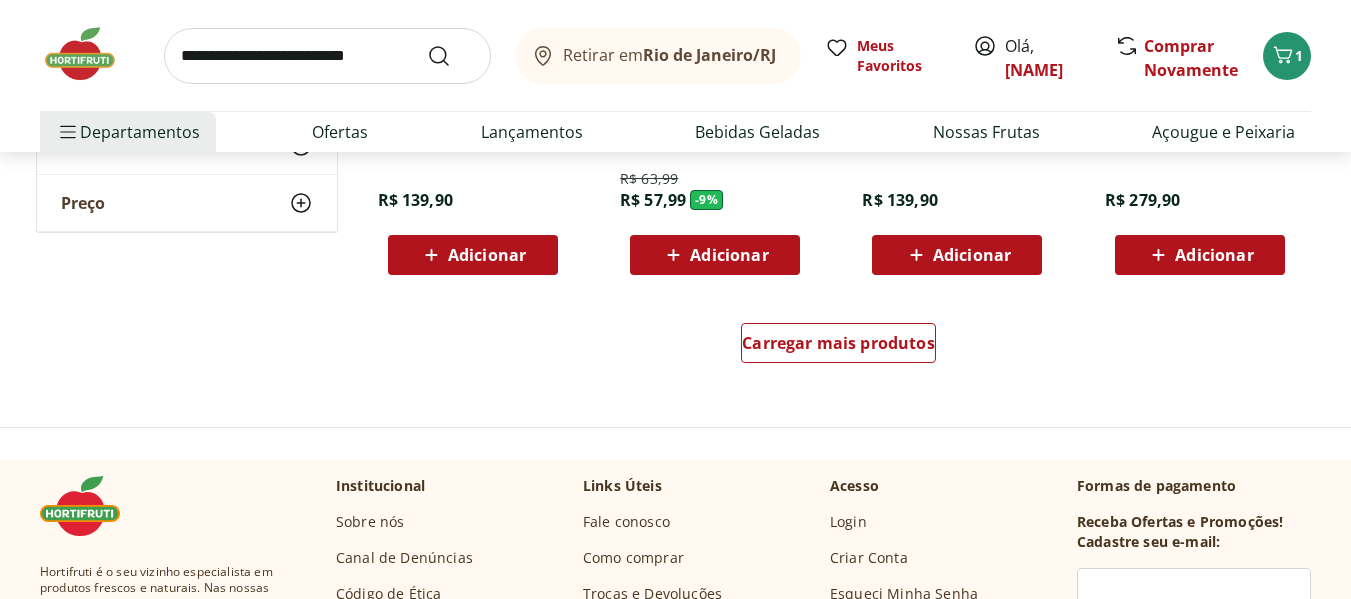 scroll, scrollTop: 1344, scrollLeft: 0, axis: vertical 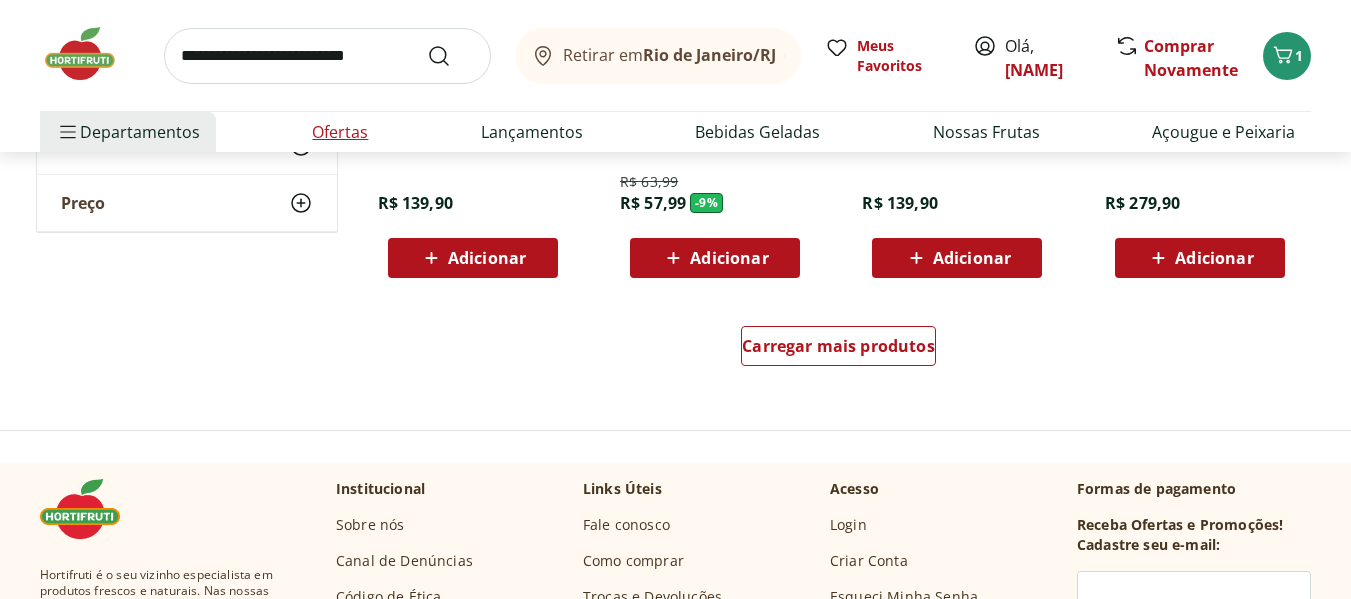 click on "Ofertas" at bounding box center [340, 132] 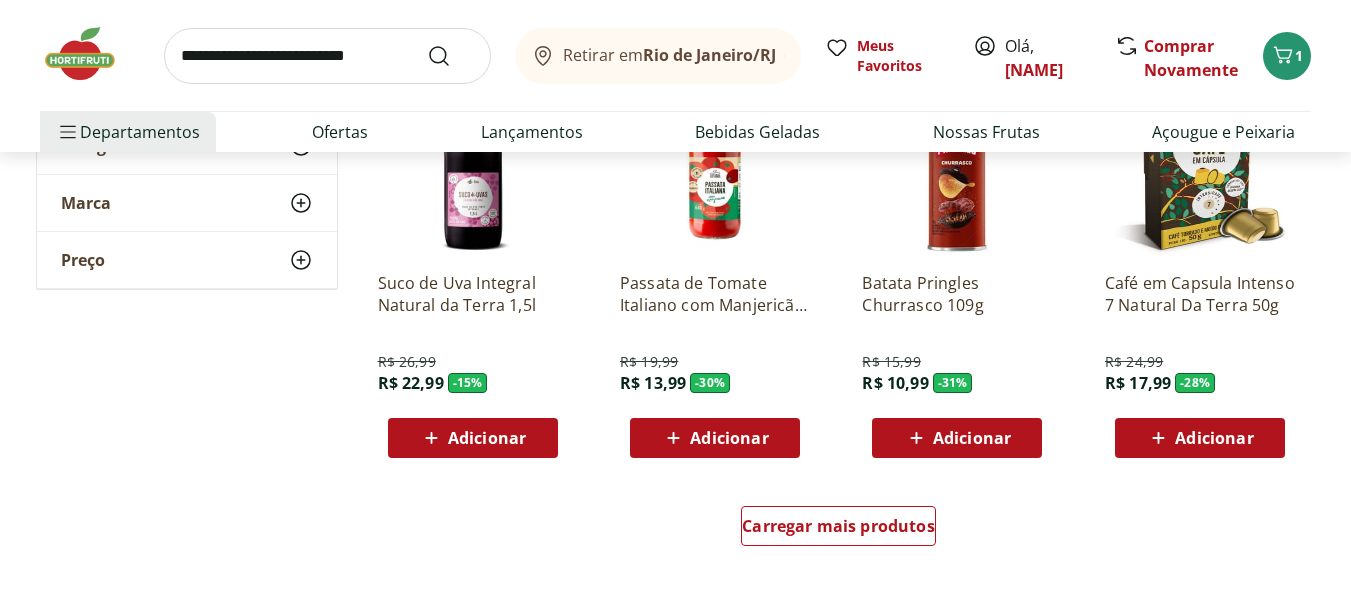 scroll, scrollTop: 1165, scrollLeft: 0, axis: vertical 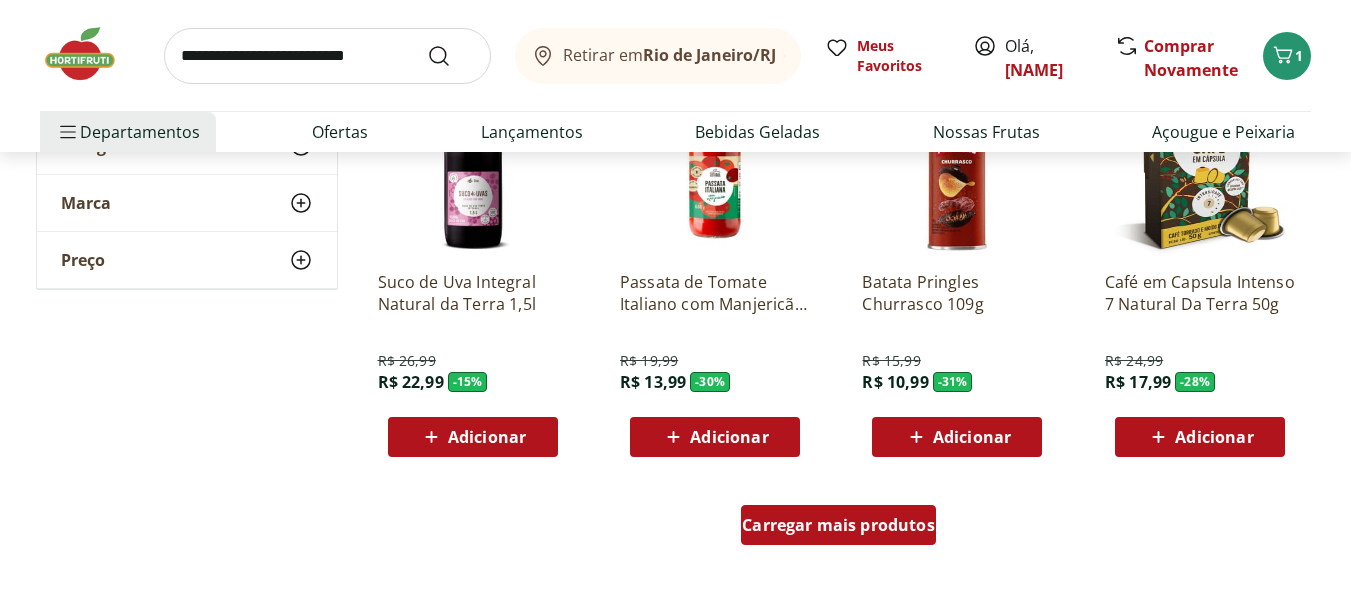 click on "Carregar mais produtos" at bounding box center (838, 525) 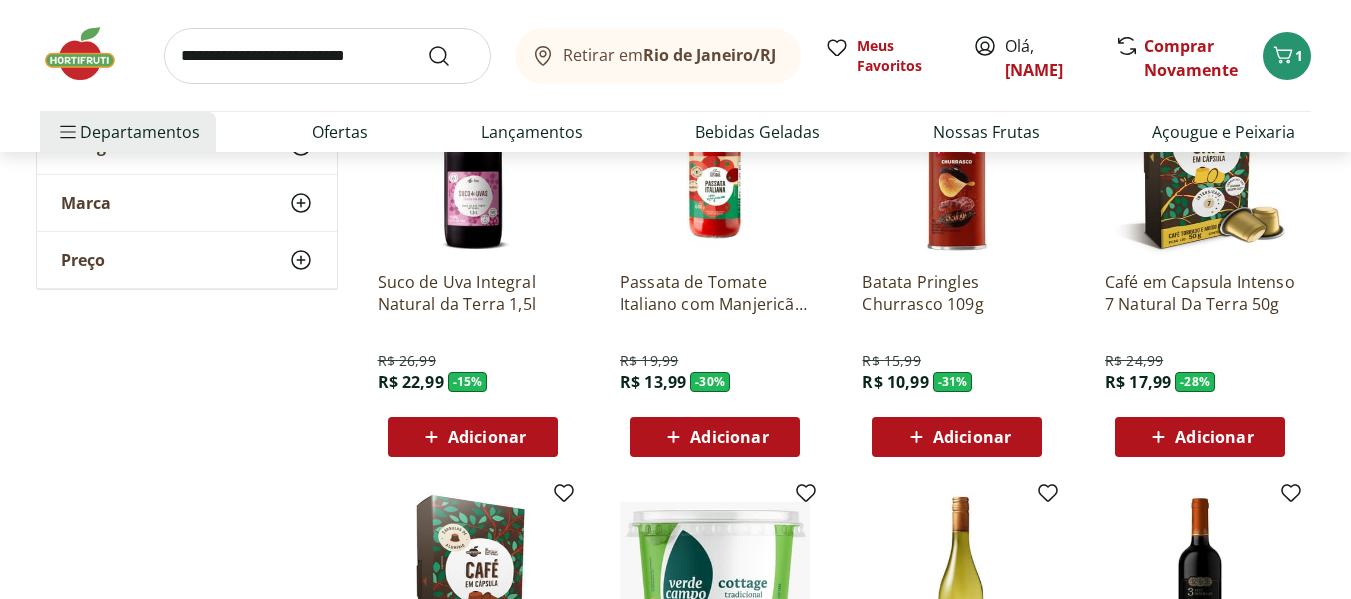 click on "Adicionar" at bounding box center (1214, 437) 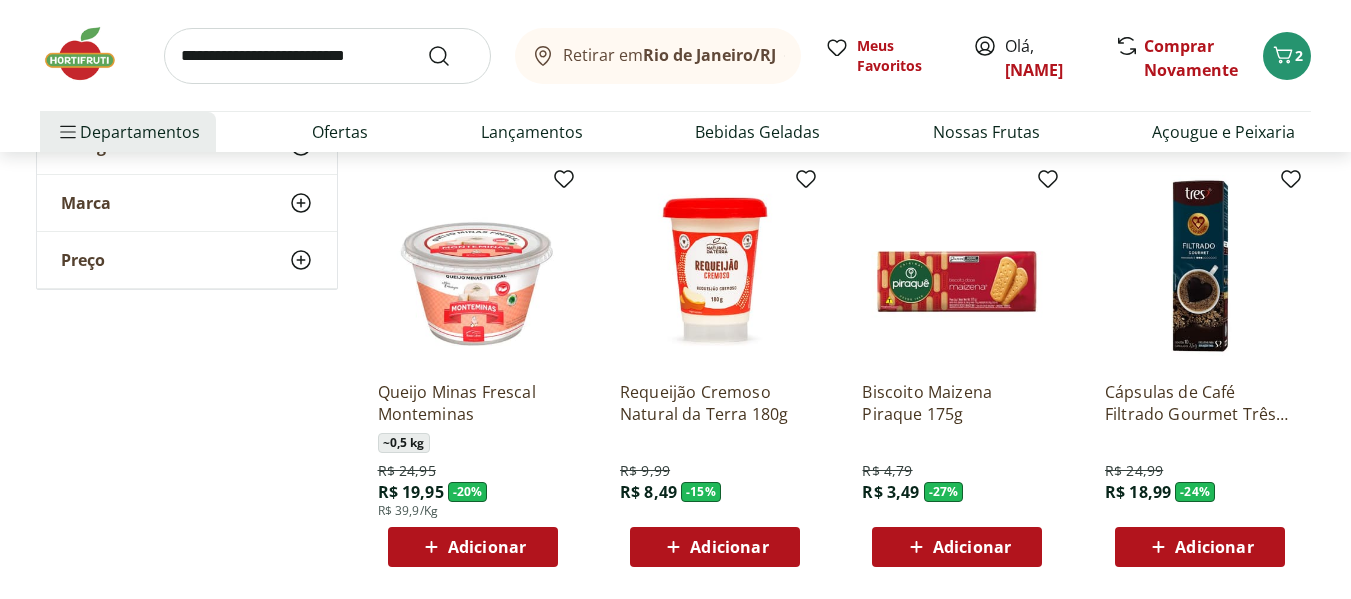 scroll, scrollTop: 2710, scrollLeft: 0, axis: vertical 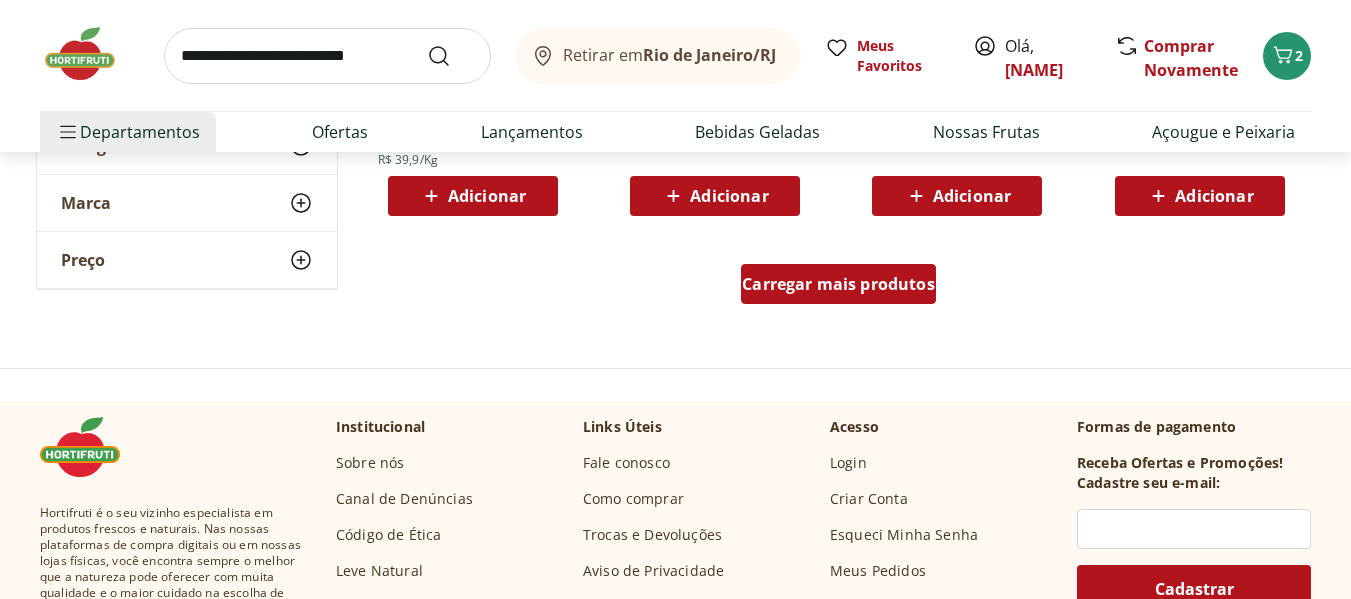 click on "Carregar mais produtos" at bounding box center [838, 284] 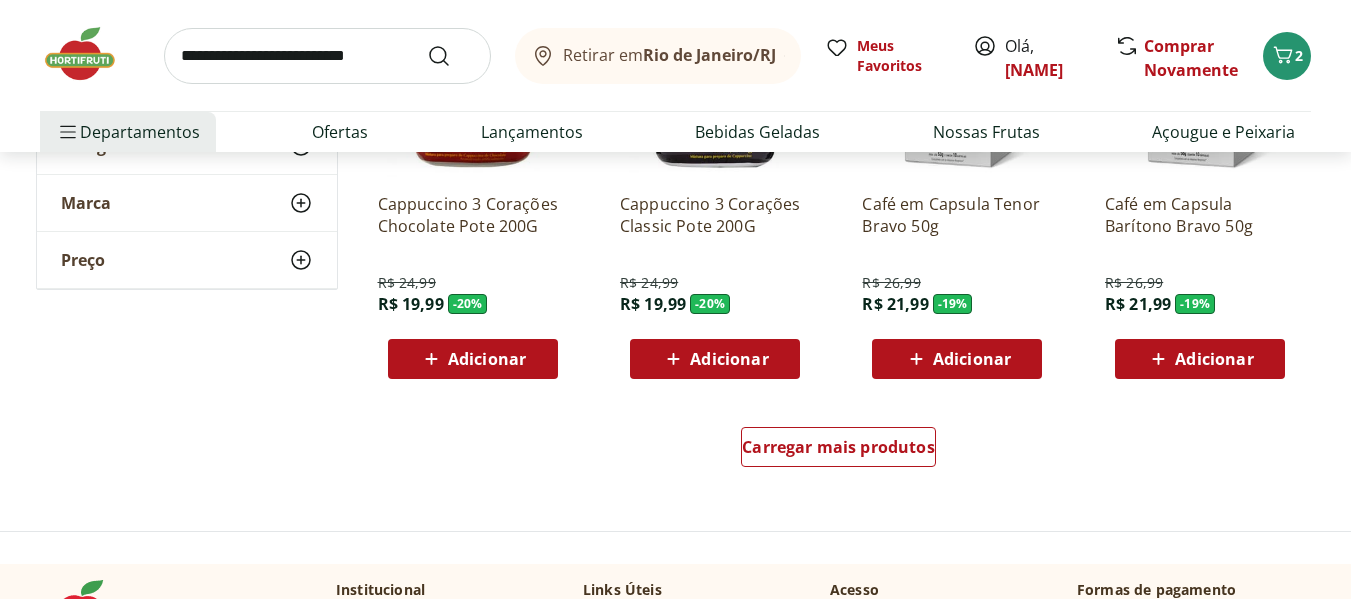 scroll, scrollTop: 3852, scrollLeft: 0, axis: vertical 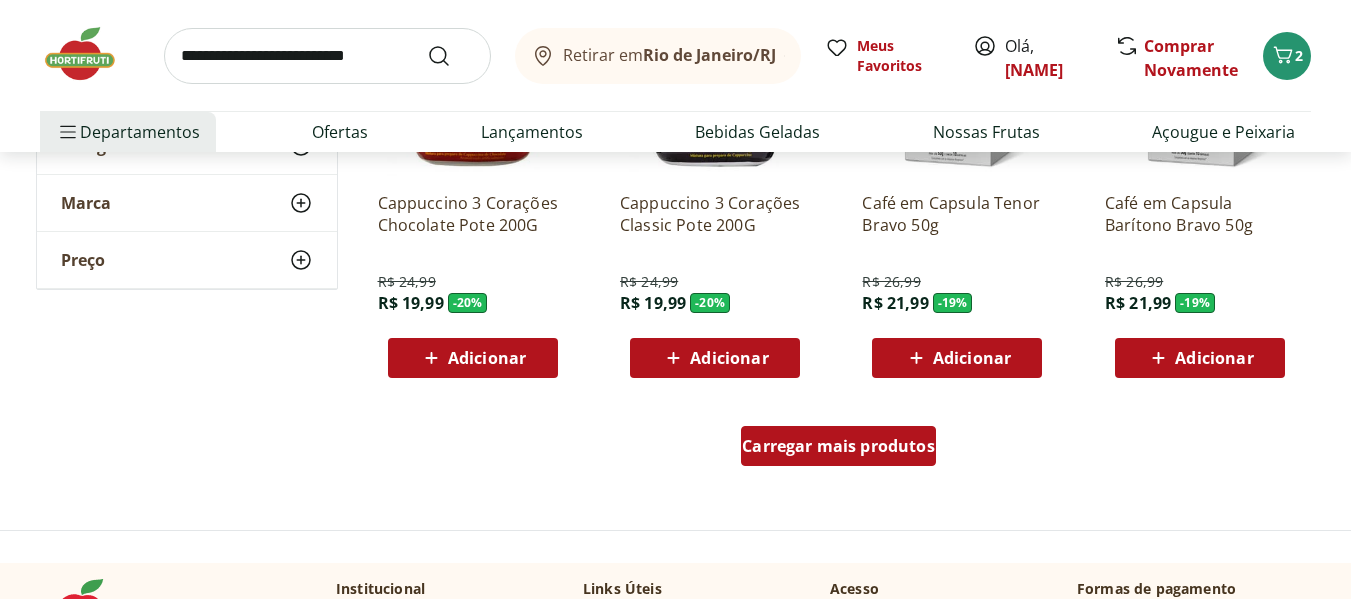 click on "Carregar mais produtos" at bounding box center (838, 446) 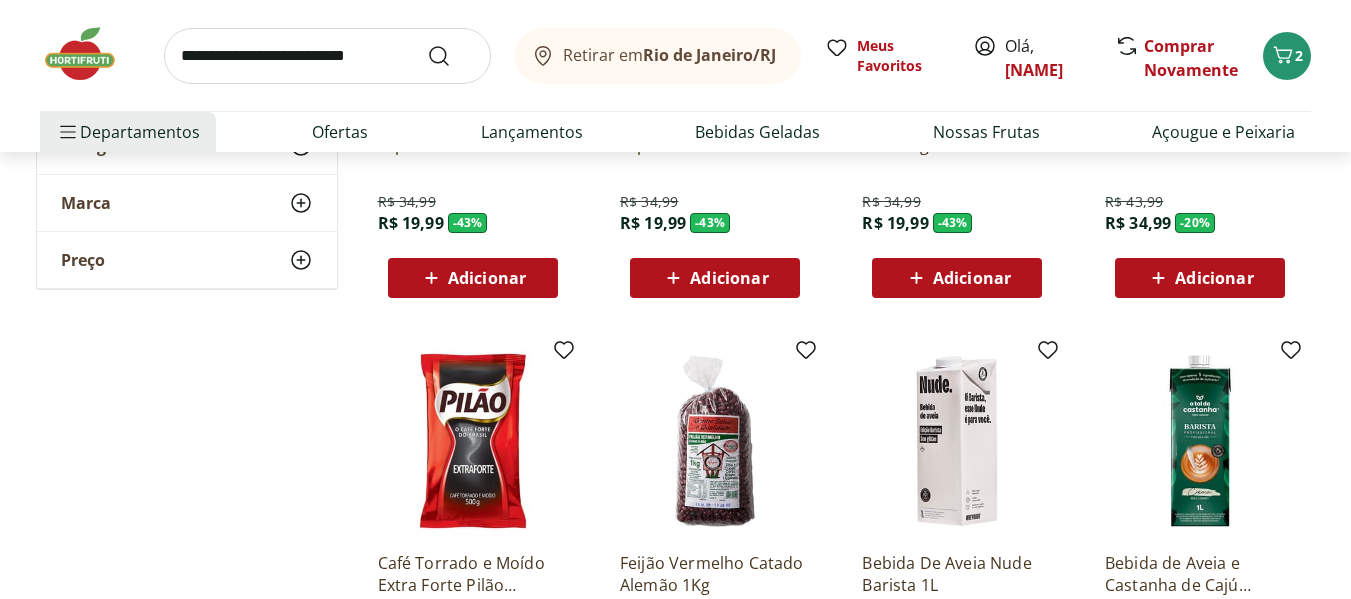 scroll, scrollTop: 5096, scrollLeft: 0, axis: vertical 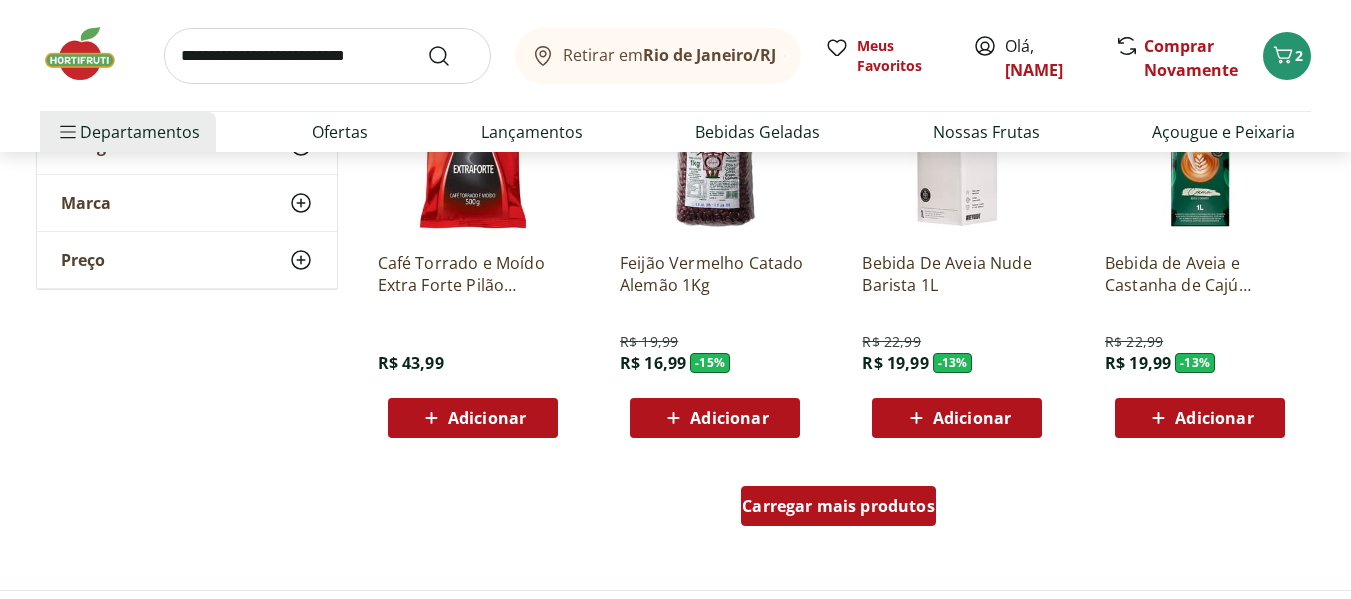 click on "Carregar mais produtos" at bounding box center [838, 506] 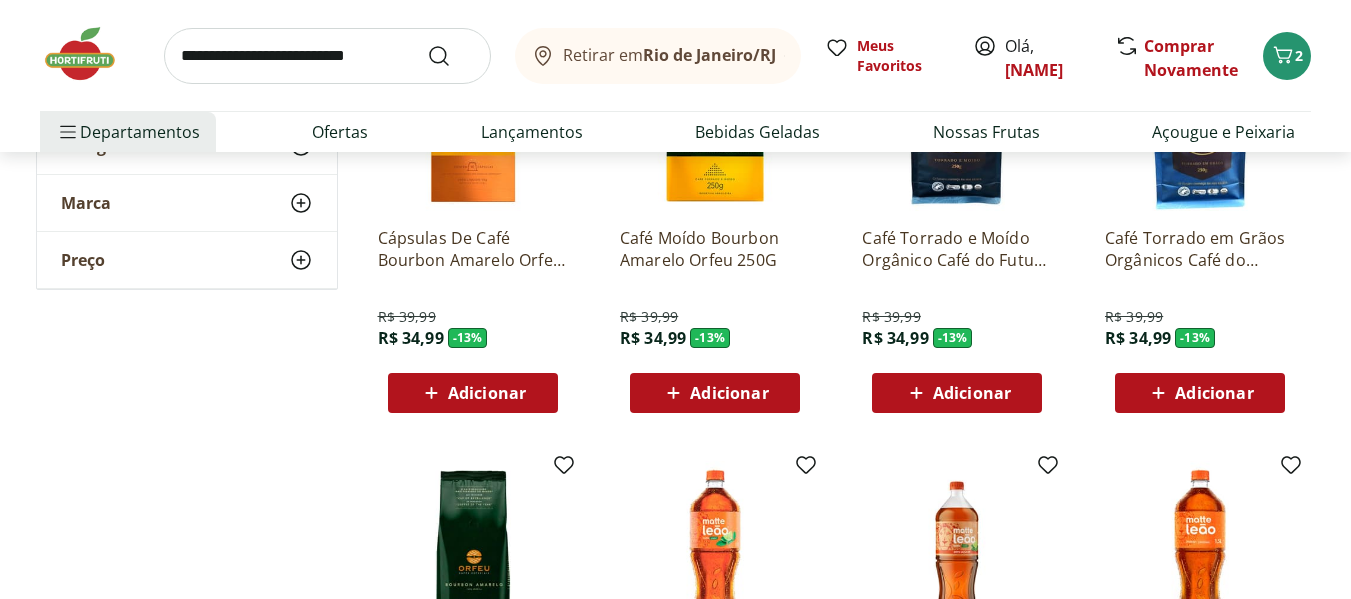 scroll, scrollTop: 6354, scrollLeft: 0, axis: vertical 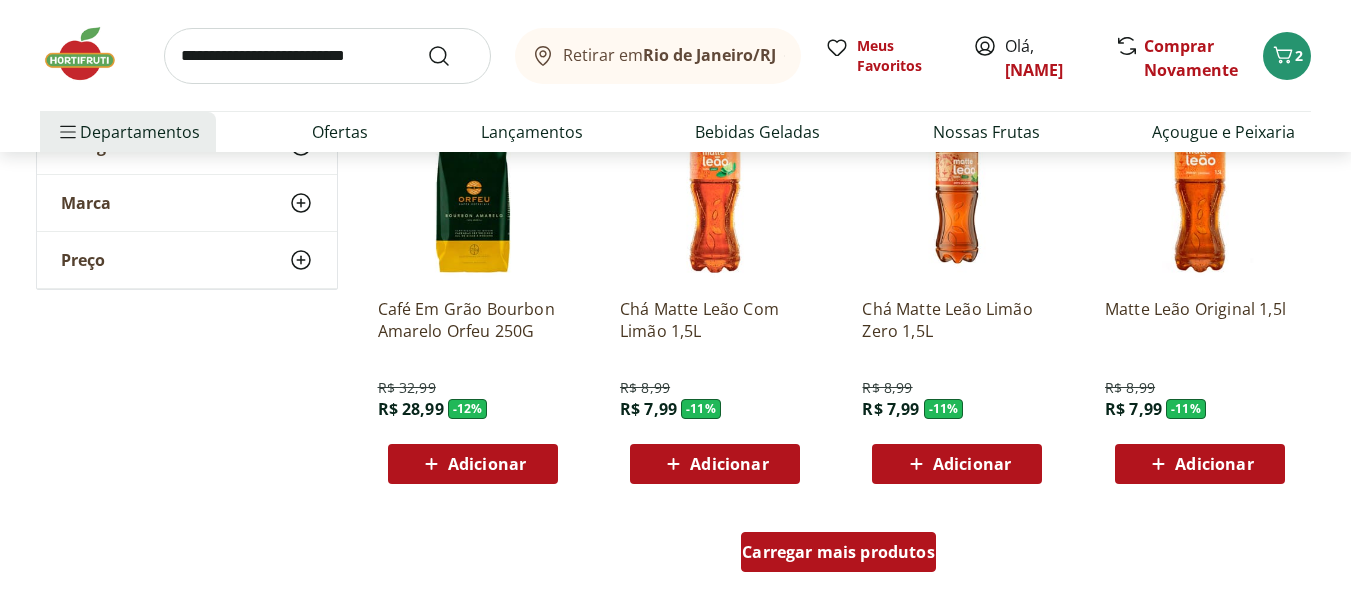 click on "Carregar mais produtos" at bounding box center (838, 552) 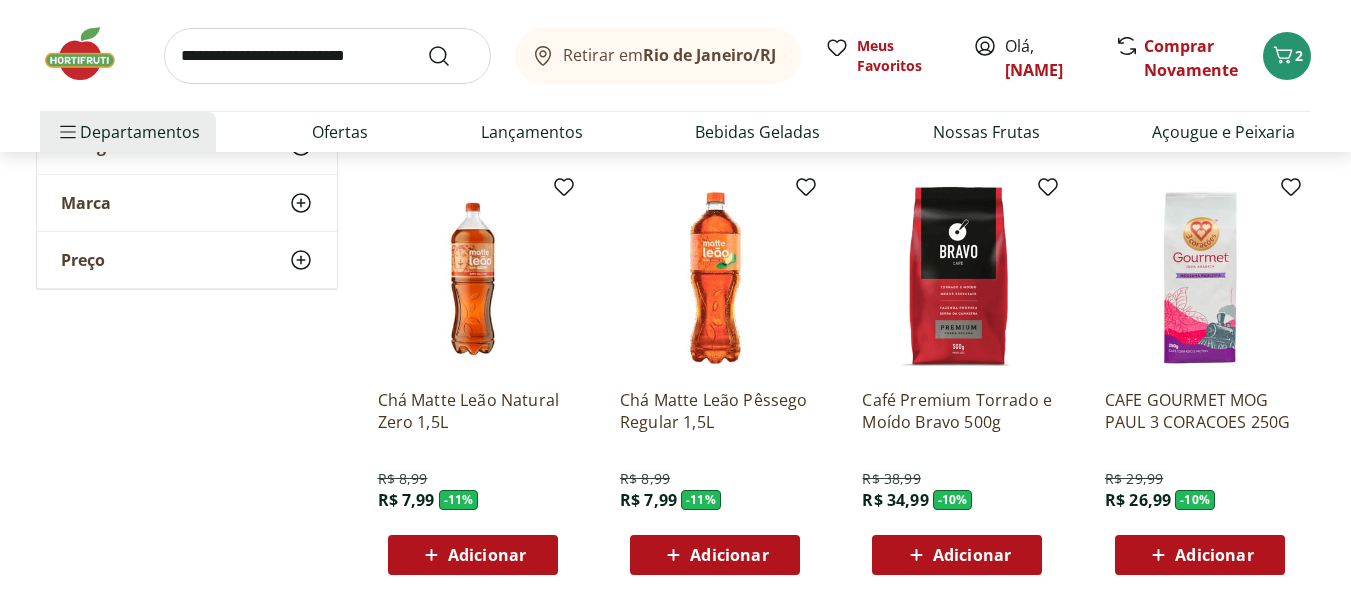 scroll, scrollTop: 6709, scrollLeft: 0, axis: vertical 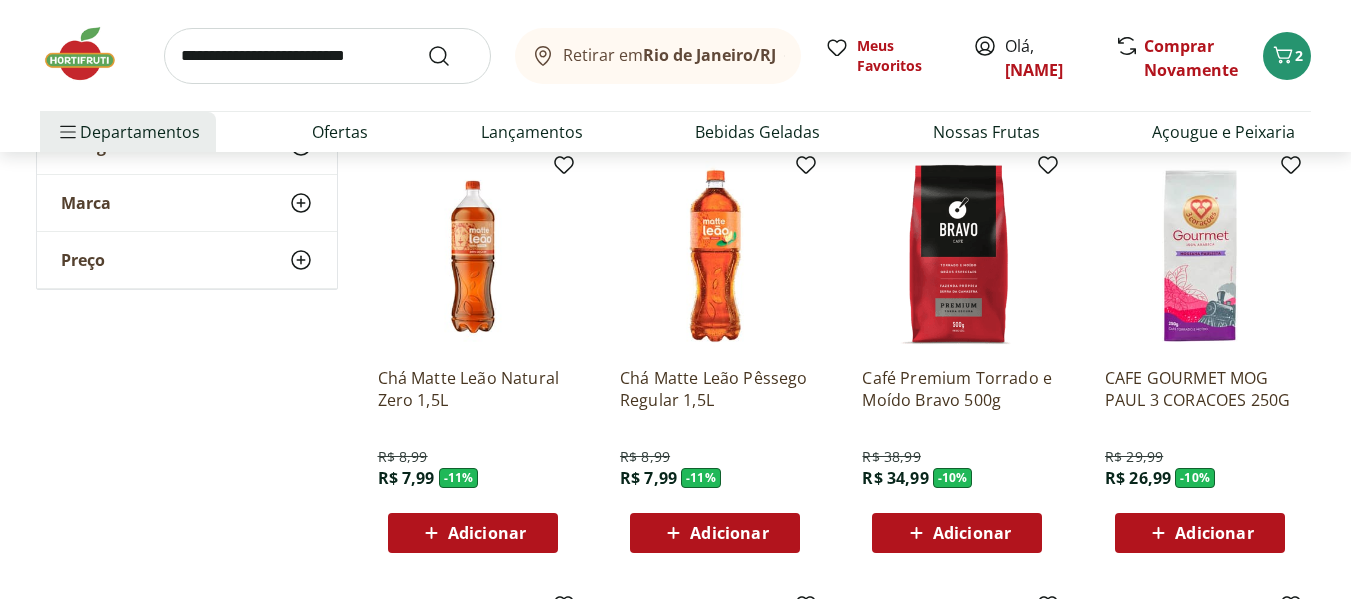 click on "Adicionar" at bounding box center [487, 533] 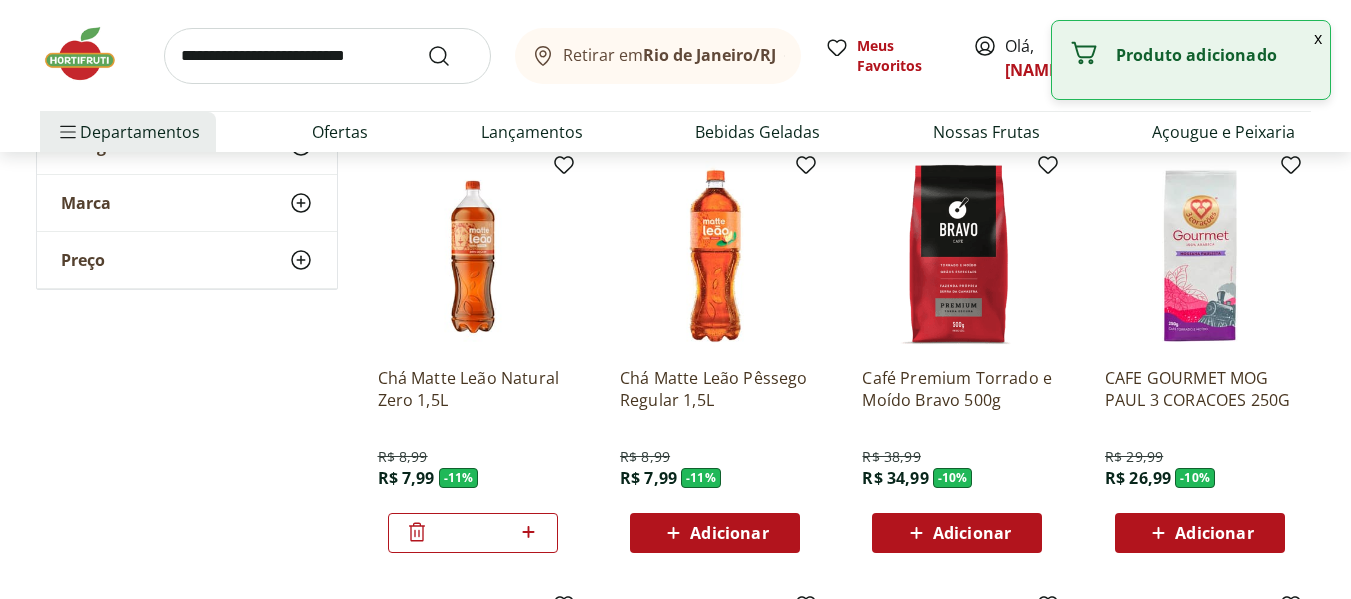 click 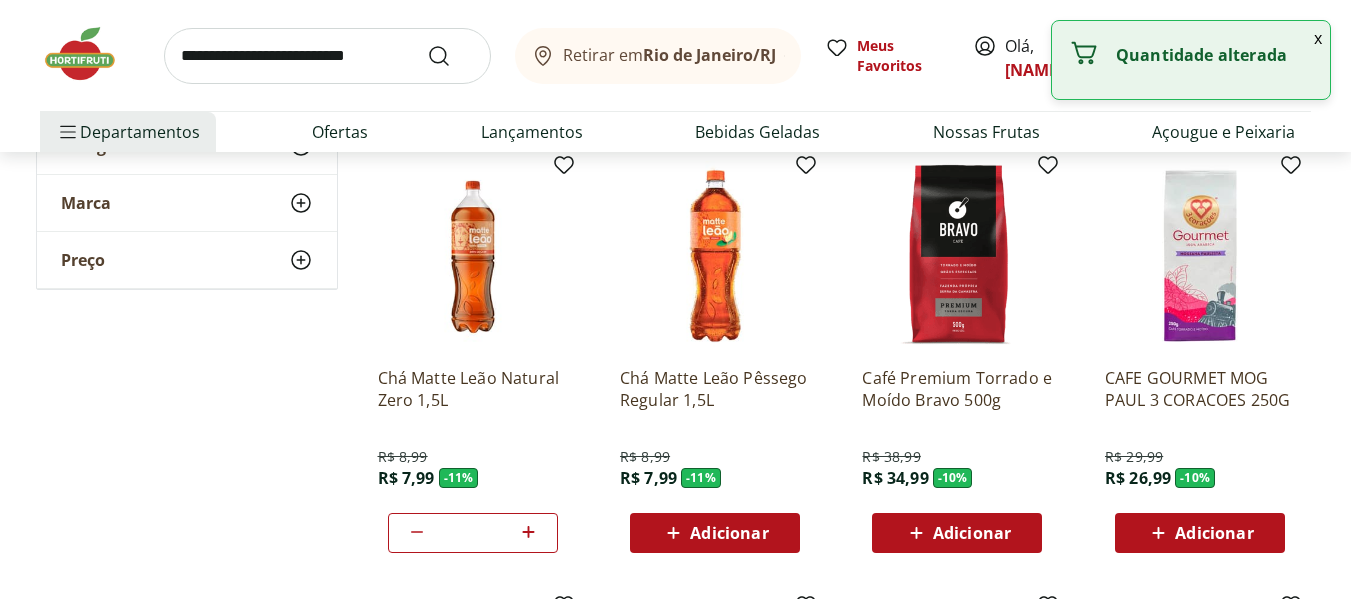 click 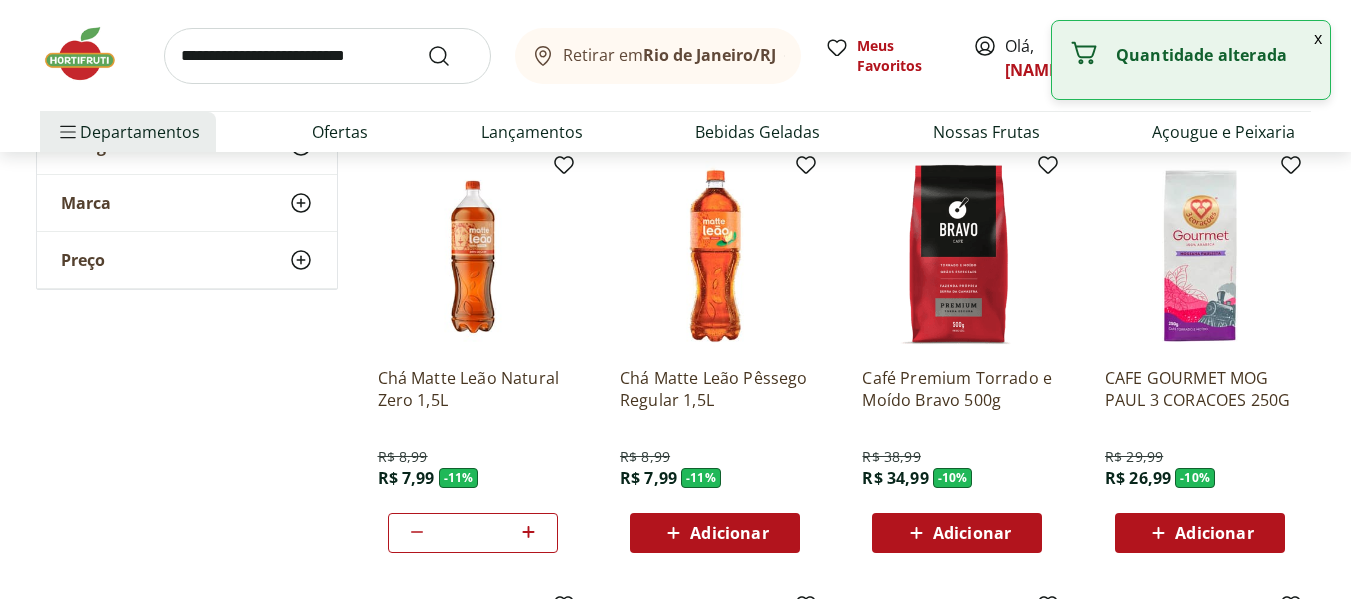 click 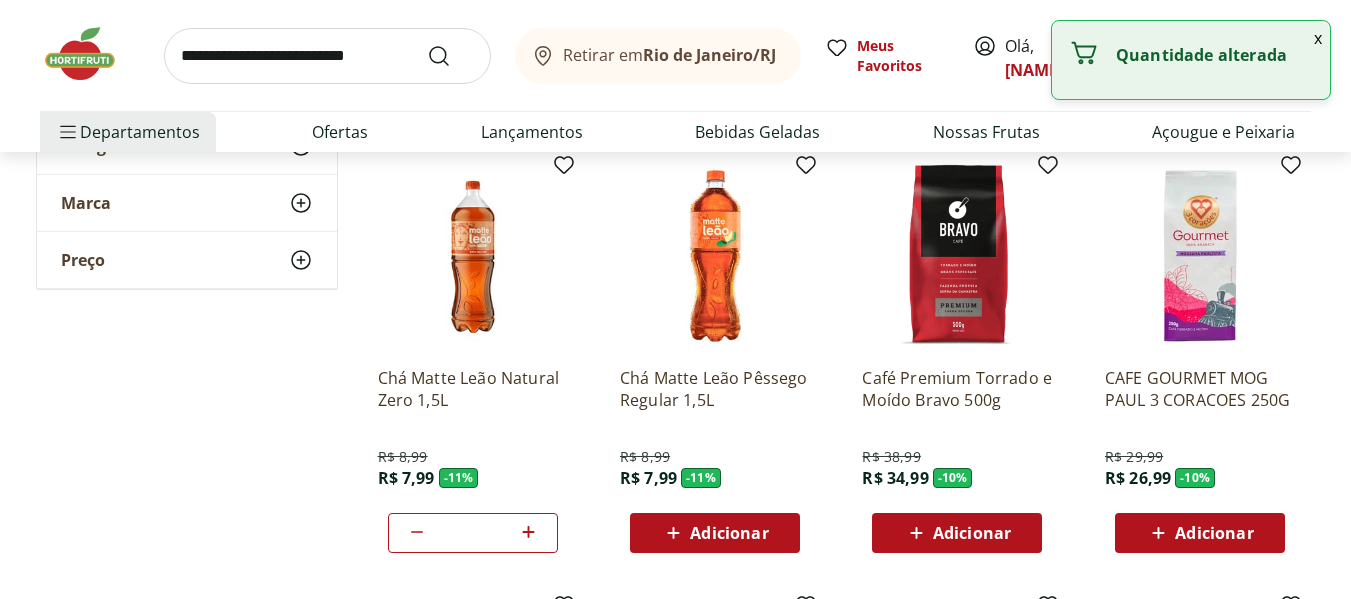 click 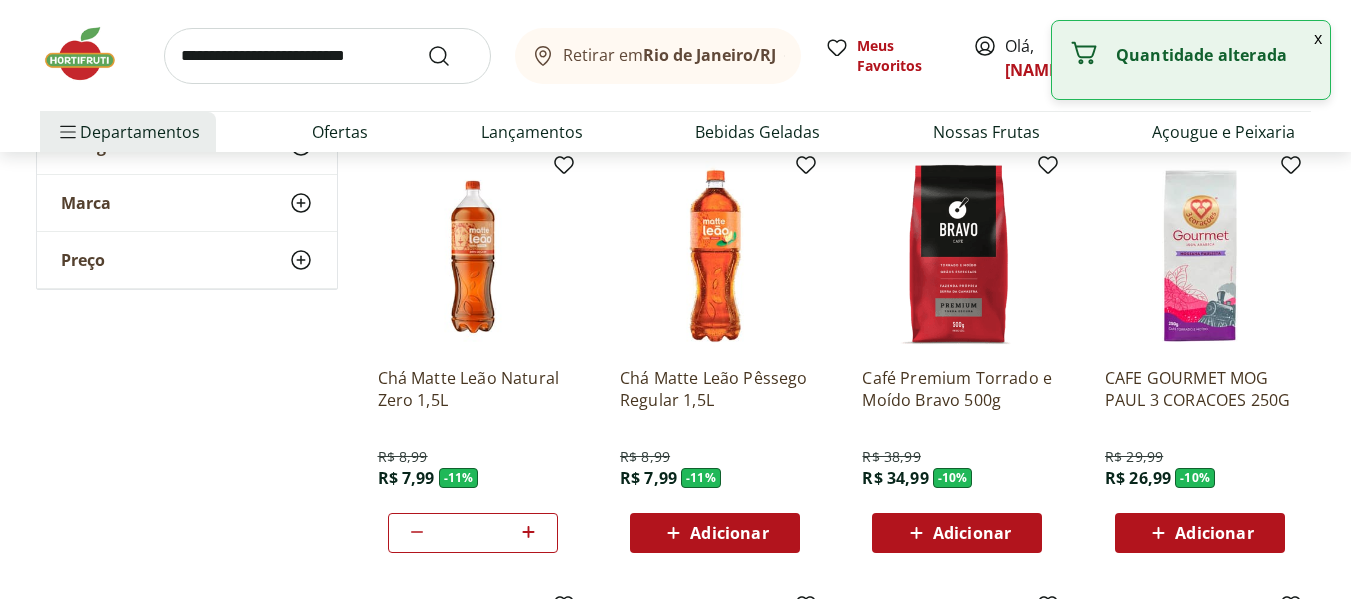 click 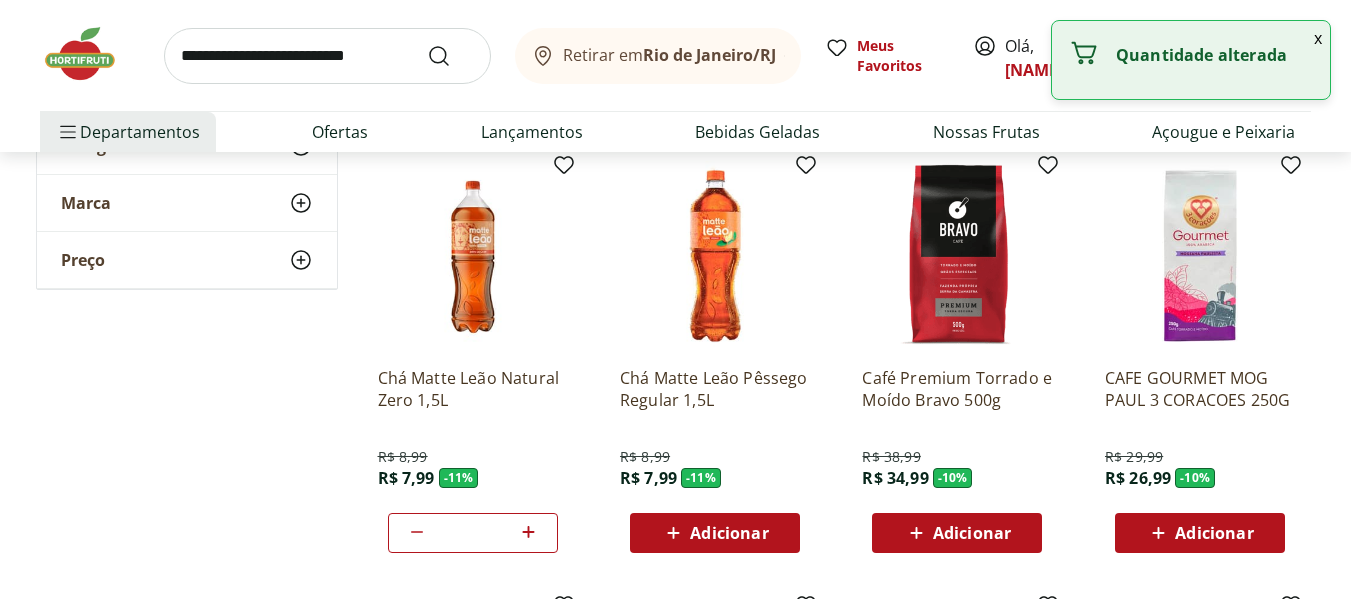click 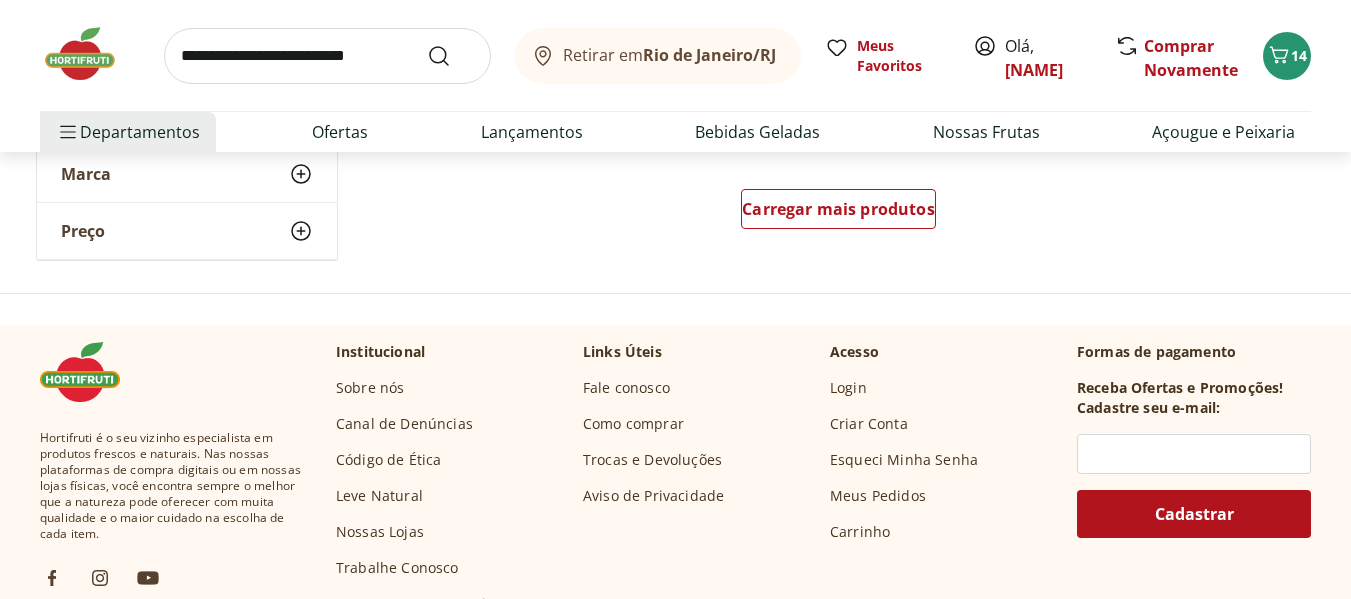 scroll, scrollTop: 8002, scrollLeft: 0, axis: vertical 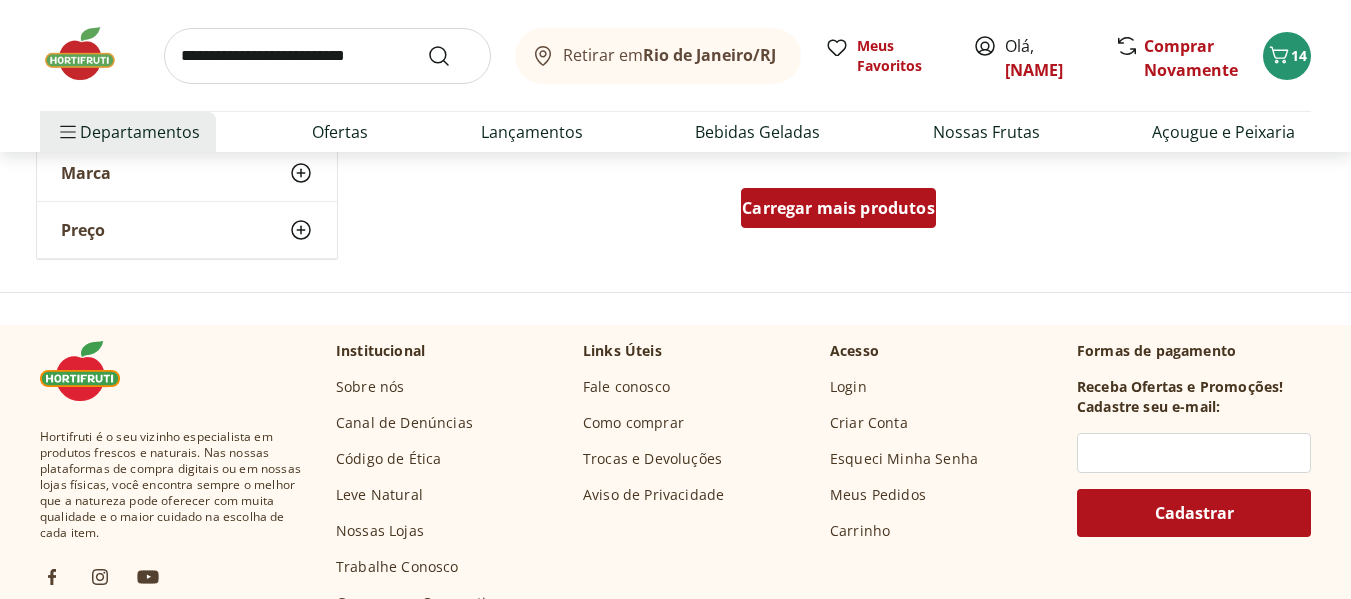 click on "Carregar mais produtos" at bounding box center (838, 208) 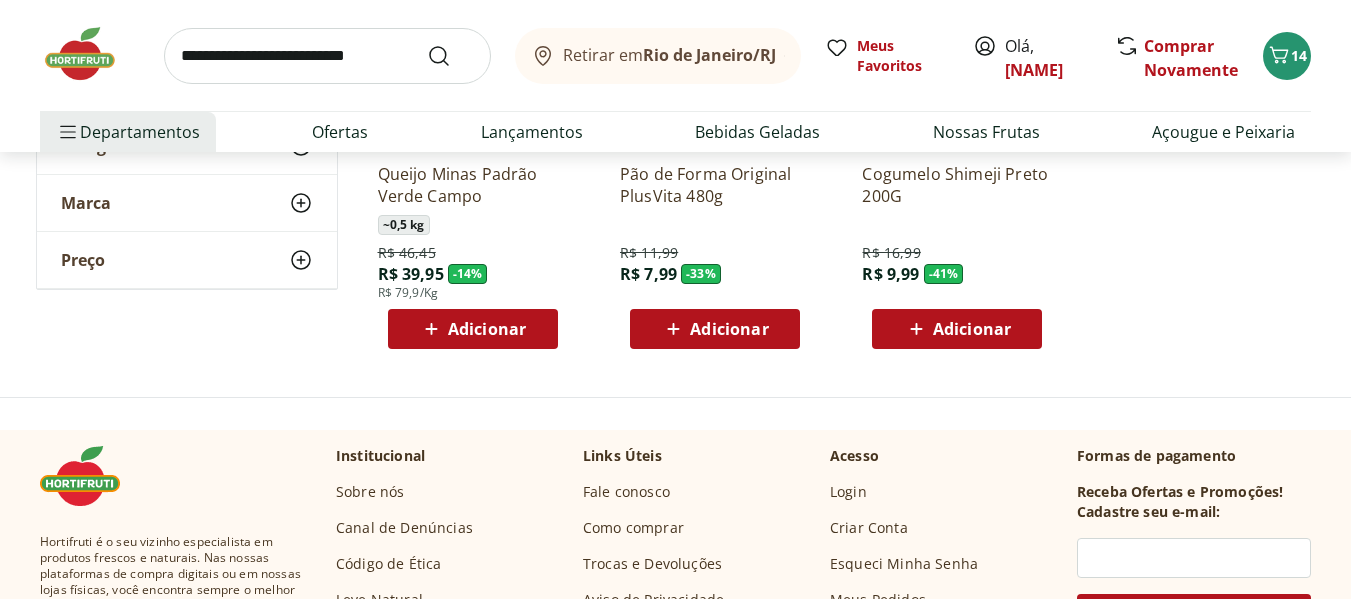 scroll, scrollTop: 8658, scrollLeft: 0, axis: vertical 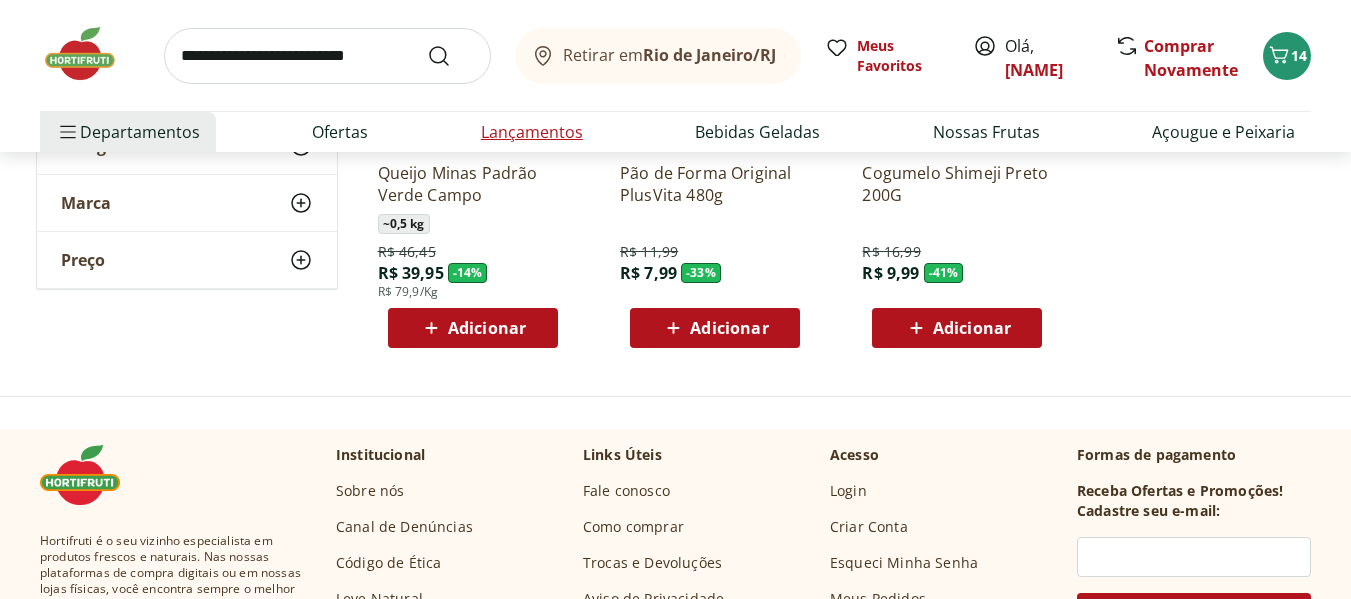 click on "Lançamentos" at bounding box center [532, 132] 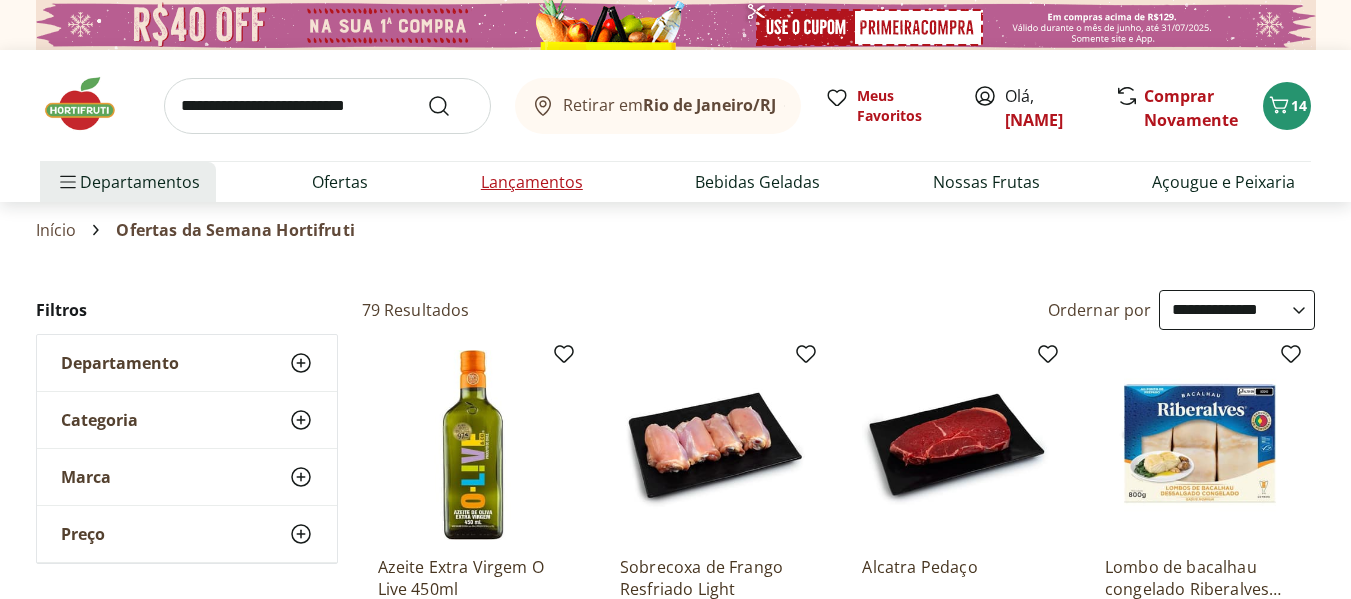 select on "**********" 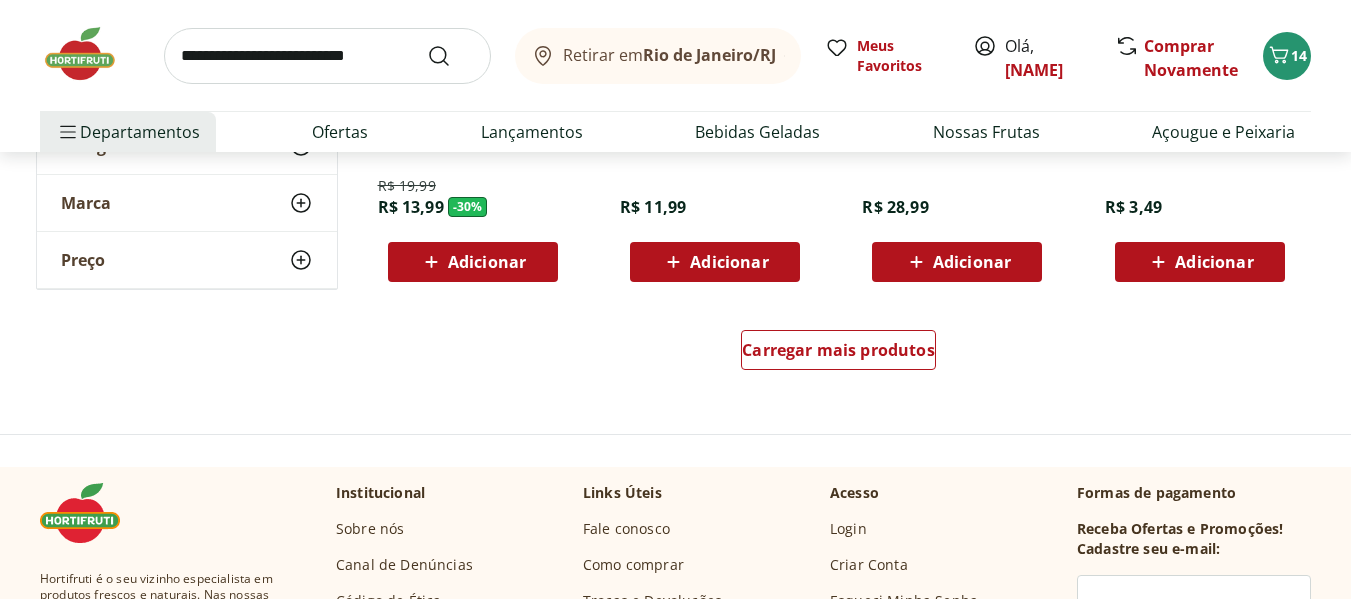 scroll, scrollTop: 1434, scrollLeft: 0, axis: vertical 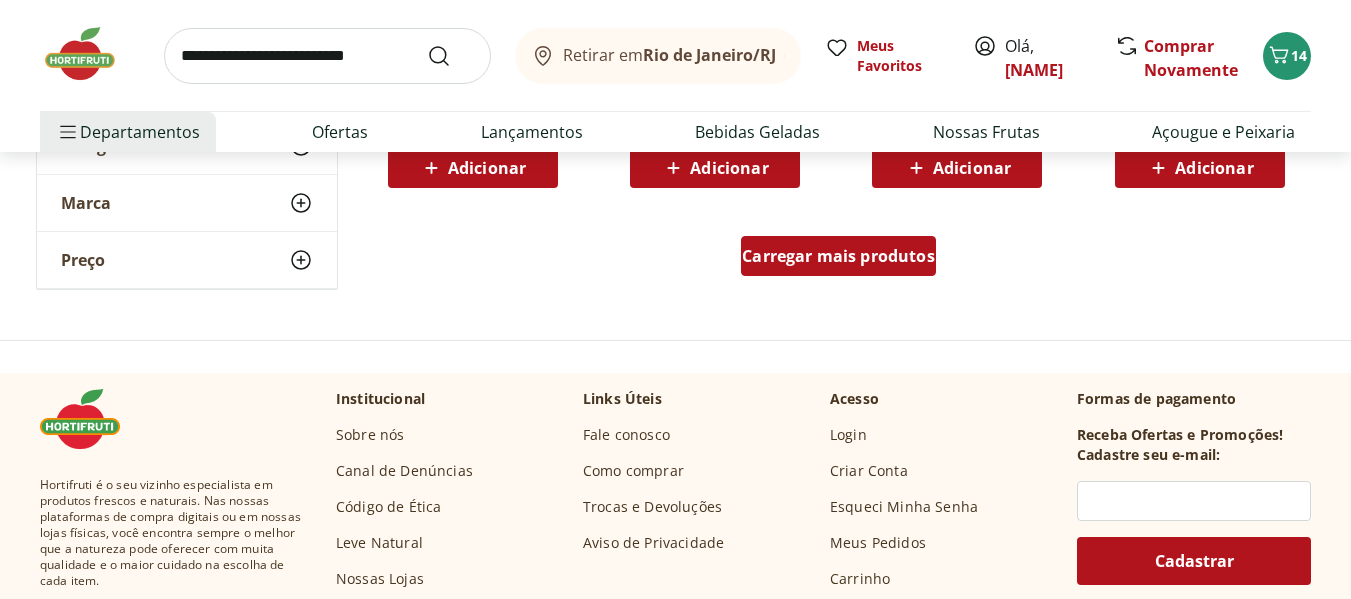 click on "Carregar mais produtos" at bounding box center [838, 256] 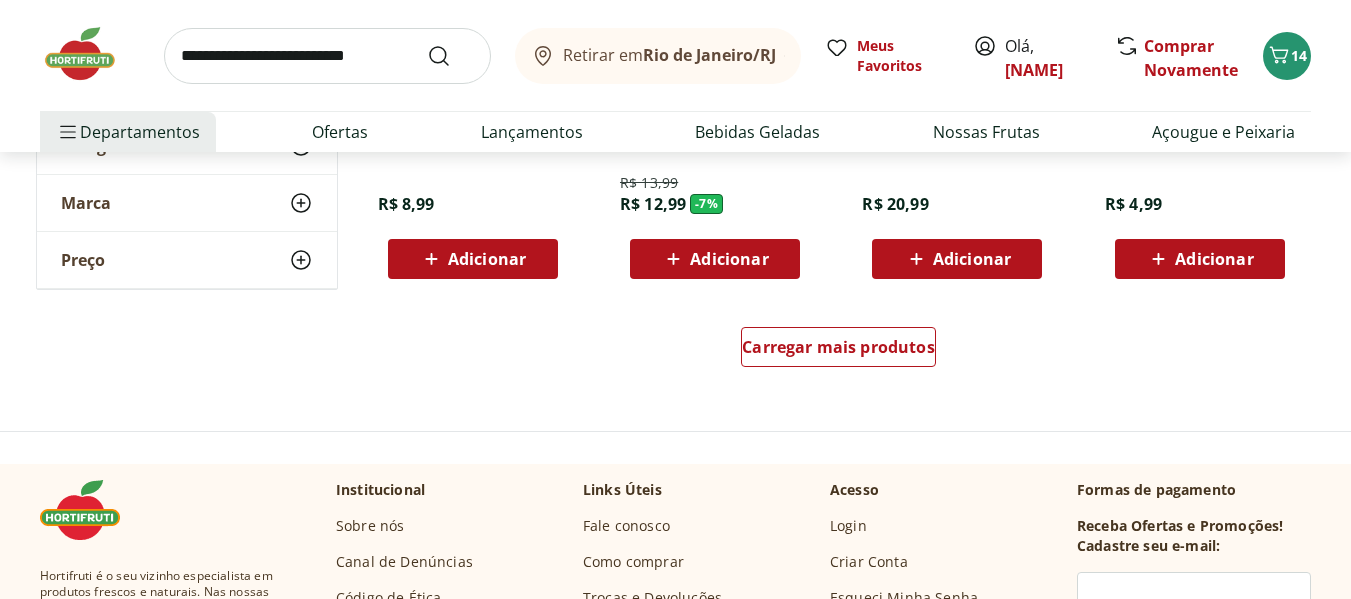 scroll, scrollTop: 2654, scrollLeft: 0, axis: vertical 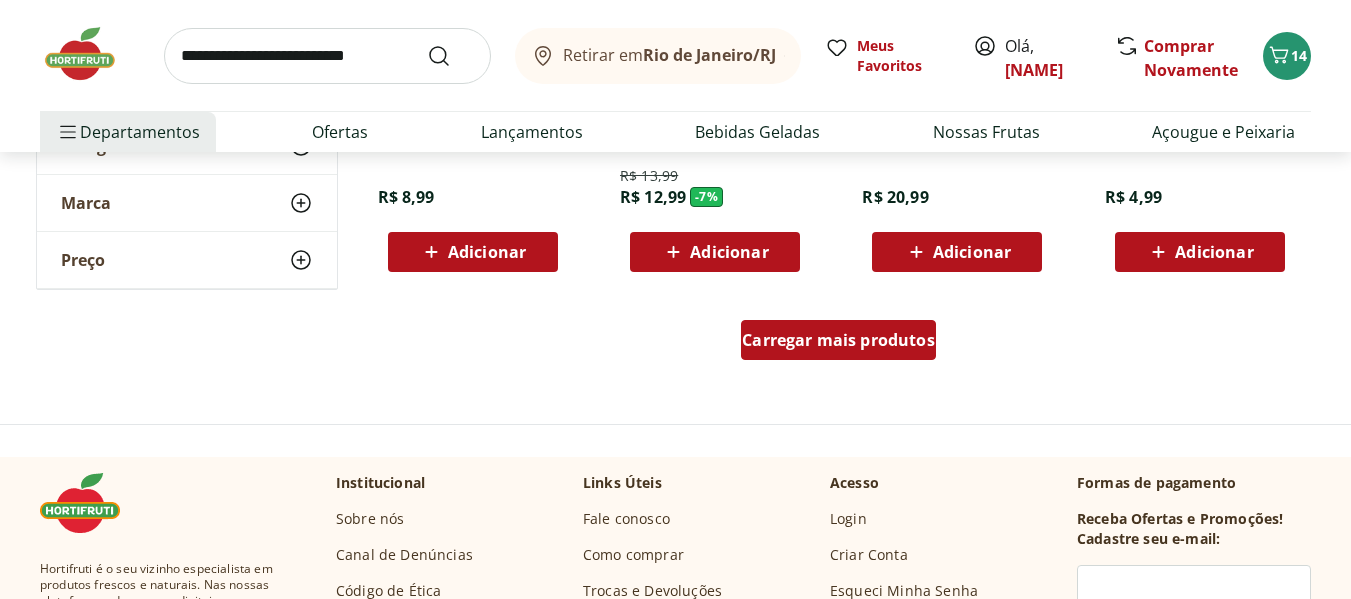 click on "Carregar mais produtos" at bounding box center [838, 340] 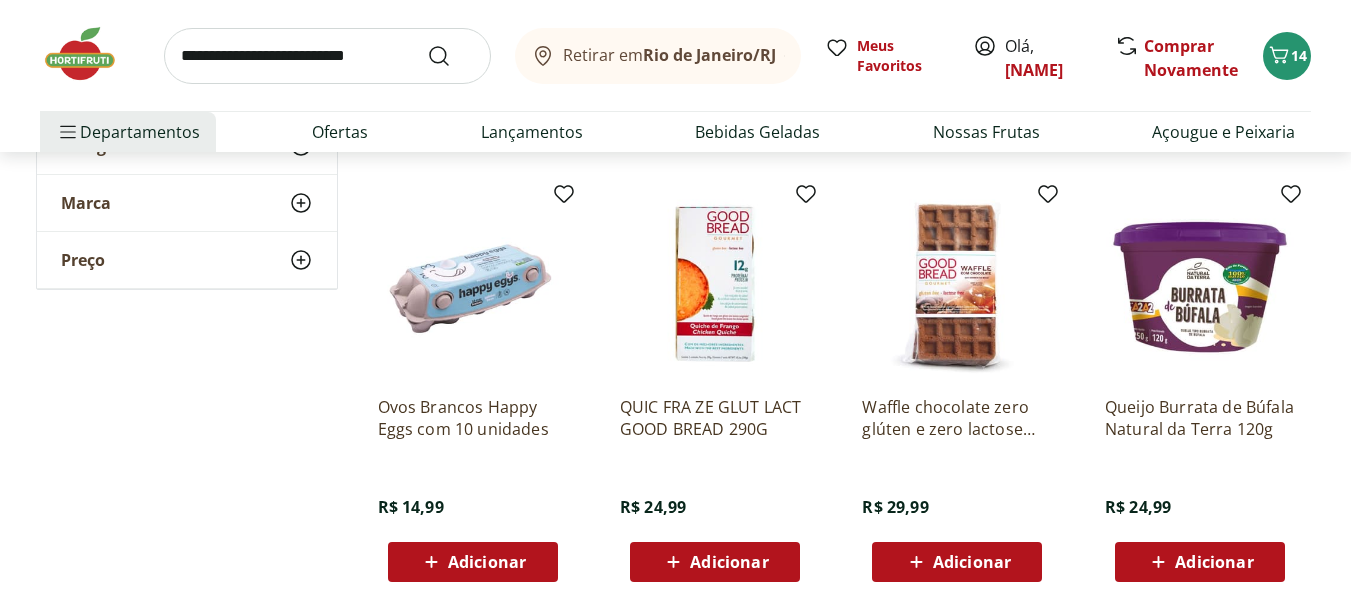 scroll, scrollTop: 3207, scrollLeft: 0, axis: vertical 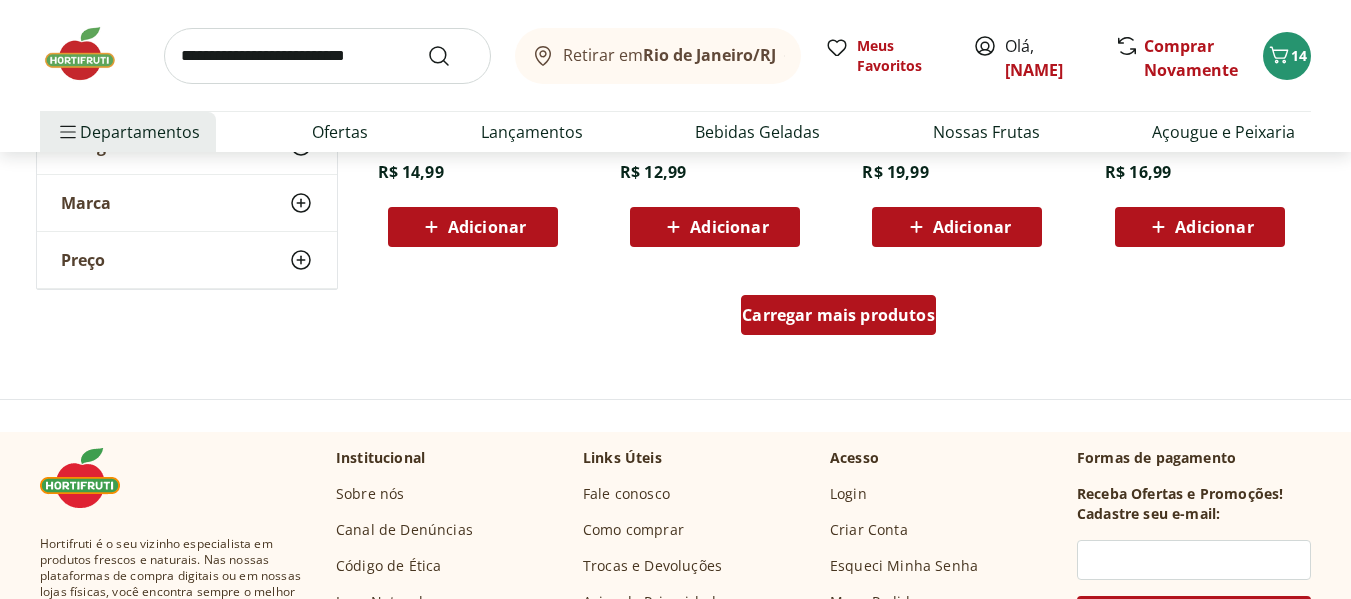 click on "Carregar mais produtos" at bounding box center (838, 315) 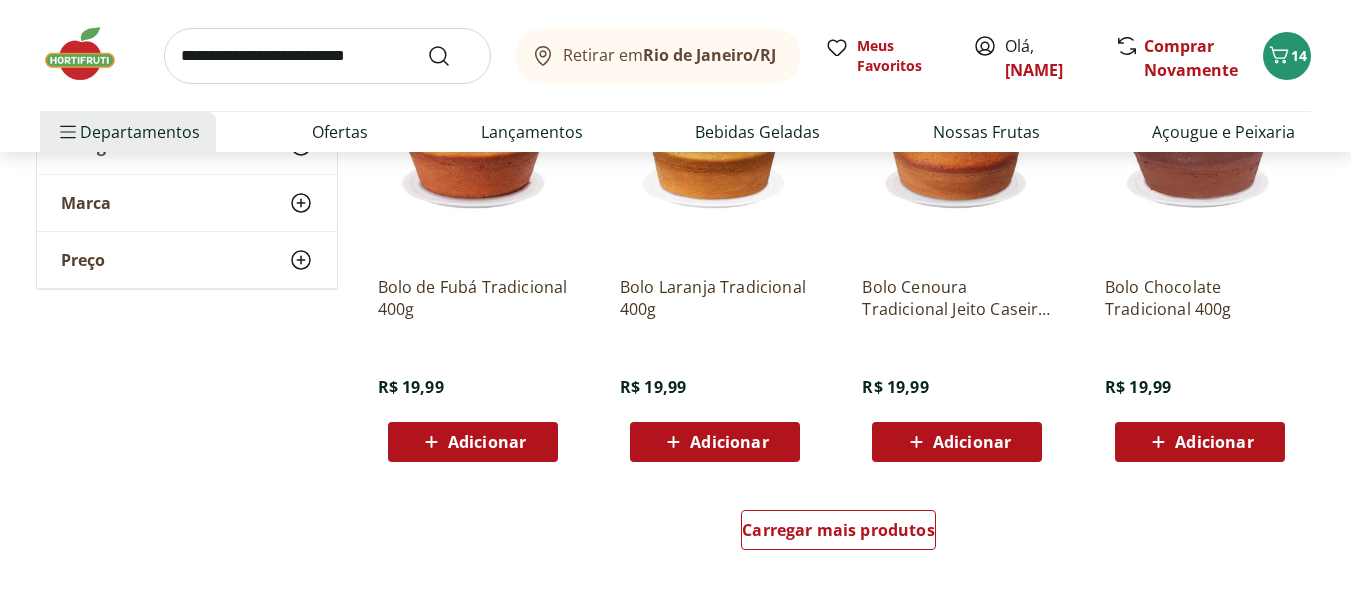 scroll, scrollTop: 5075, scrollLeft: 0, axis: vertical 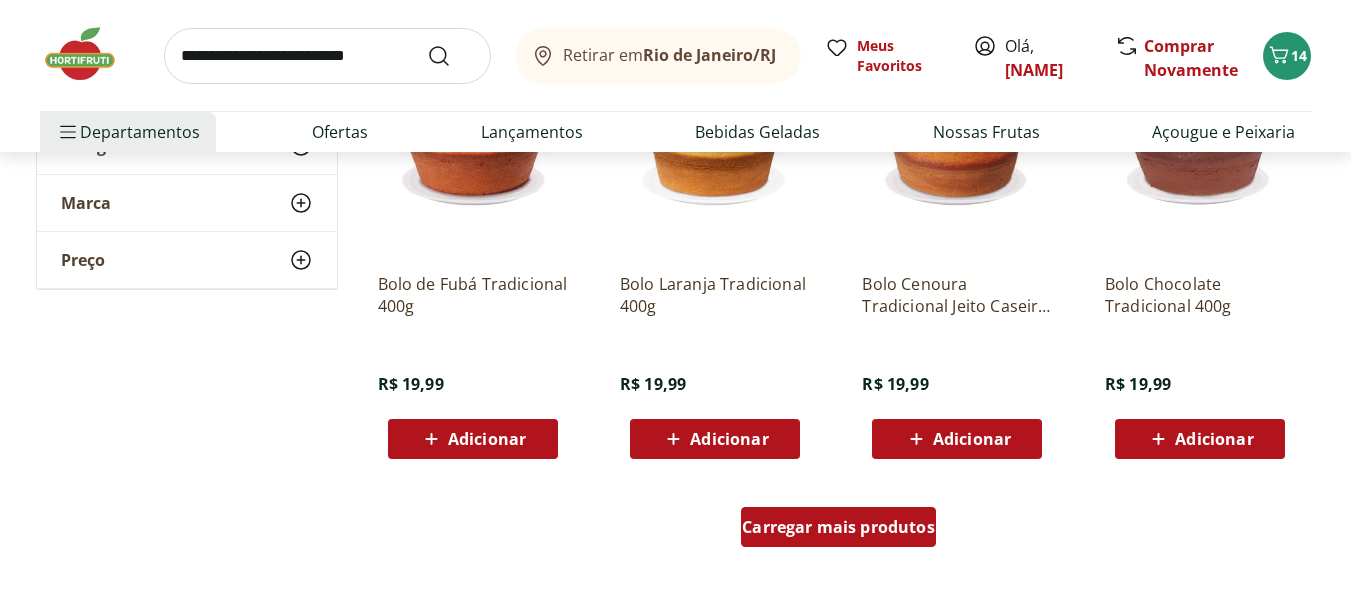 click on "Carregar mais produtos" at bounding box center [838, 531] 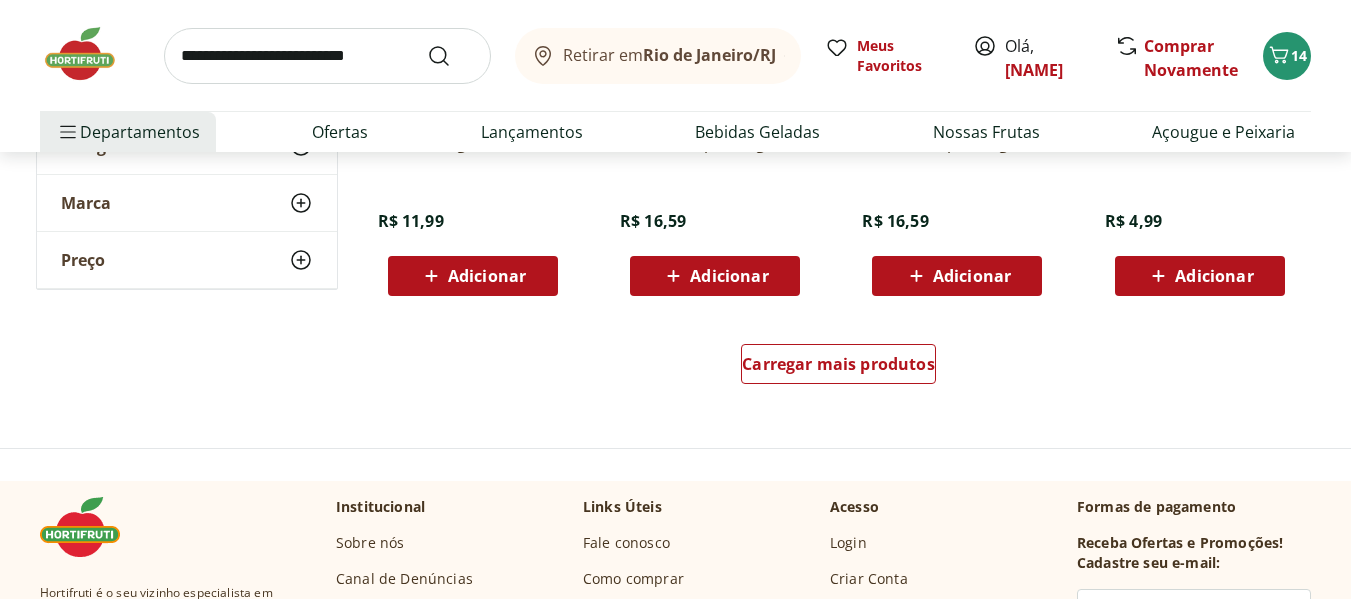 scroll, scrollTop: 6575, scrollLeft: 0, axis: vertical 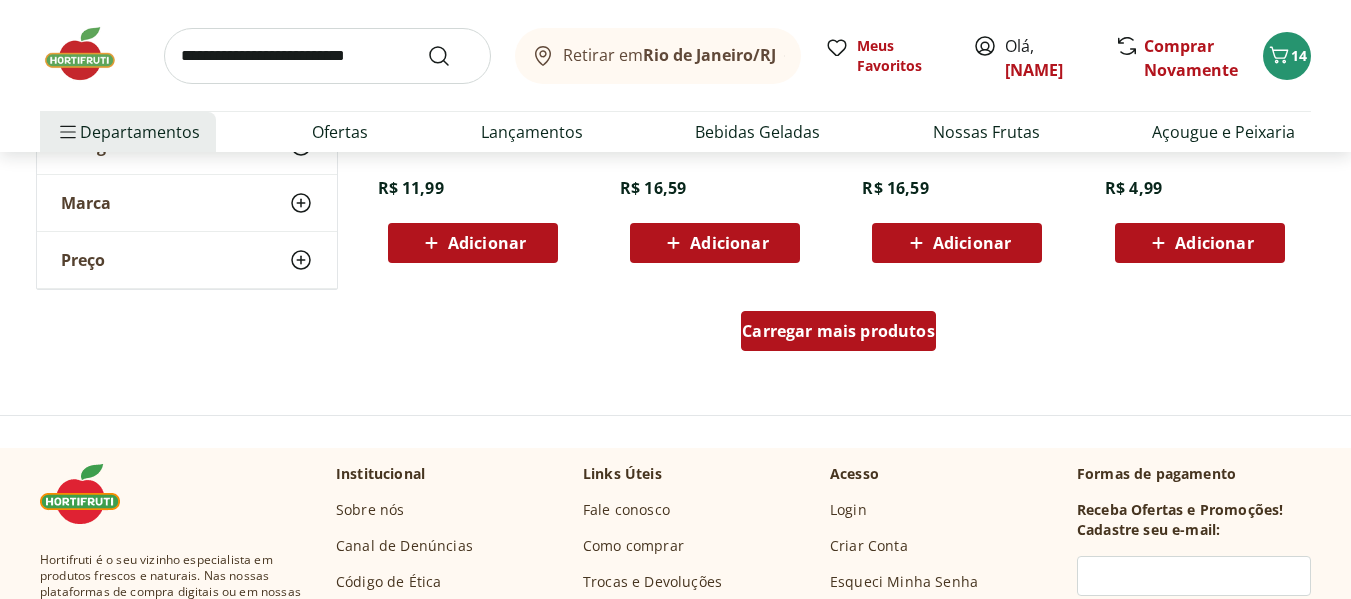 click on "Carregar mais produtos" at bounding box center (838, 331) 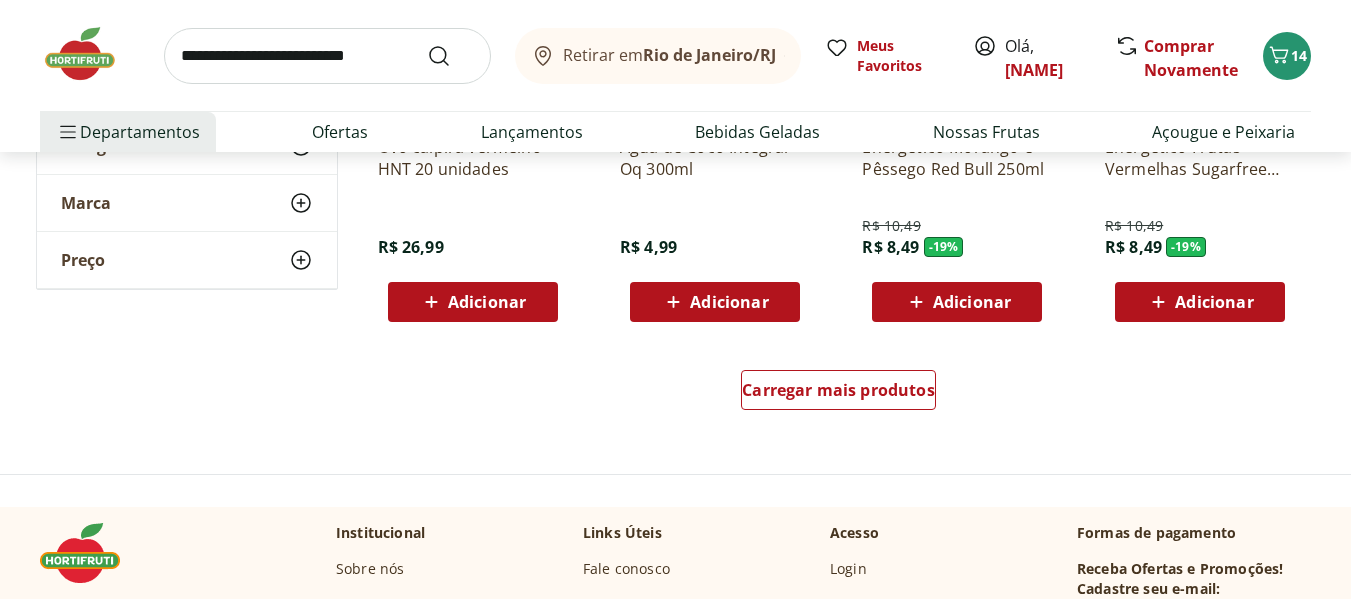 scroll, scrollTop: 7849, scrollLeft: 0, axis: vertical 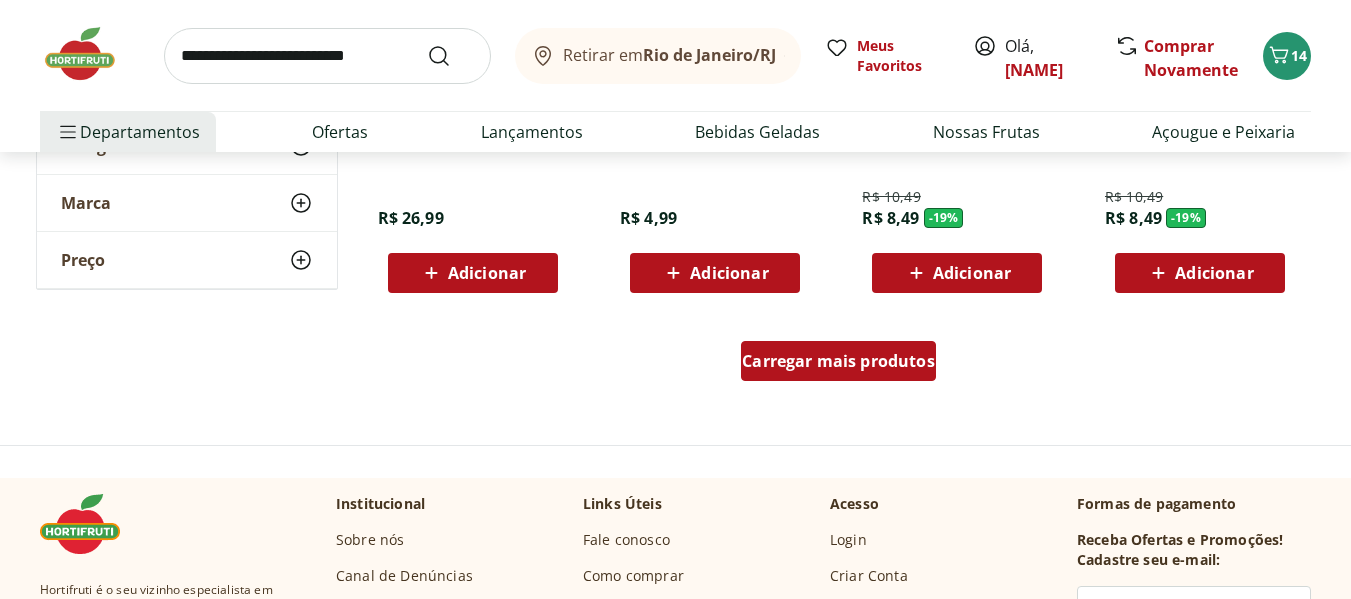 click on "Carregar mais produtos" at bounding box center (838, 361) 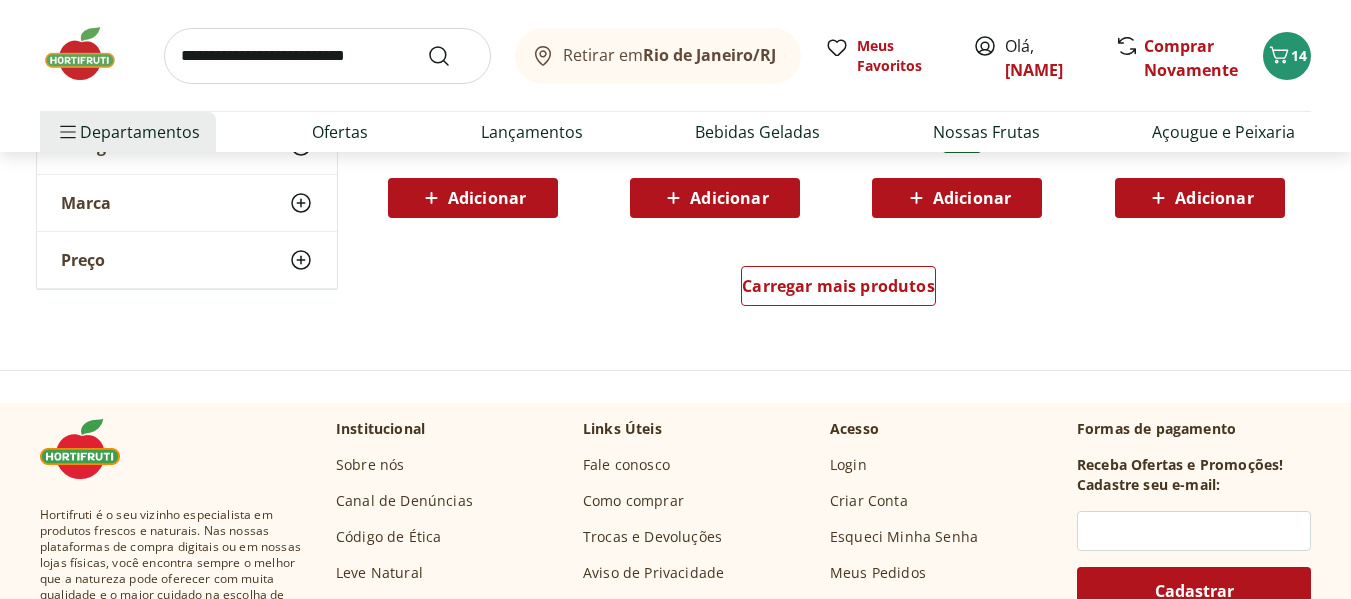 scroll, scrollTop: 9229, scrollLeft: 0, axis: vertical 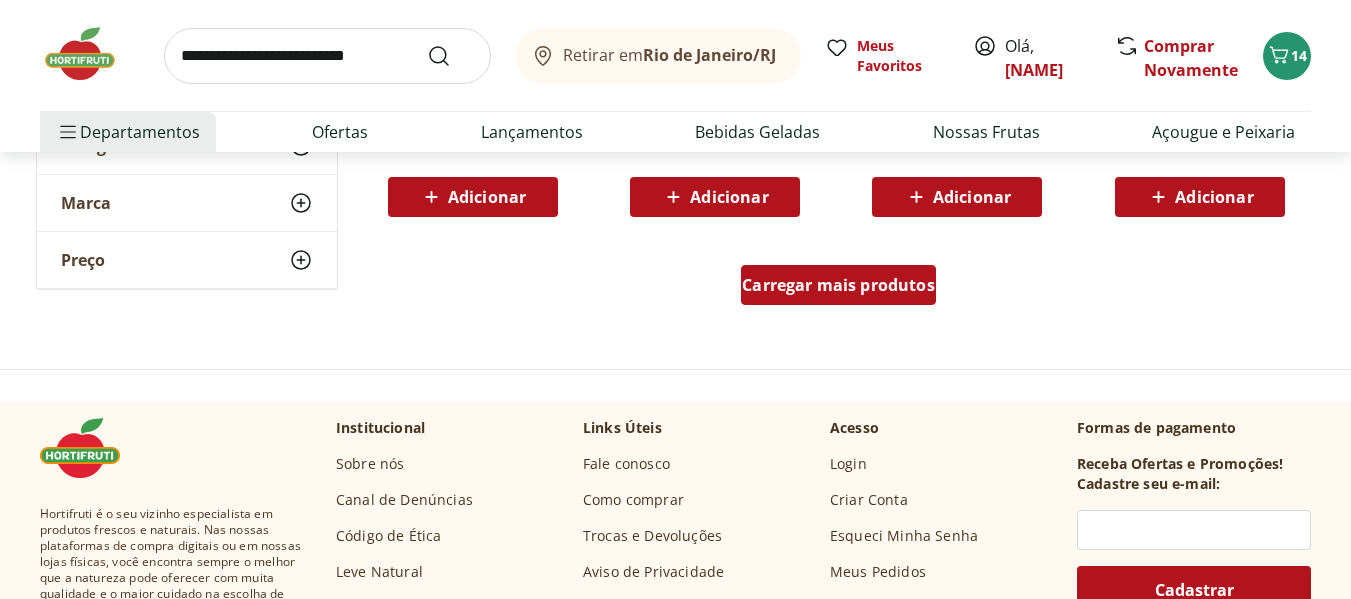 click on "Carregar mais produtos" at bounding box center (838, 285) 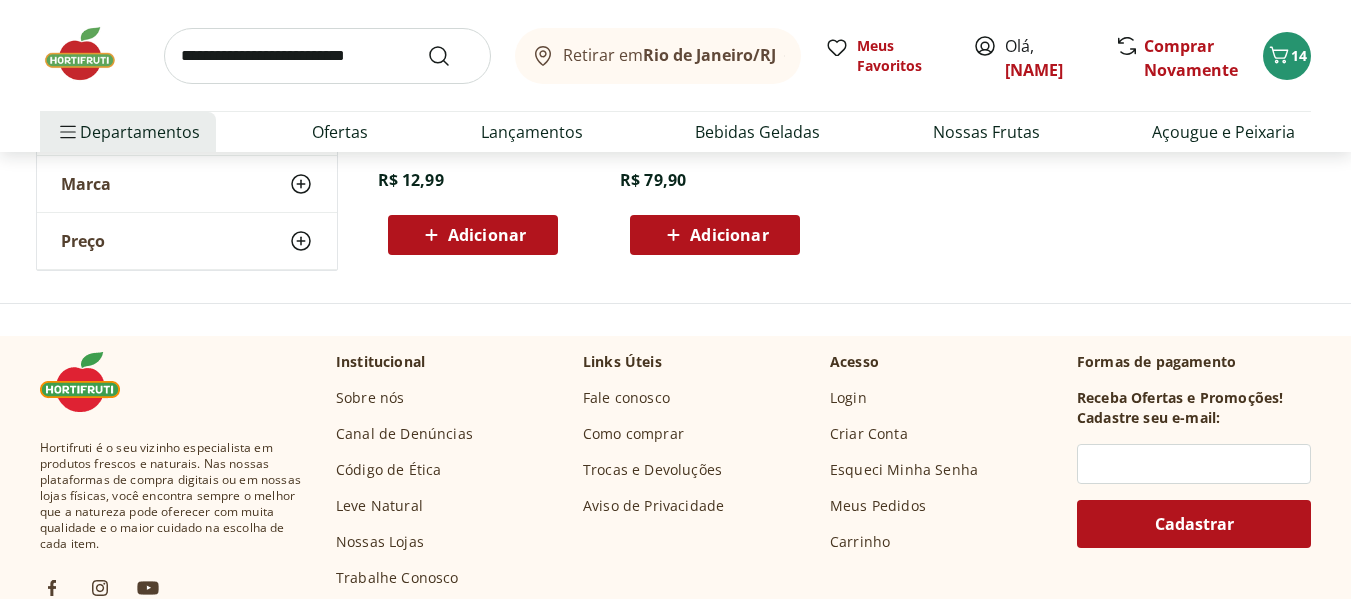 scroll, scrollTop: 10057, scrollLeft: 0, axis: vertical 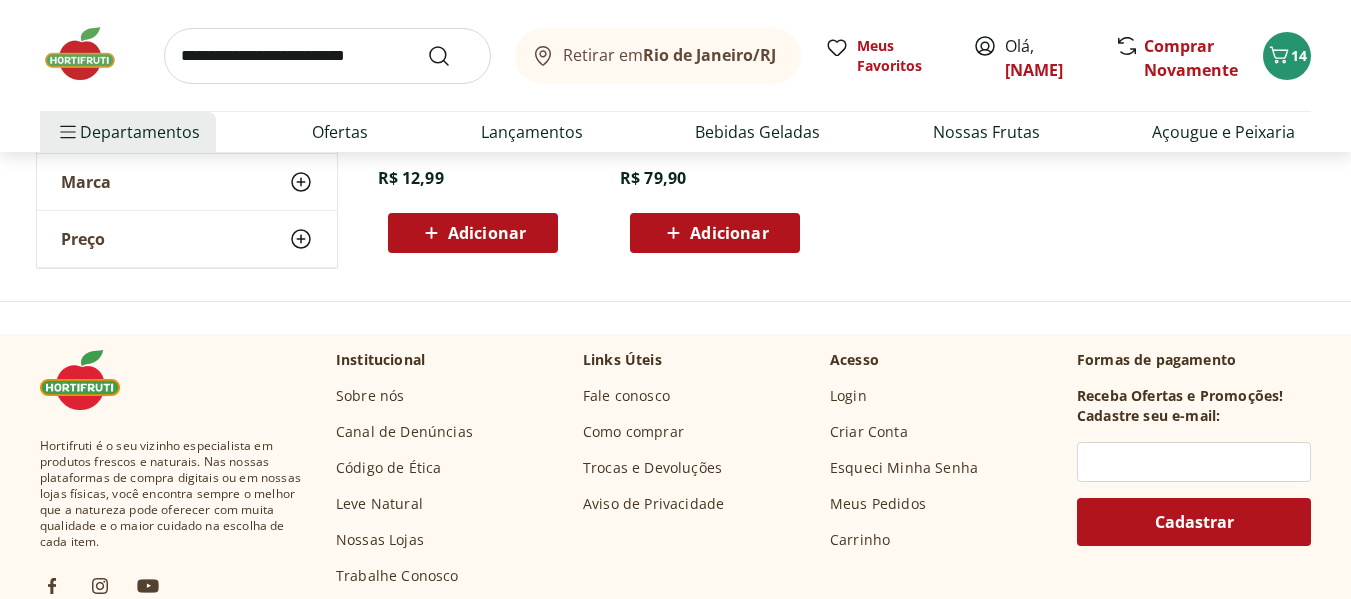 click at bounding box center (327, 56) 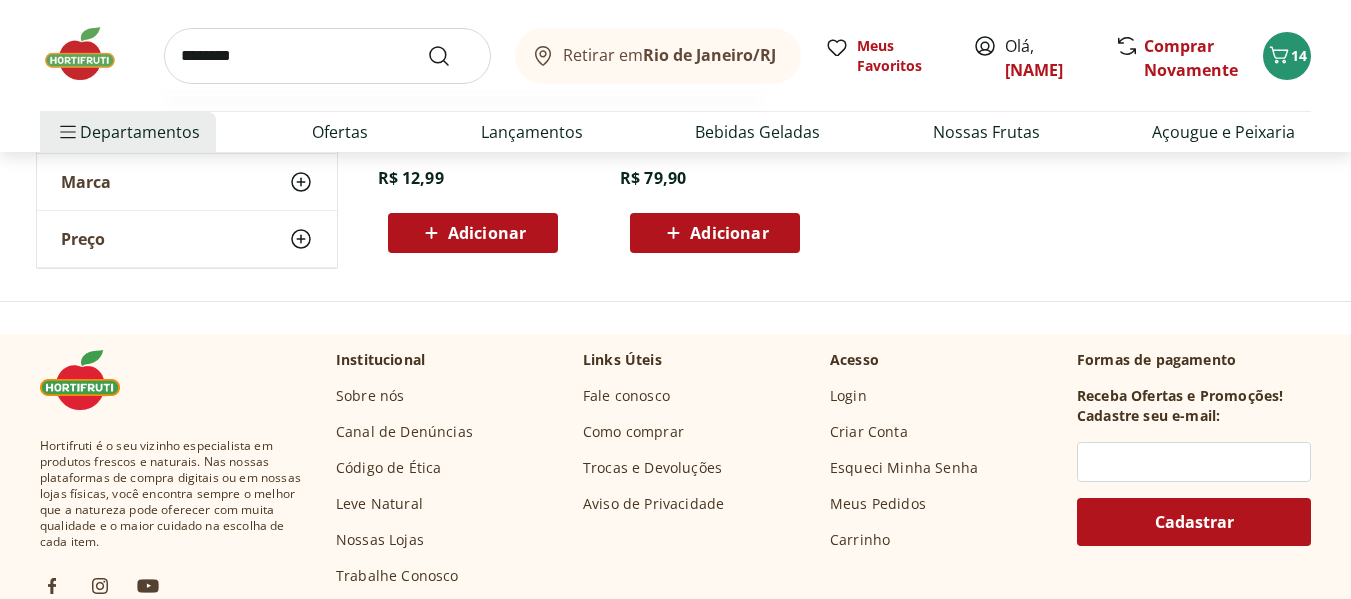 type on "********" 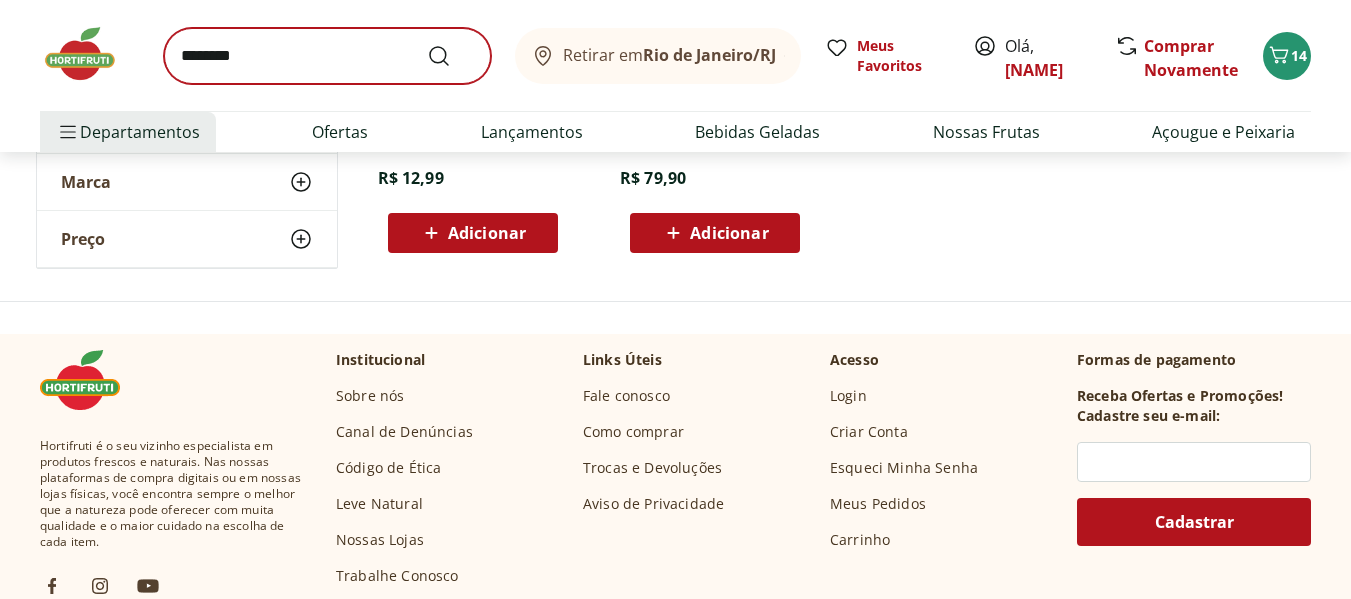 scroll, scrollTop: 0, scrollLeft: 0, axis: both 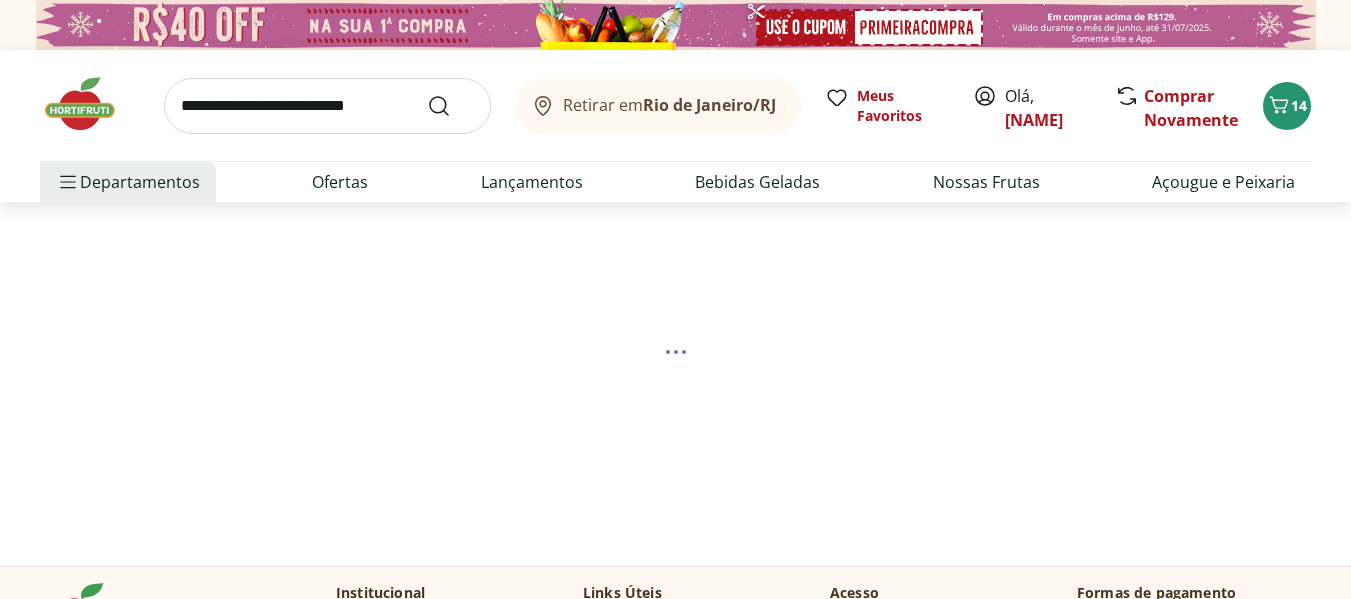 select on "**********" 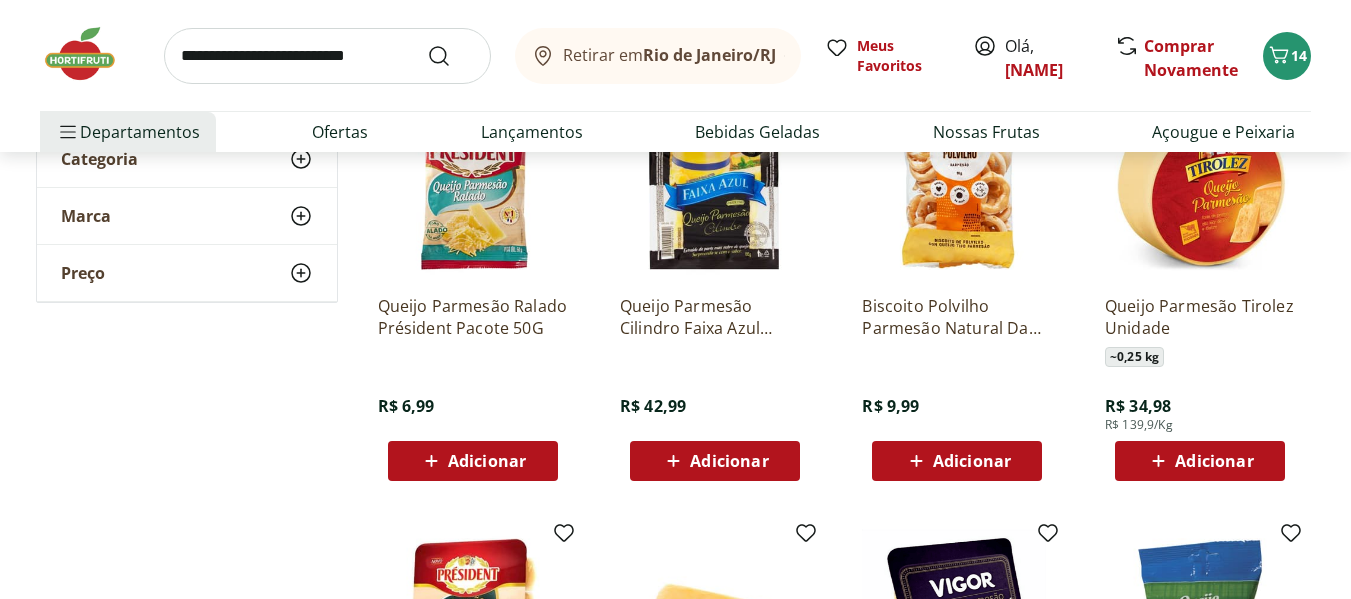 scroll, scrollTop: 333, scrollLeft: 0, axis: vertical 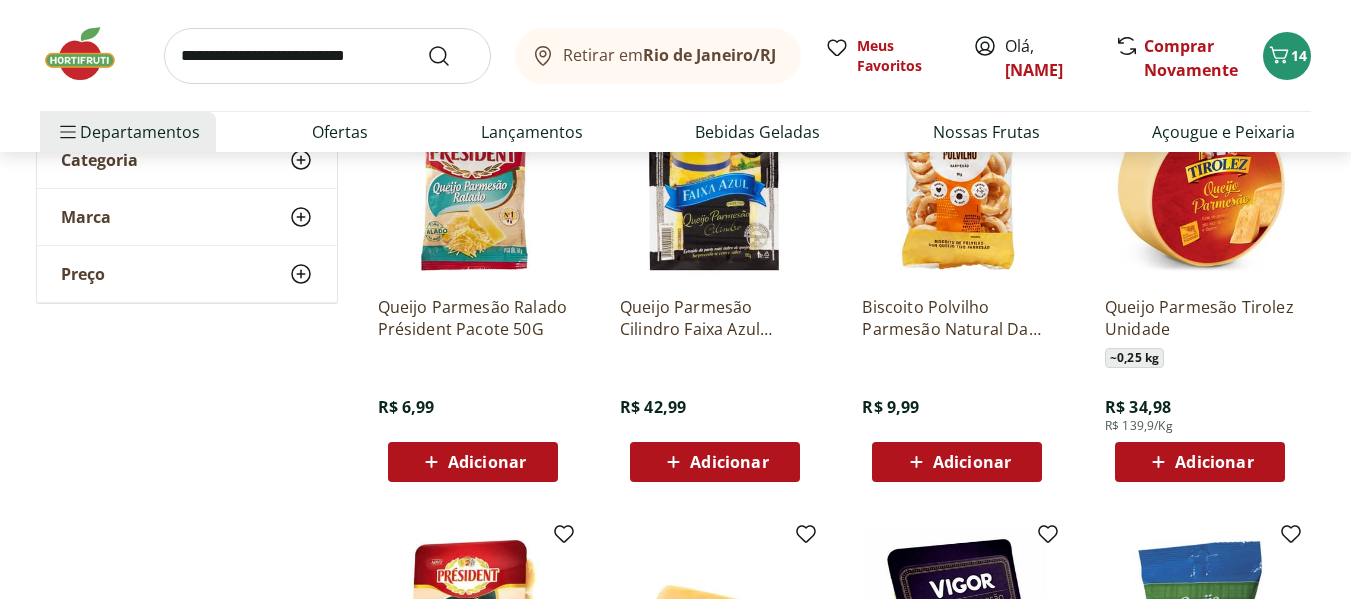 click on "Adicionar" at bounding box center [1214, 462] 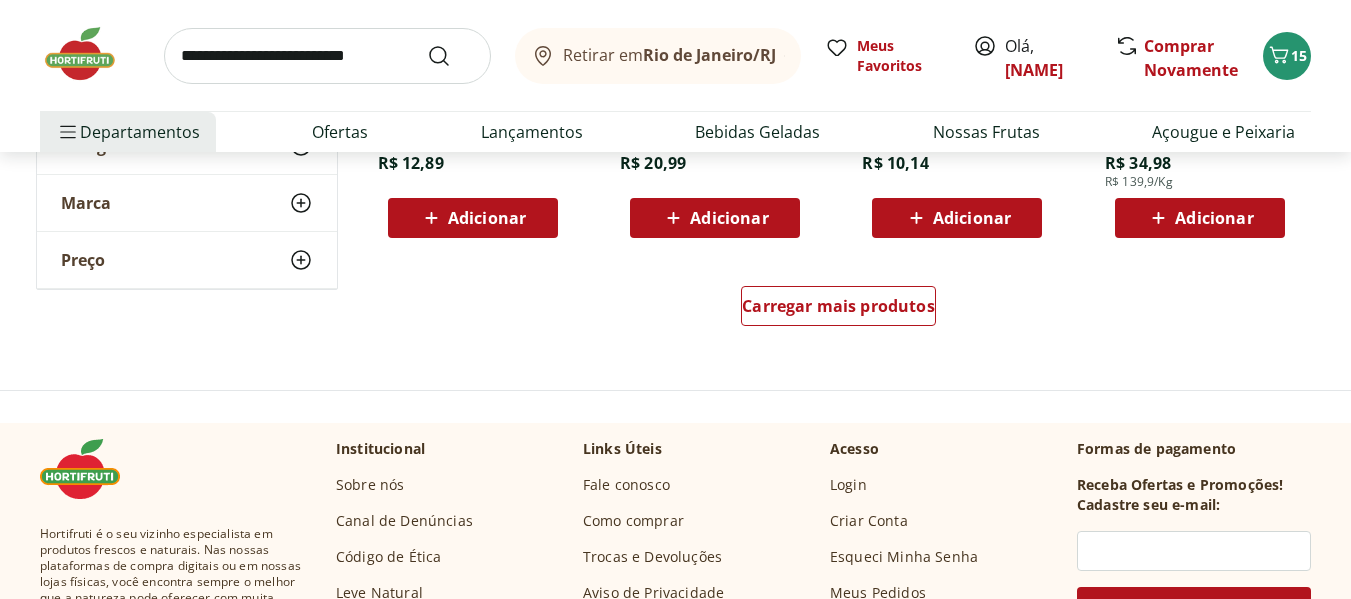 scroll, scrollTop: 1458, scrollLeft: 0, axis: vertical 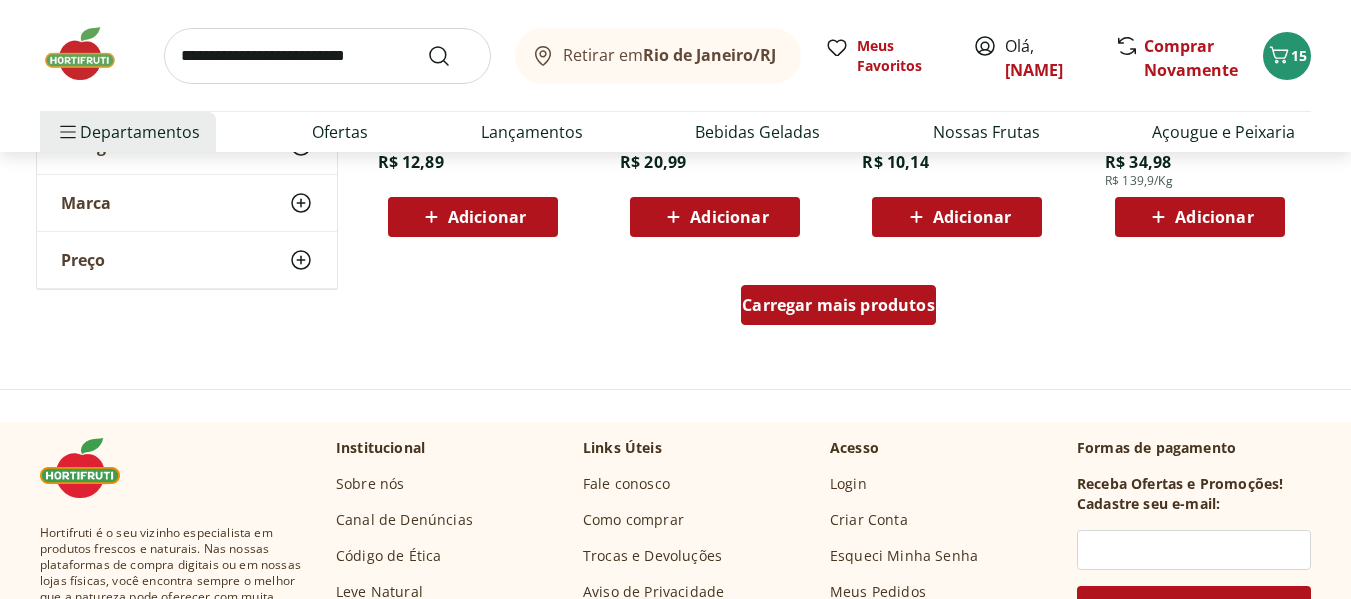 click on "Carregar mais produtos" at bounding box center [838, 305] 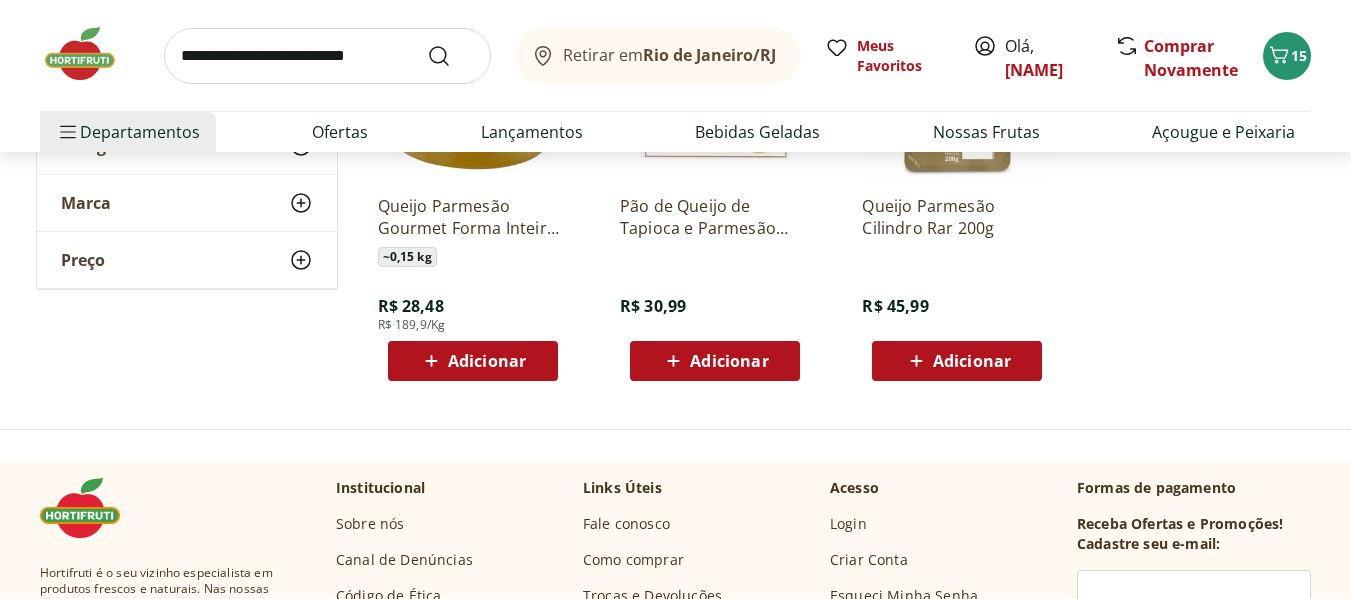 scroll, scrollTop: 2179, scrollLeft: 0, axis: vertical 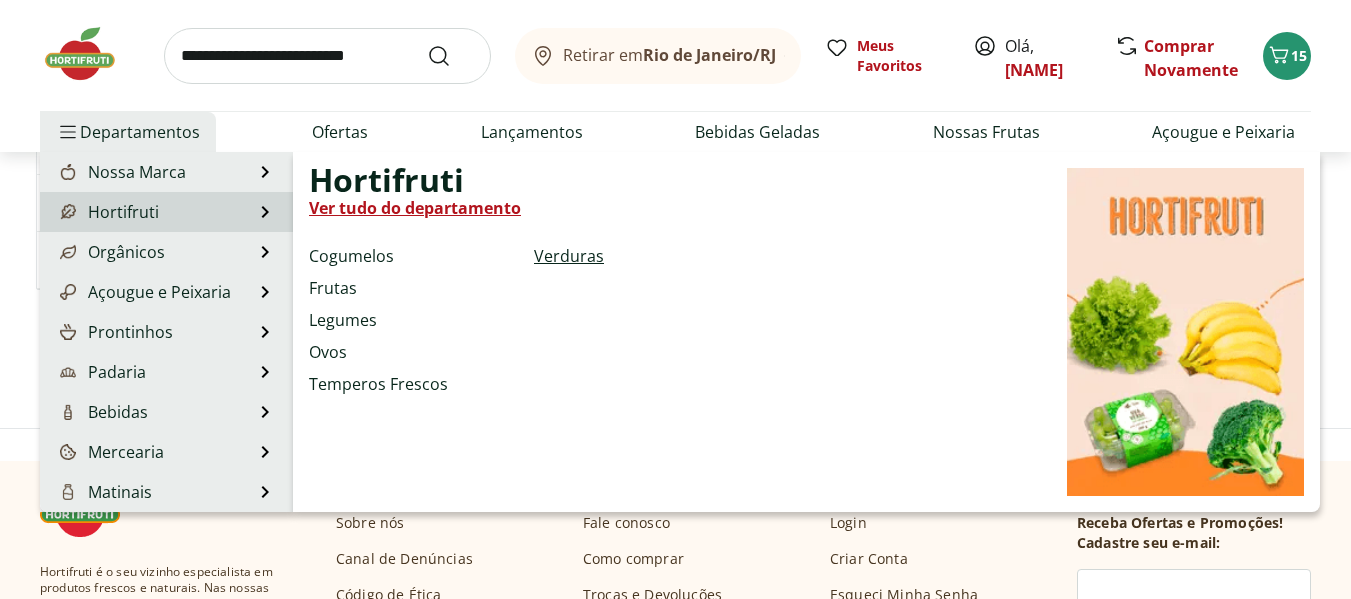 click on "Verduras" at bounding box center [569, 256] 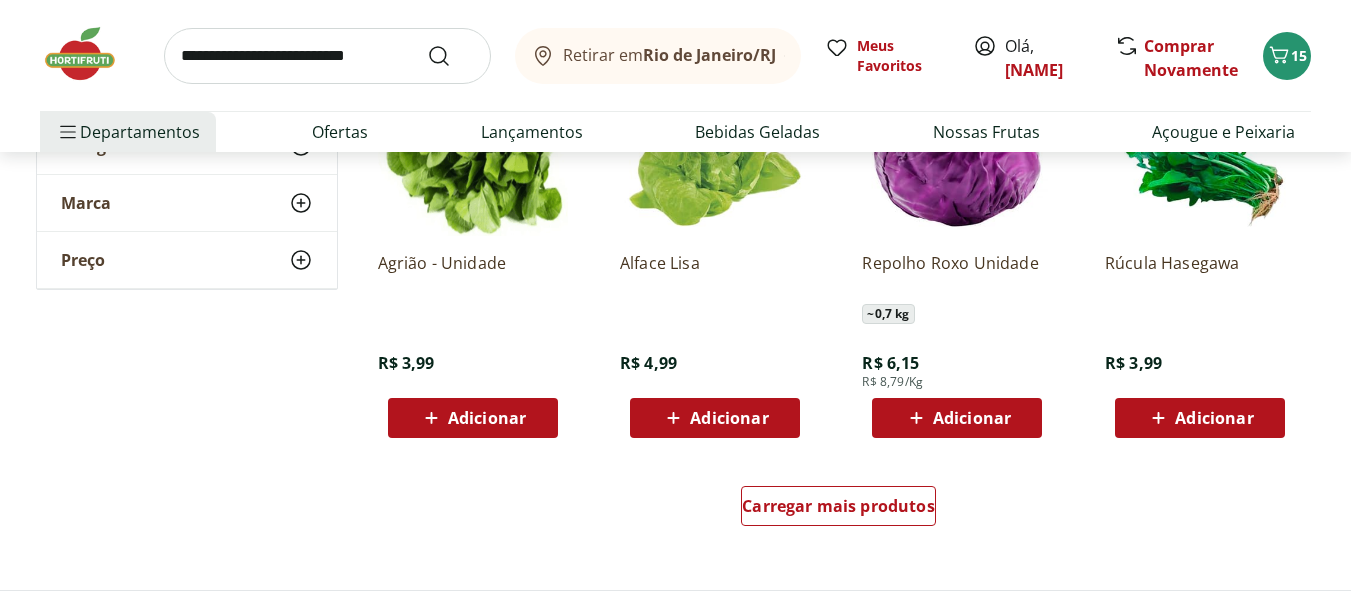 scroll, scrollTop: 1185, scrollLeft: 0, axis: vertical 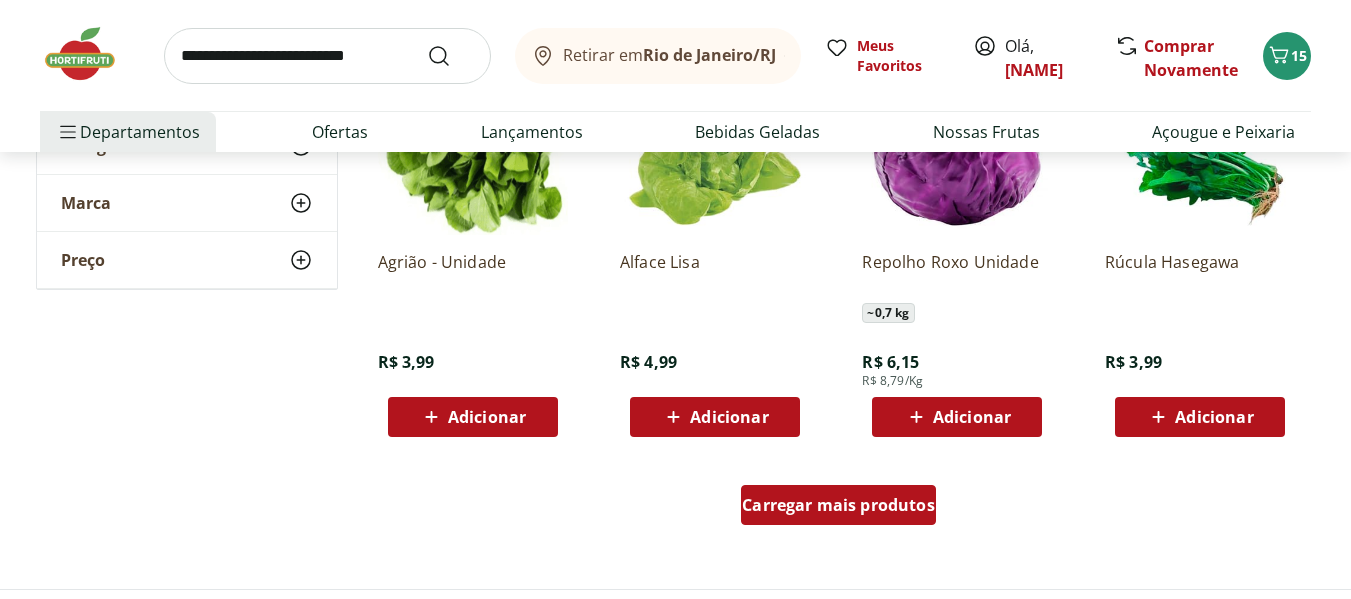 click on "Carregar mais produtos" at bounding box center [838, 505] 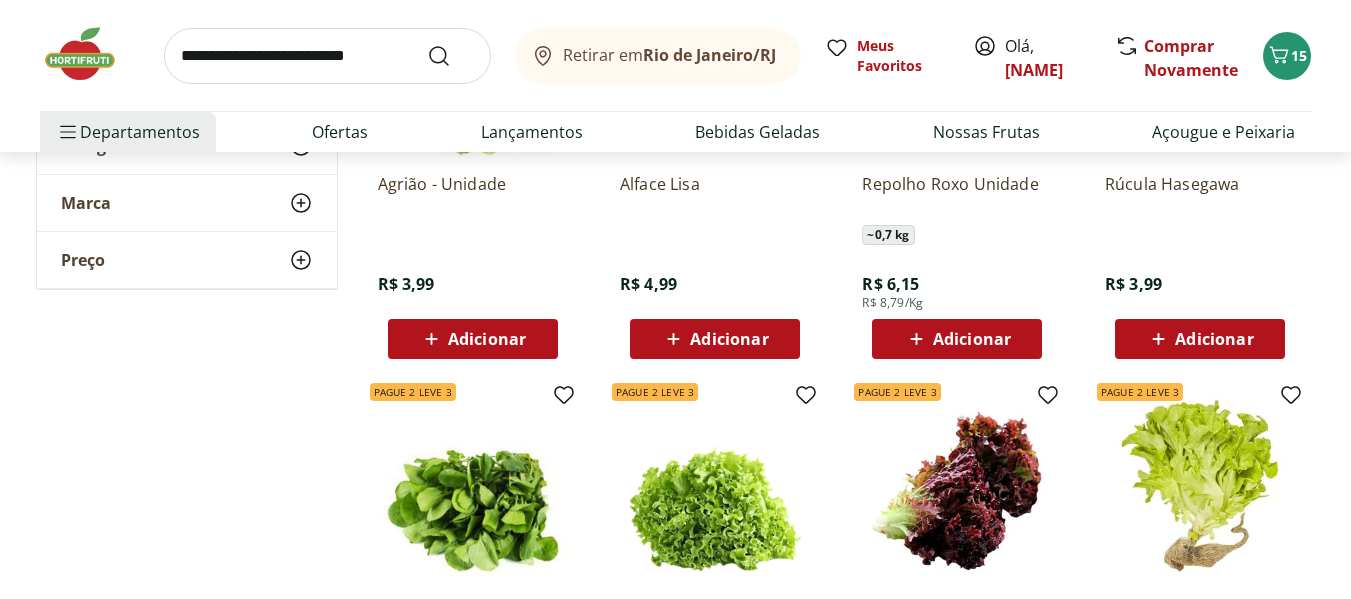 scroll, scrollTop: 1264, scrollLeft: 0, axis: vertical 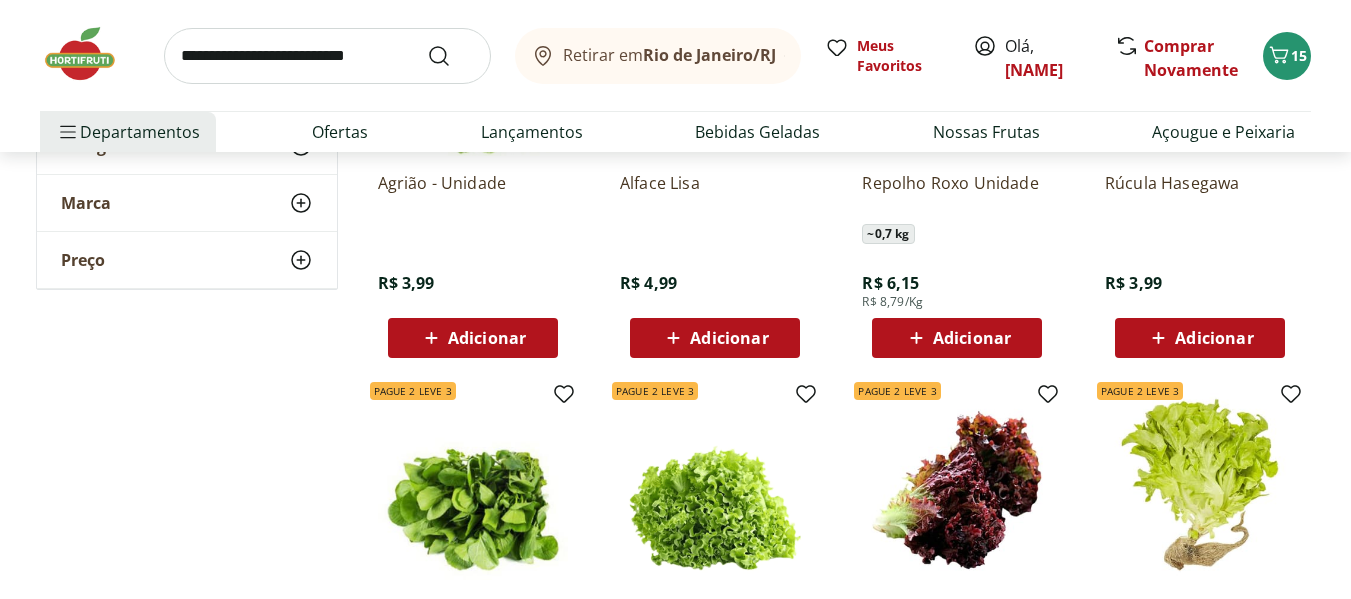 click on "Adicionar" at bounding box center [1214, 338] 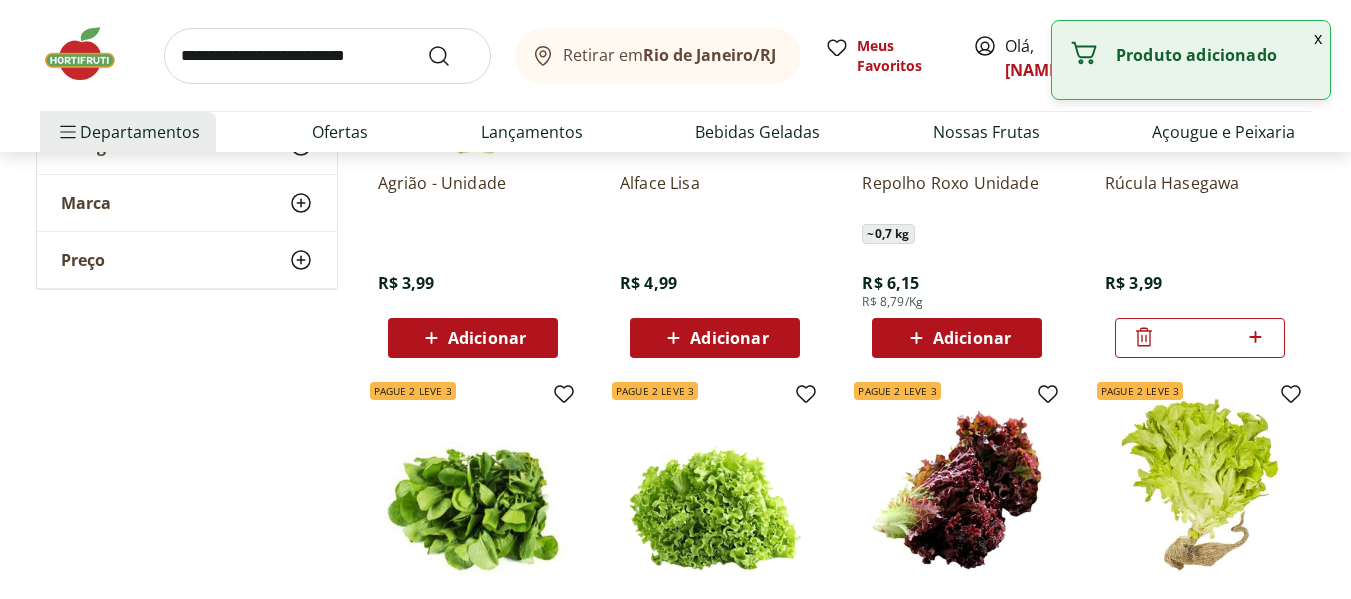 click 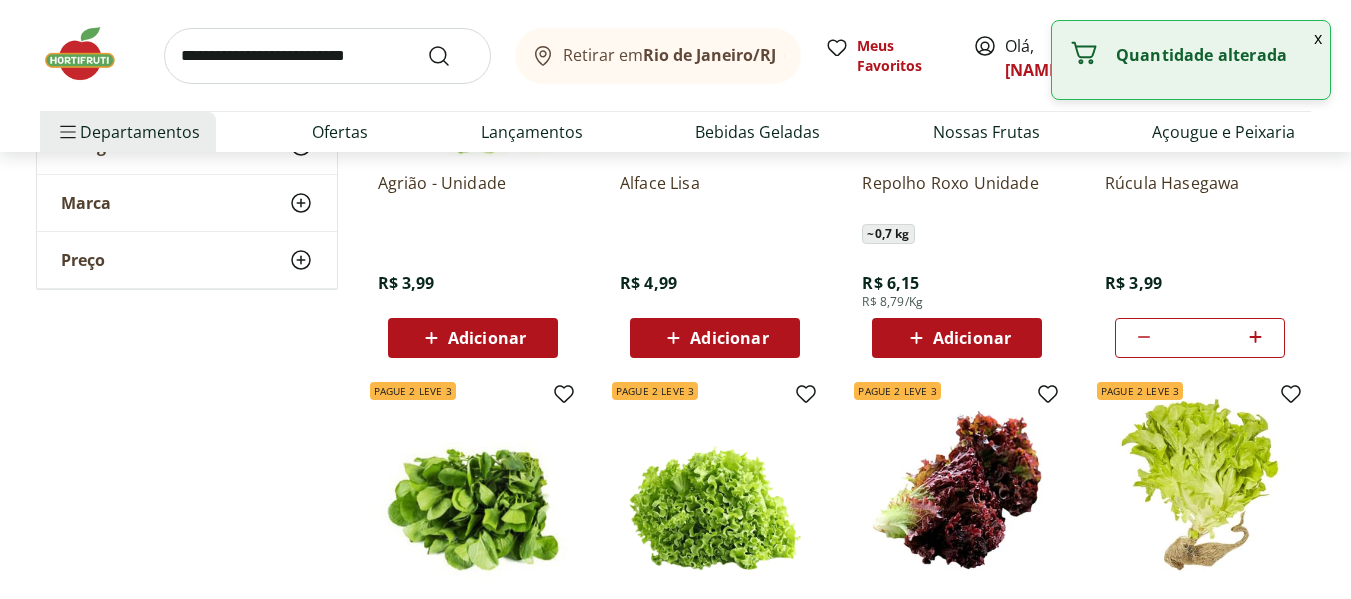 click 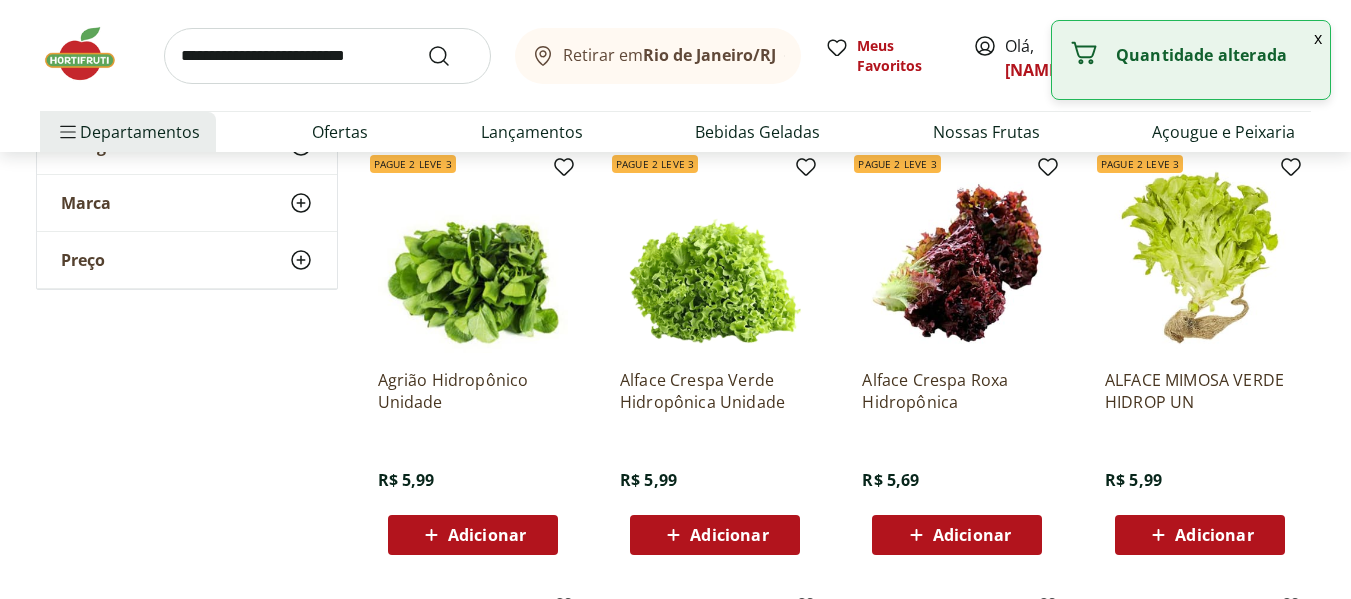 scroll, scrollTop: 1492, scrollLeft: 0, axis: vertical 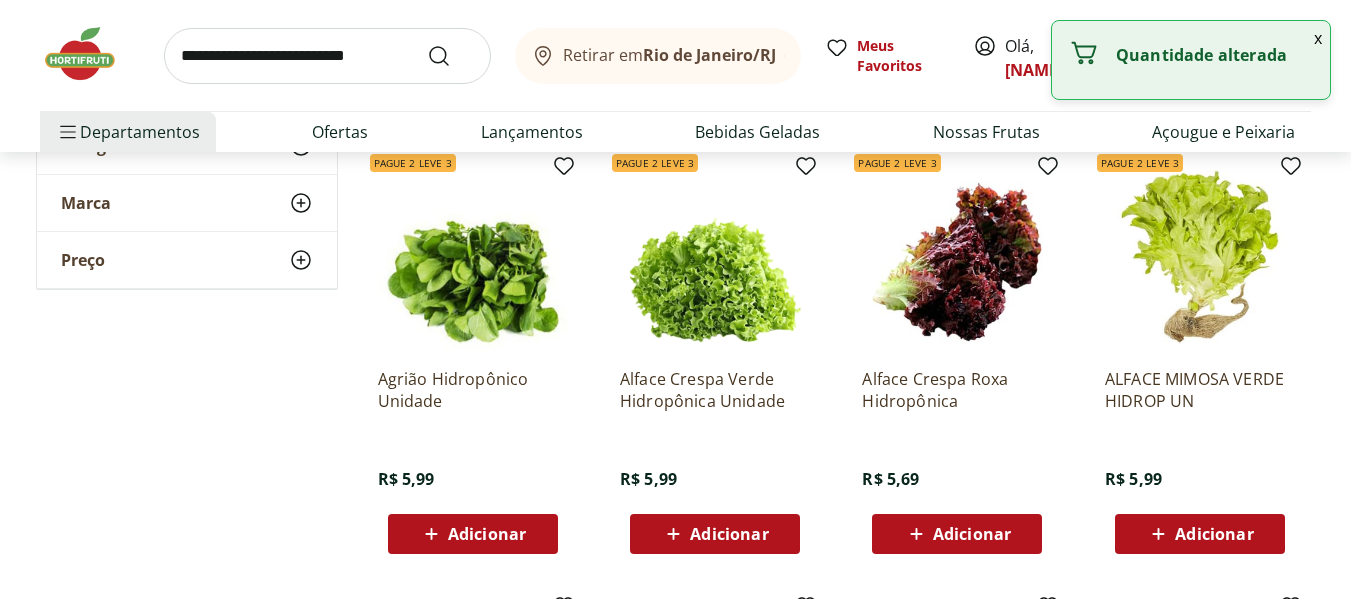click on "Adicionar" at bounding box center [729, 534] 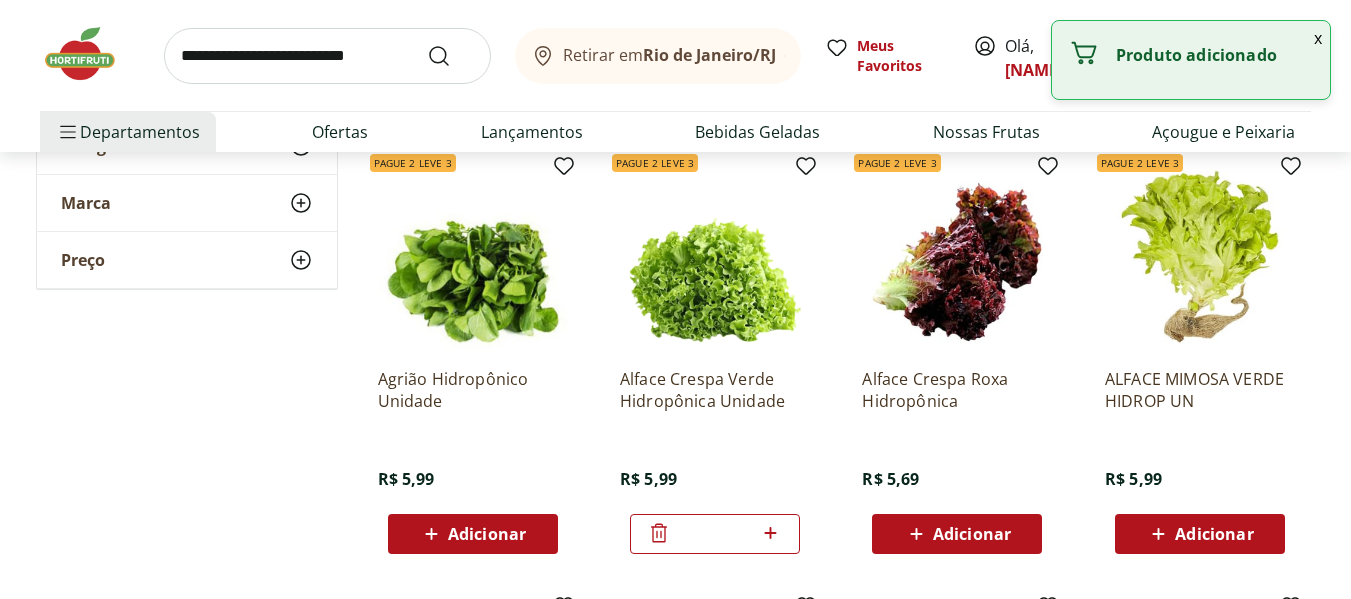 click on "Adicionar" at bounding box center [957, 534] 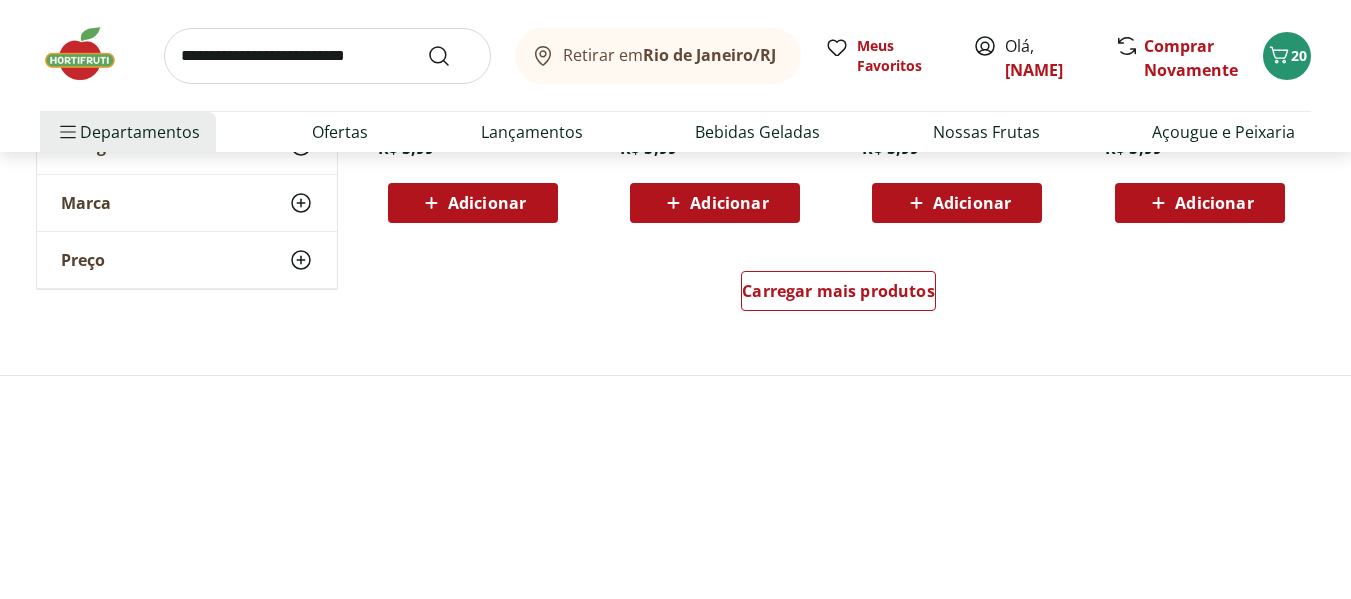 scroll, scrollTop: 2709, scrollLeft: 0, axis: vertical 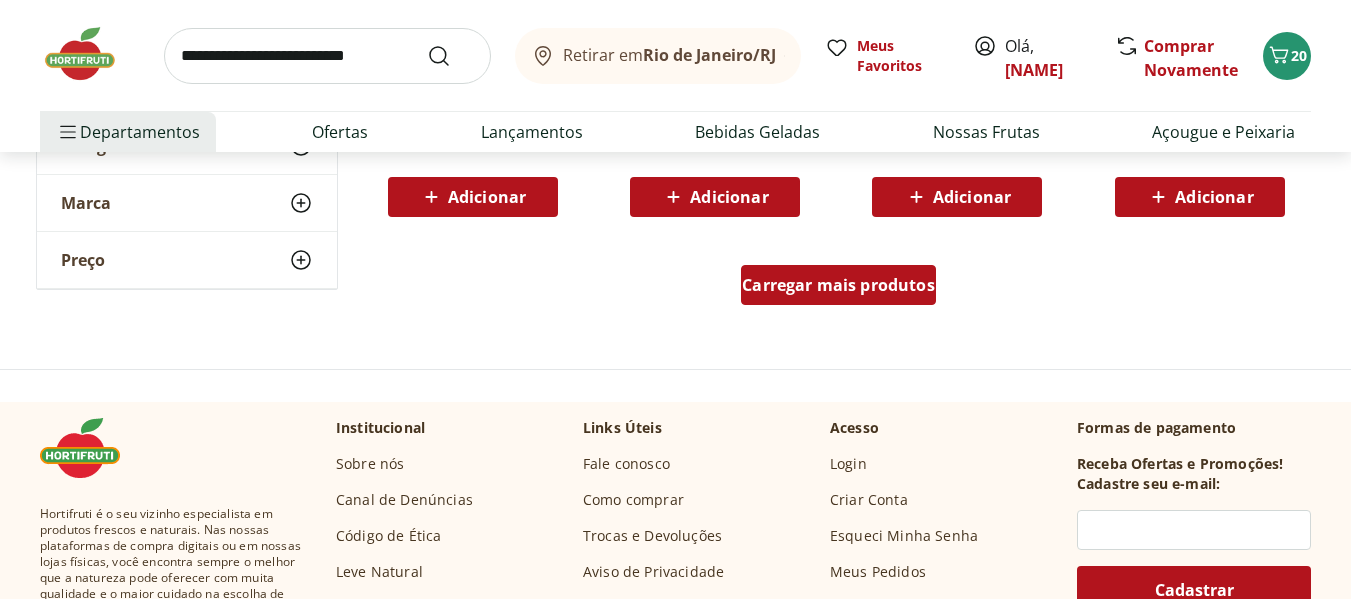 click on "Carregar mais produtos" at bounding box center (838, 285) 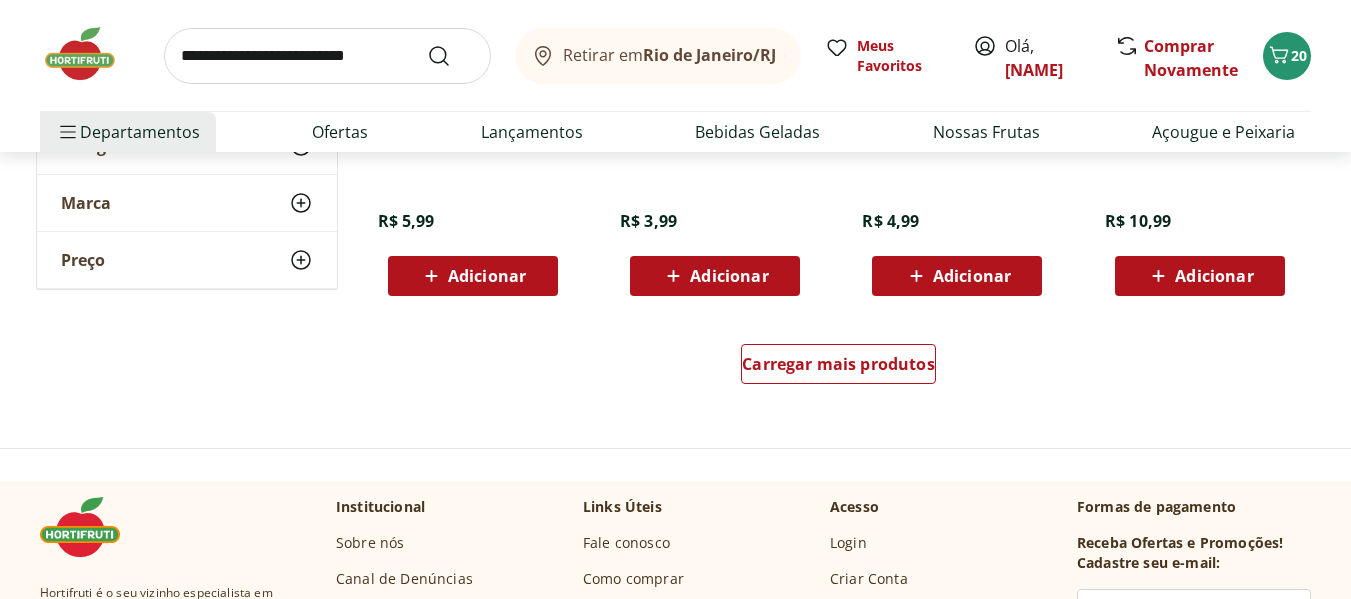 scroll, scrollTop: 3935, scrollLeft: 0, axis: vertical 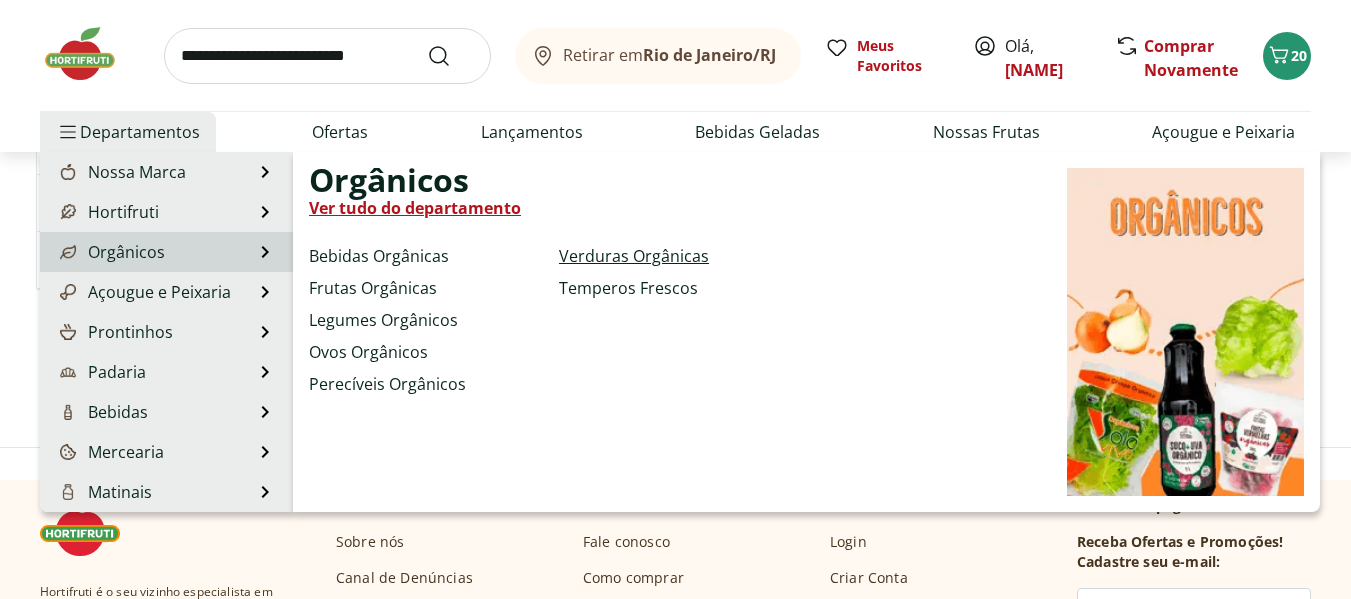click on "Verduras Orgânicas" at bounding box center (634, 256) 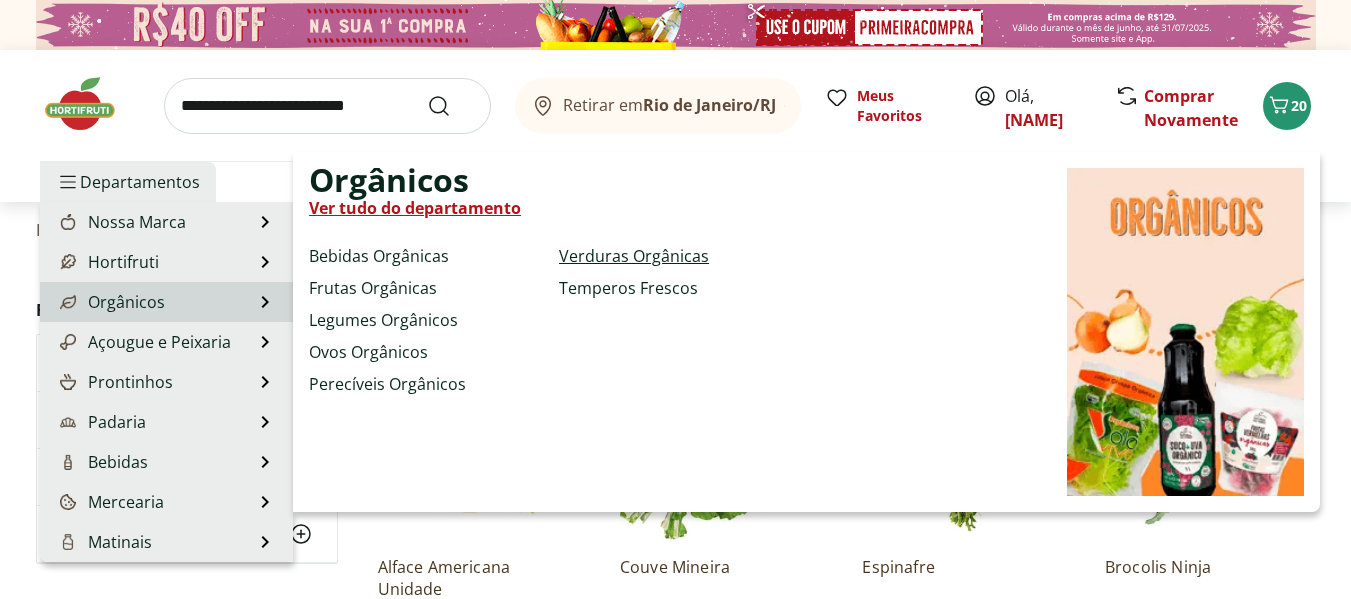 select on "**********" 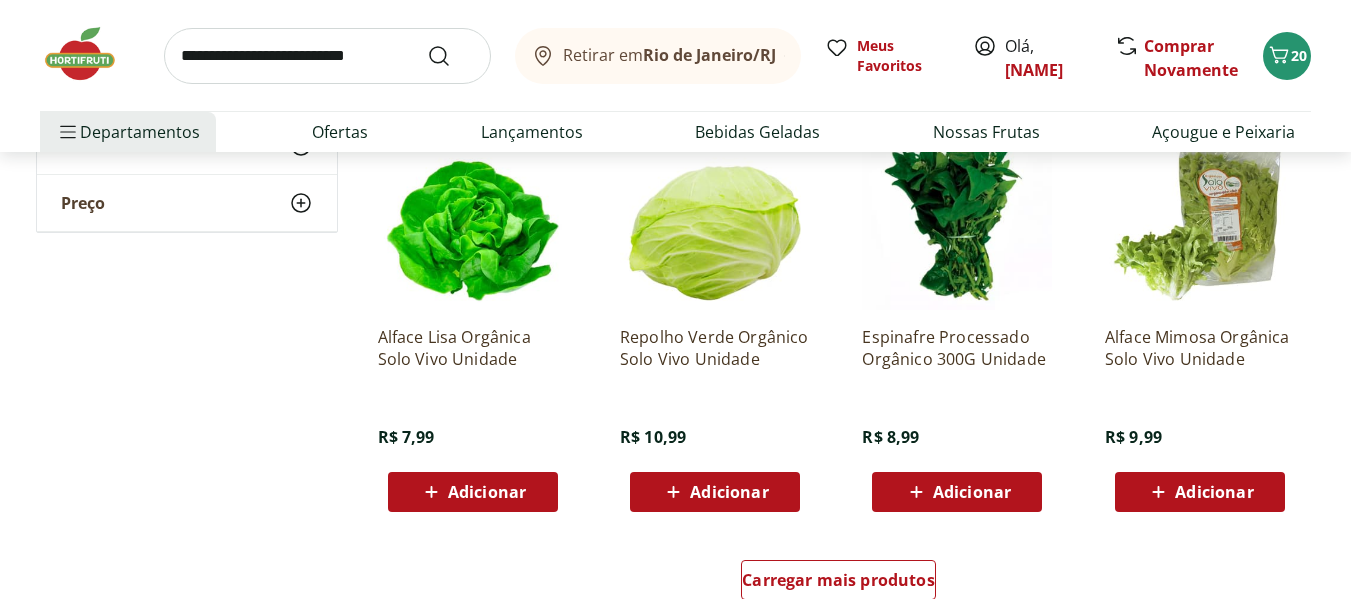 scroll, scrollTop: 1262, scrollLeft: 0, axis: vertical 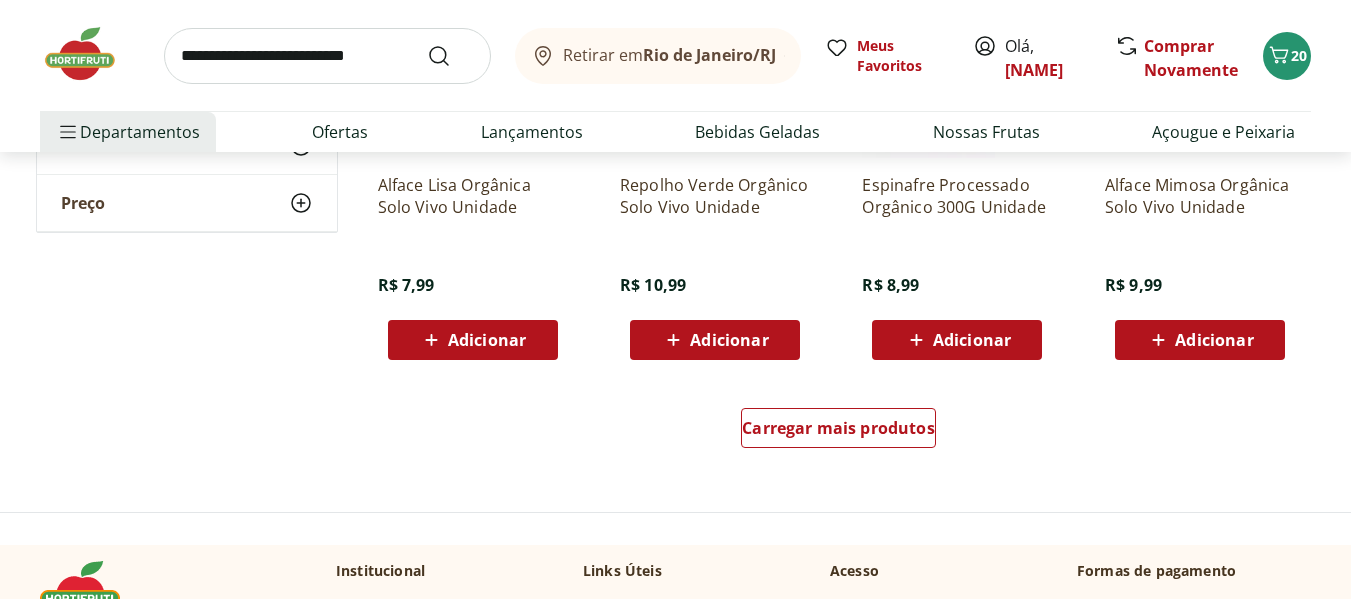 click on "Carregar mais produtos" at bounding box center (839, 432) 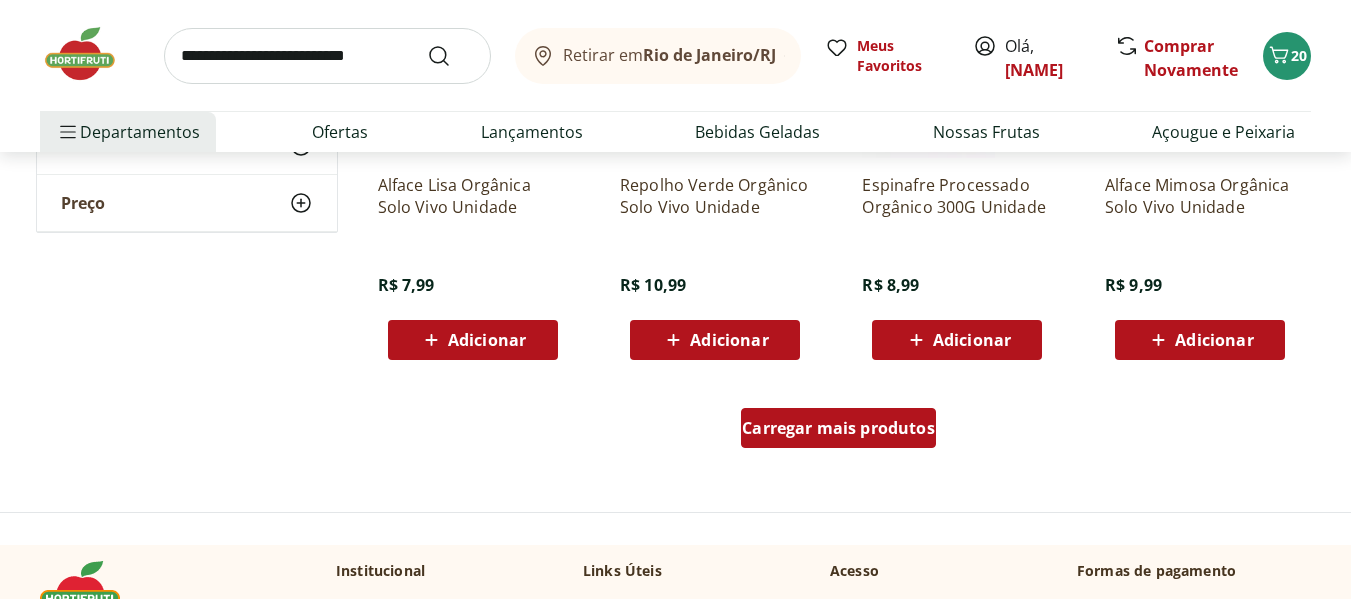 click on "Carregar mais produtos" at bounding box center [838, 428] 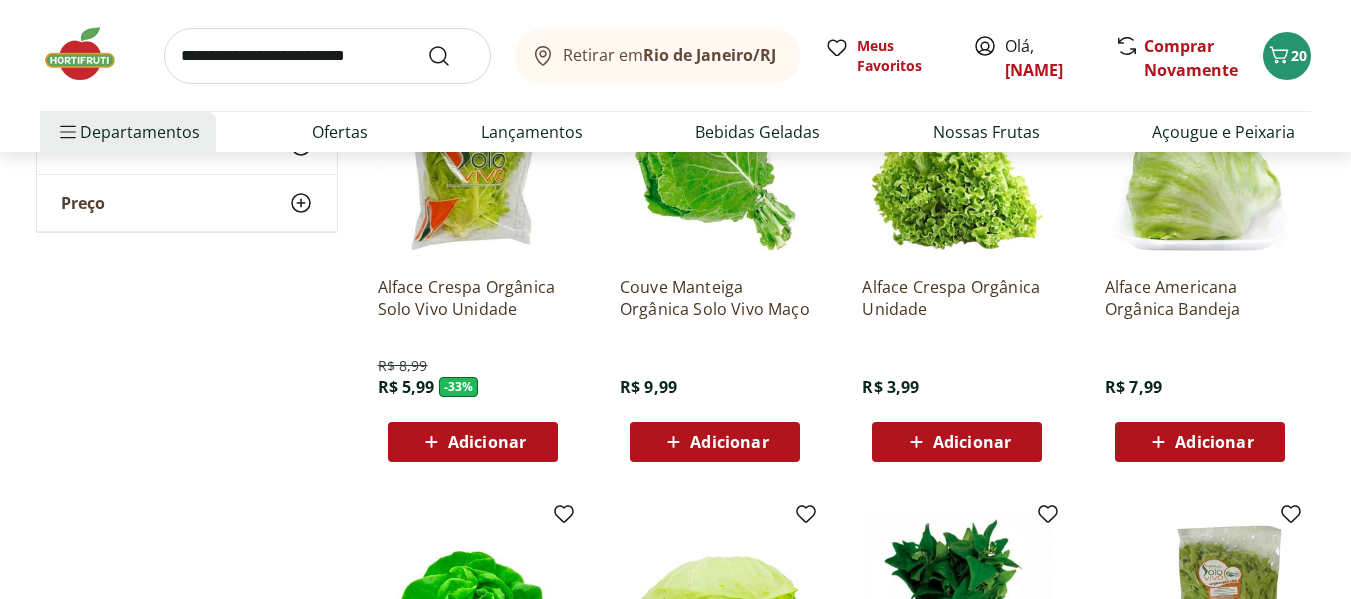 scroll, scrollTop: 678, scrollLeft: 0, axis: vertical 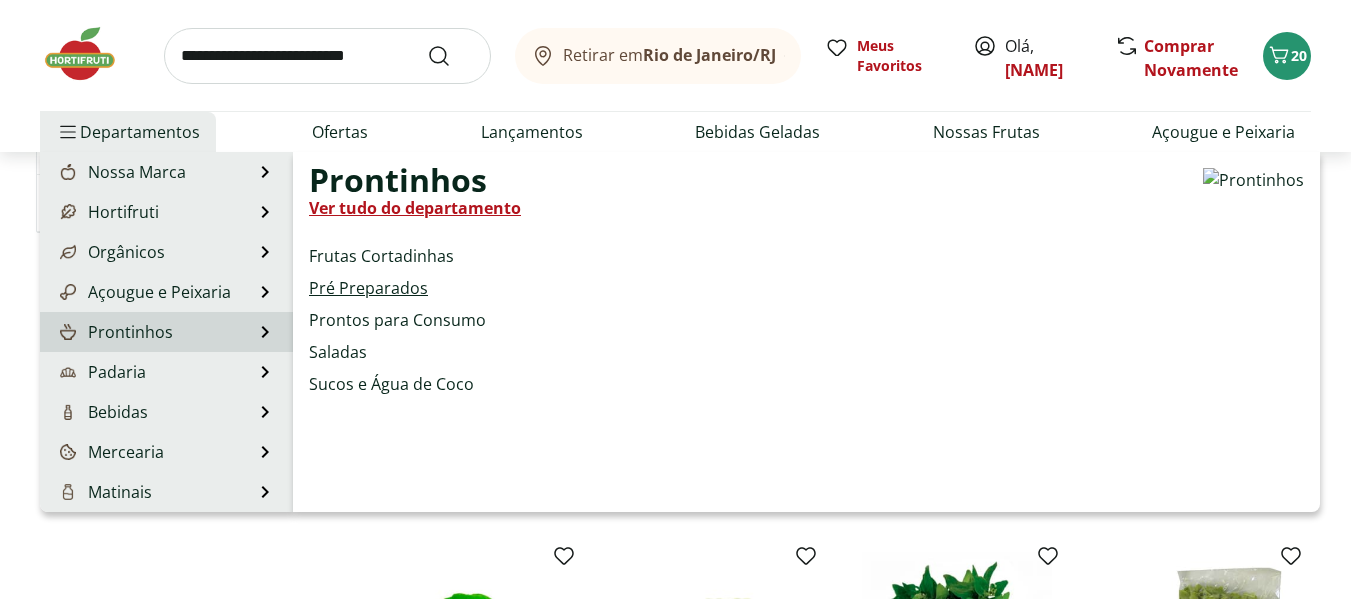 click on "Pré Preparados" at bounding box center [368, 288] 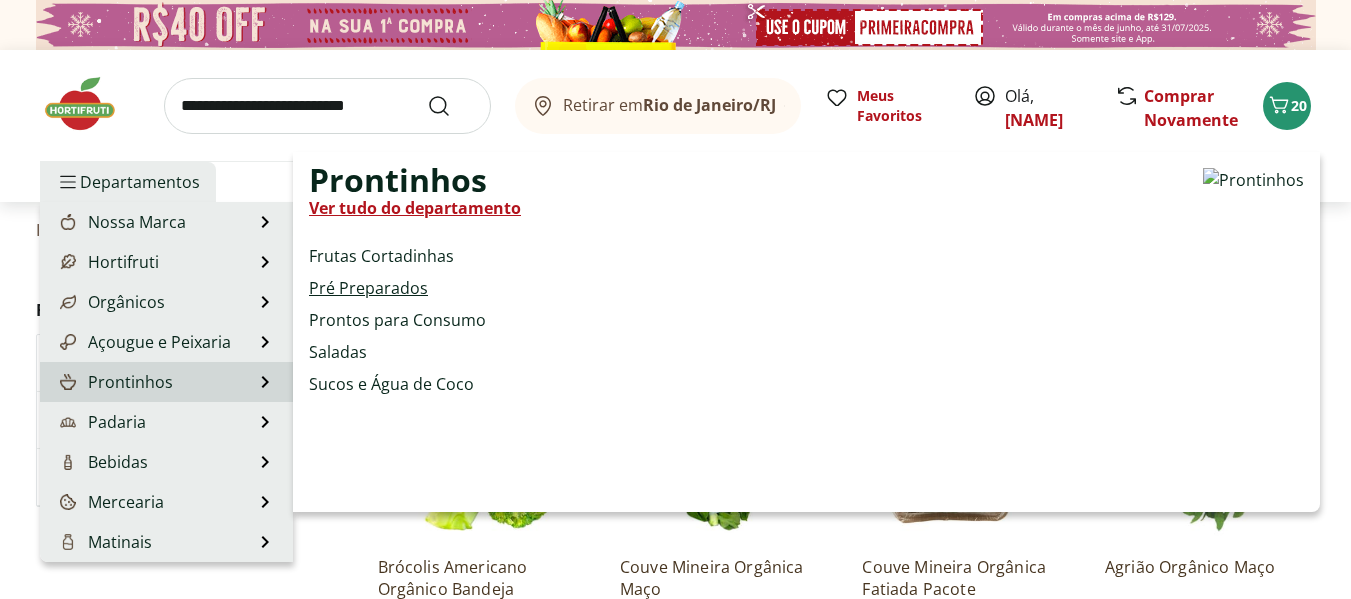 select on "**********" 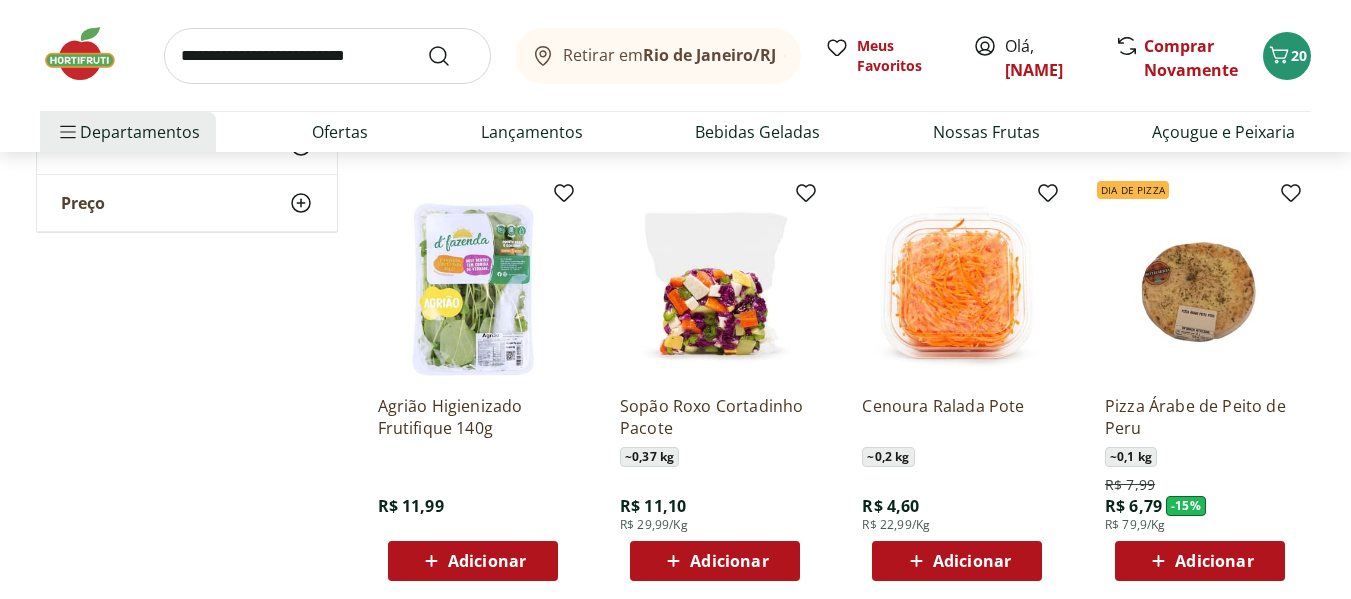 scroll, scrollTop: 1373, scrollLeft: 0, axis: vertical 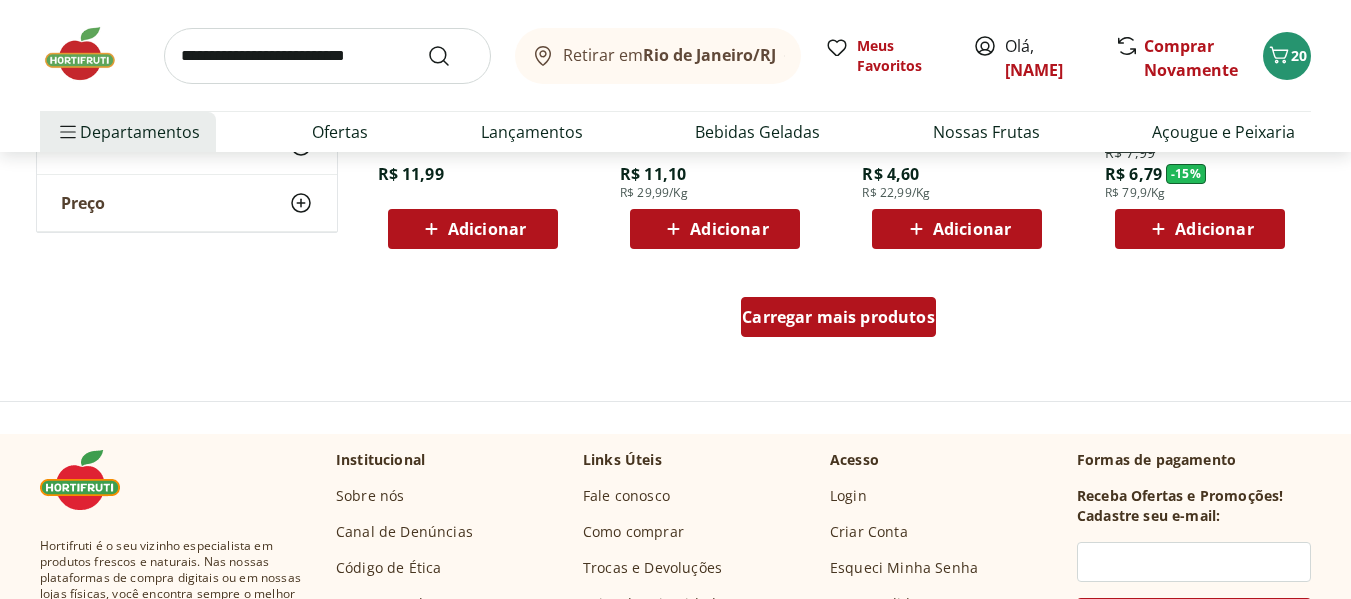 click on "Carregar mais produtos" at bounding box center (838, 317) 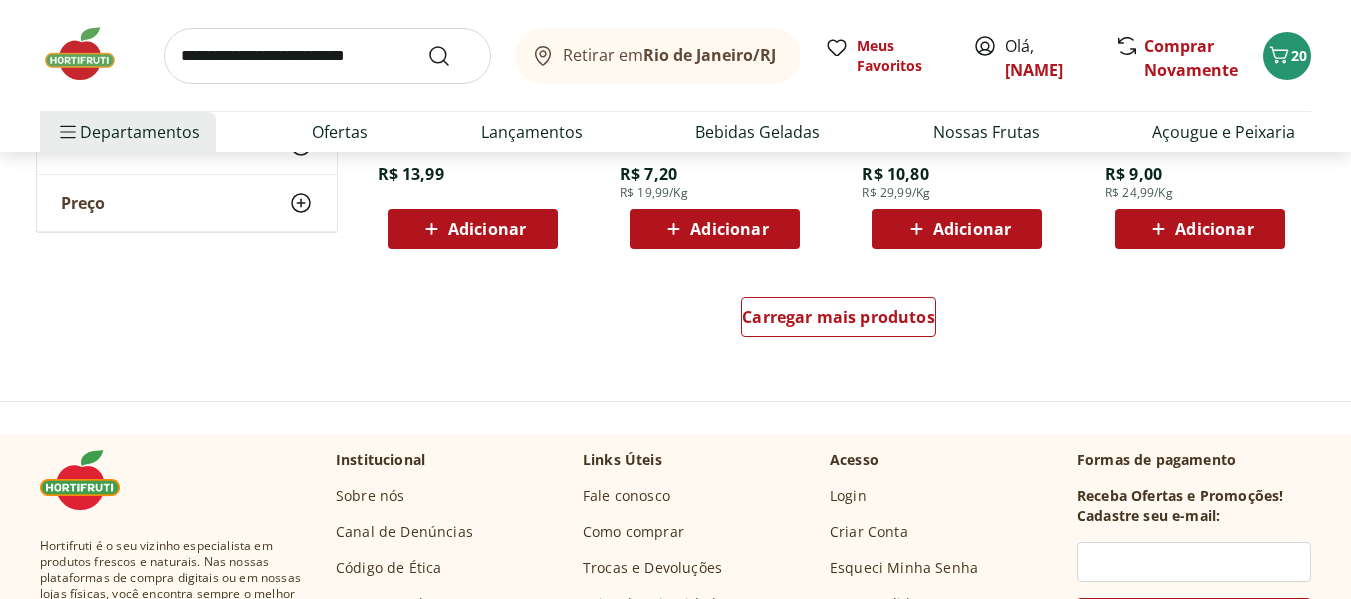 scroll, scrollTop: 2678, scrollLeft: 0, axis: vertical 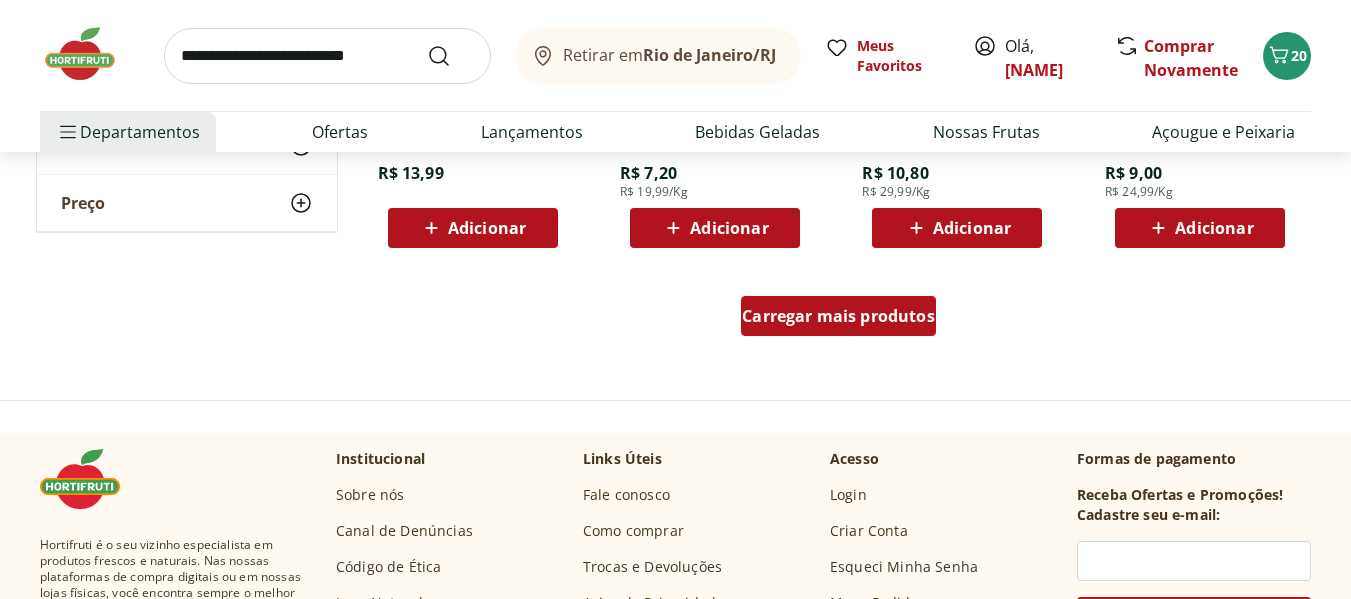 click on "Carregar mais produtos" at bounding box center (838, 316) 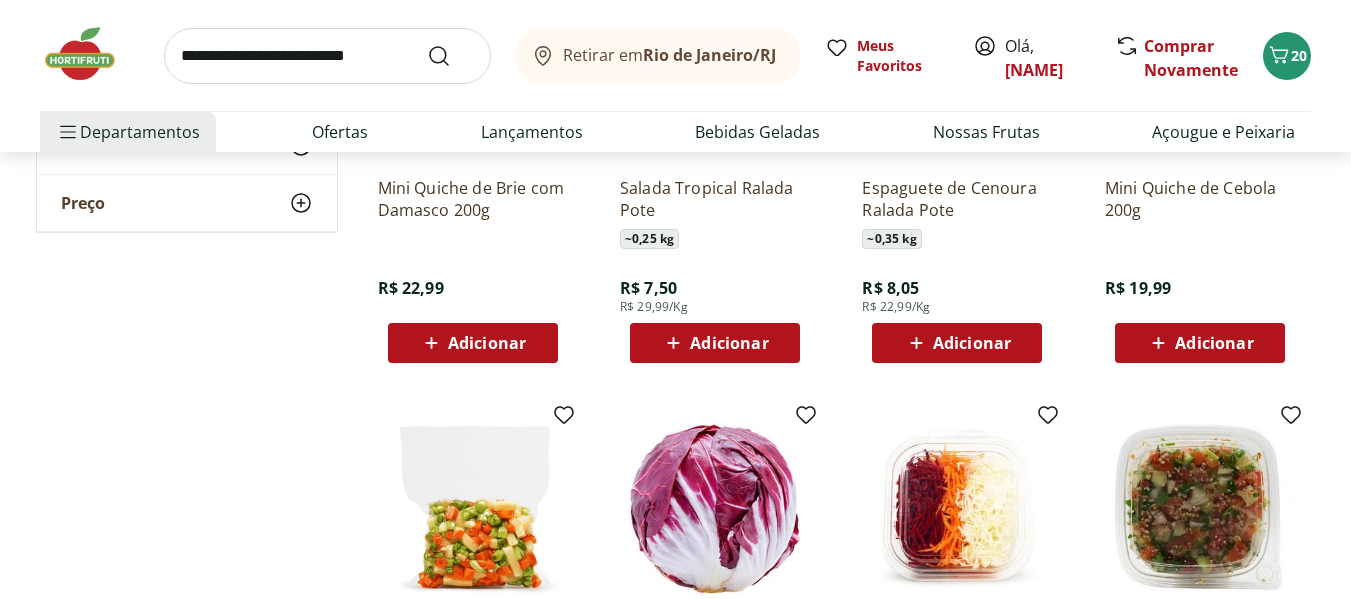 scroll, scrollTop: 3781, scrollLeft: 0, axis: vertical 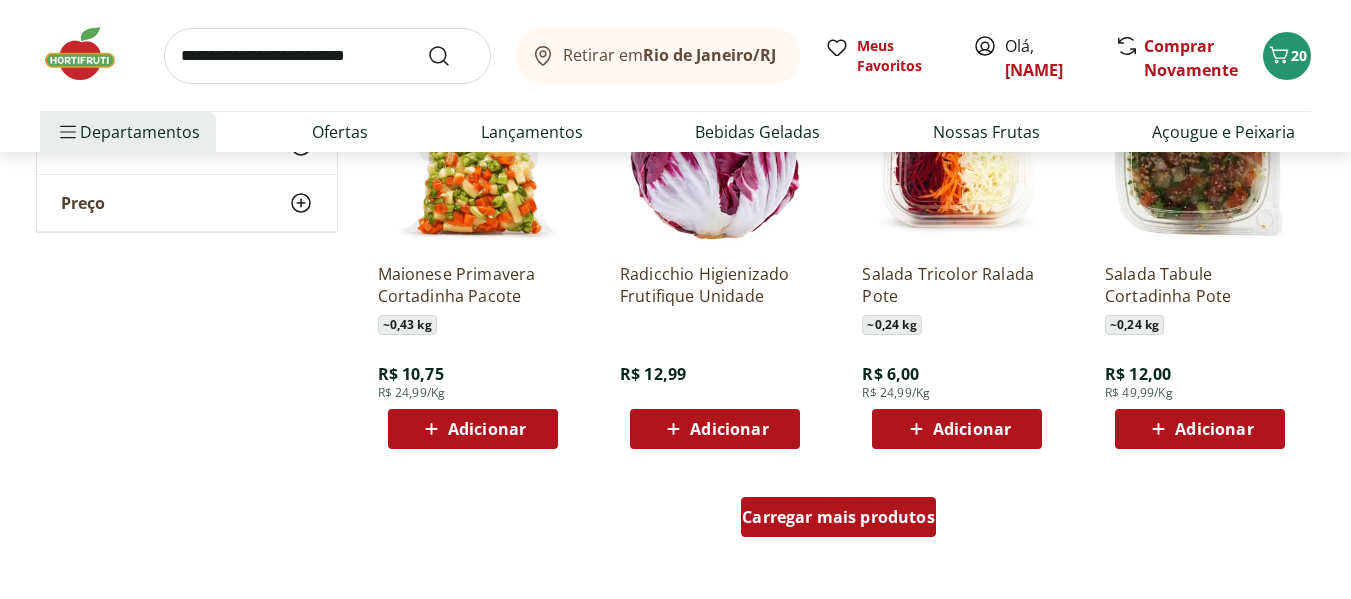 click on "Carregar mais produtos" at bounding box center [838, 517] 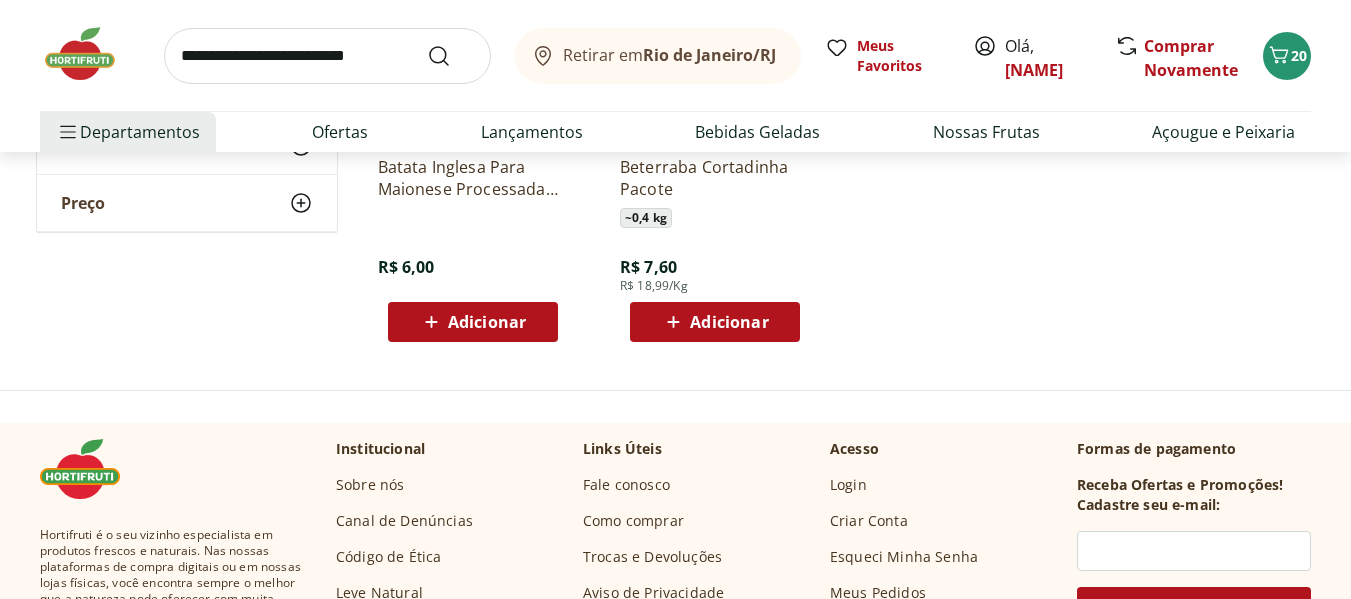 scroll, scrollTop: 4753, scrollLeft: 0, axis: vertical 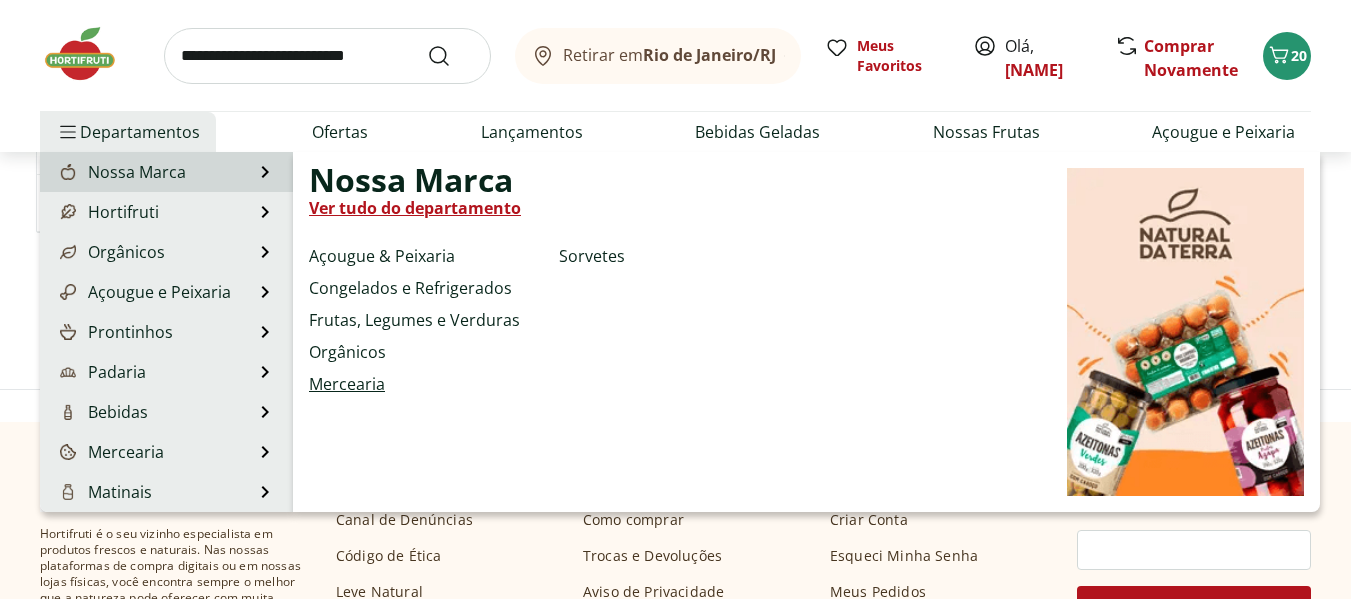 click on "Mercearia" at bounding box center [347, 384] 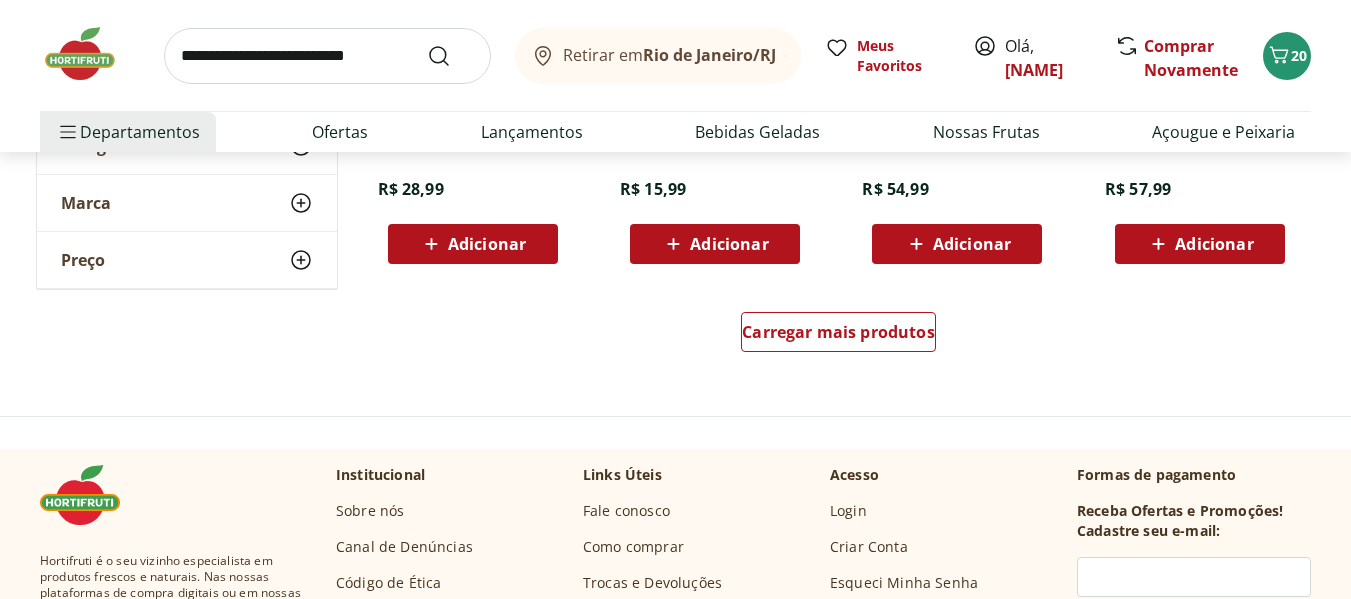 scroll, scrollTop: 1359, scrollLeft: 0, axis: vertical 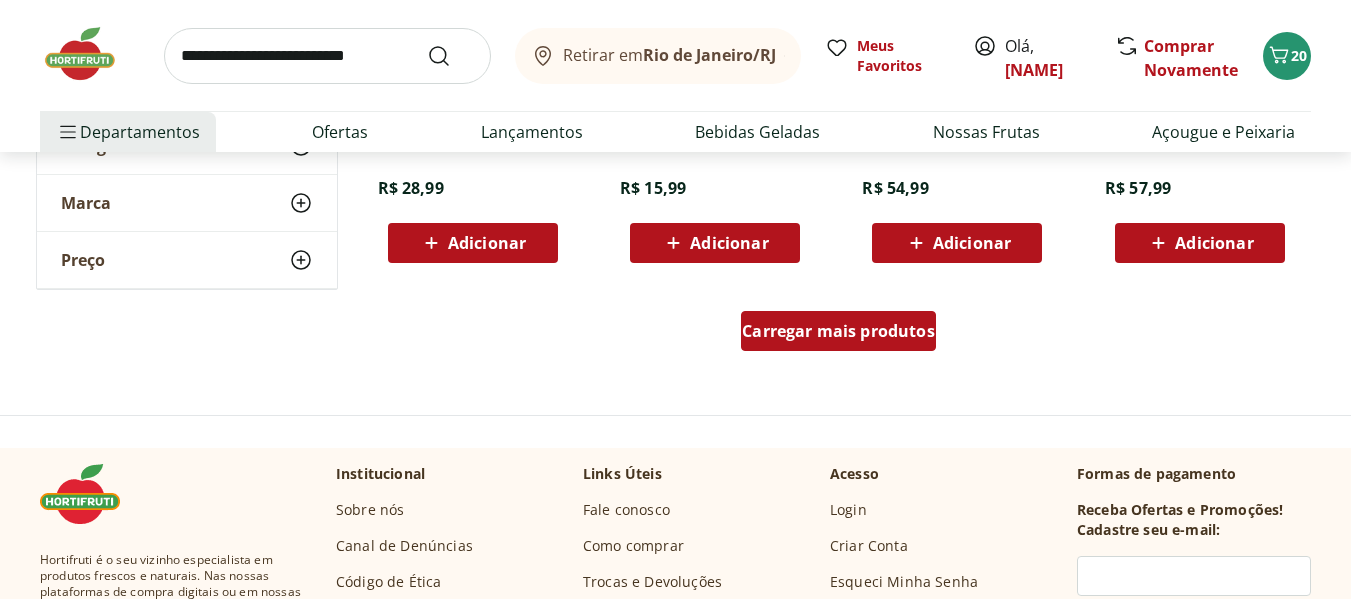click on "Carregar mais produtos" at bounding box center [838, 331] 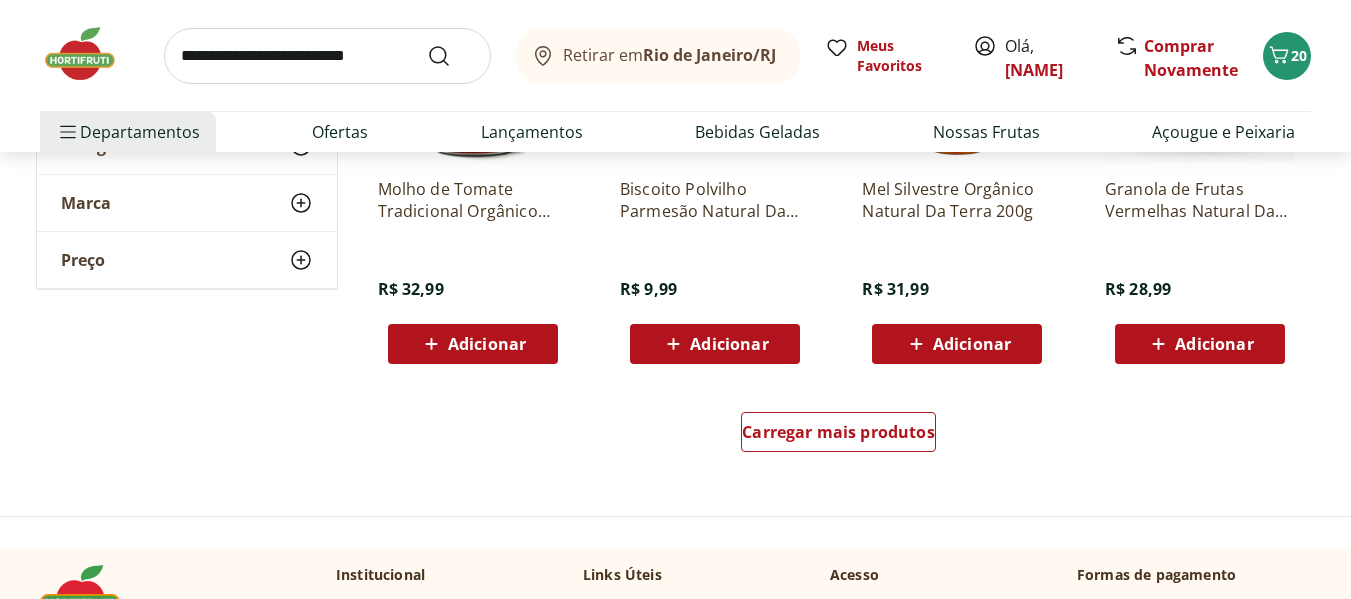 scroll, scrollTop: 2564, scrollLeft: 0, axis: vertical 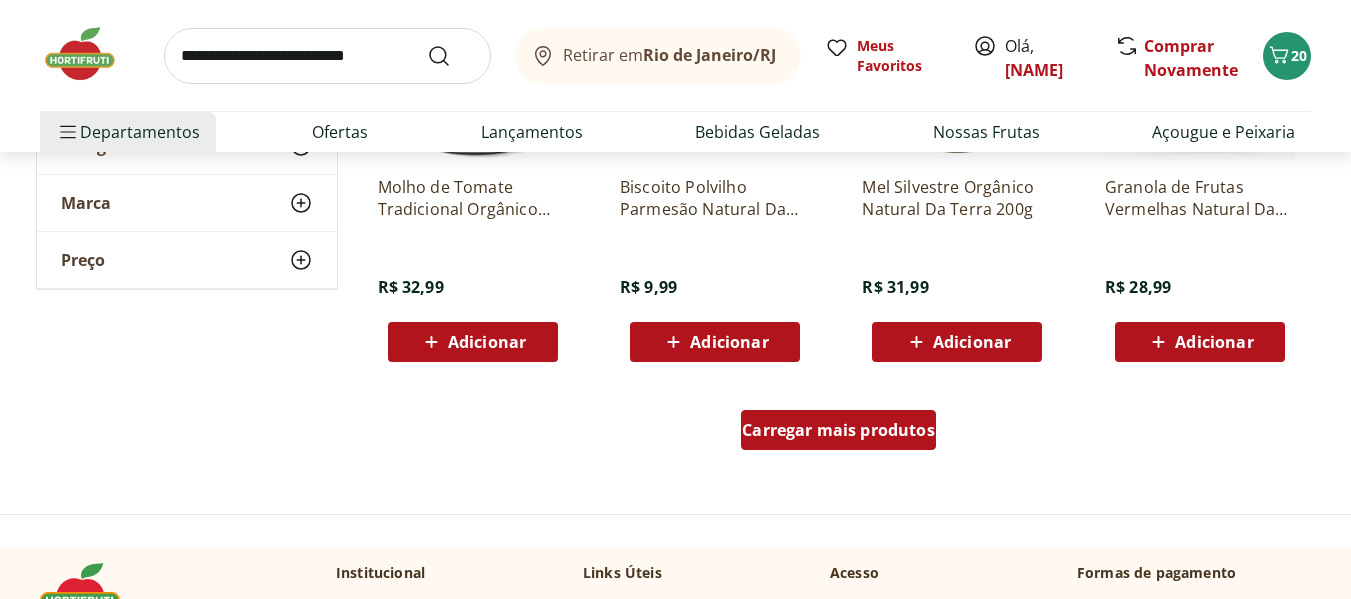click on "Carregar mais produtos" at bounding box center (838, 430) 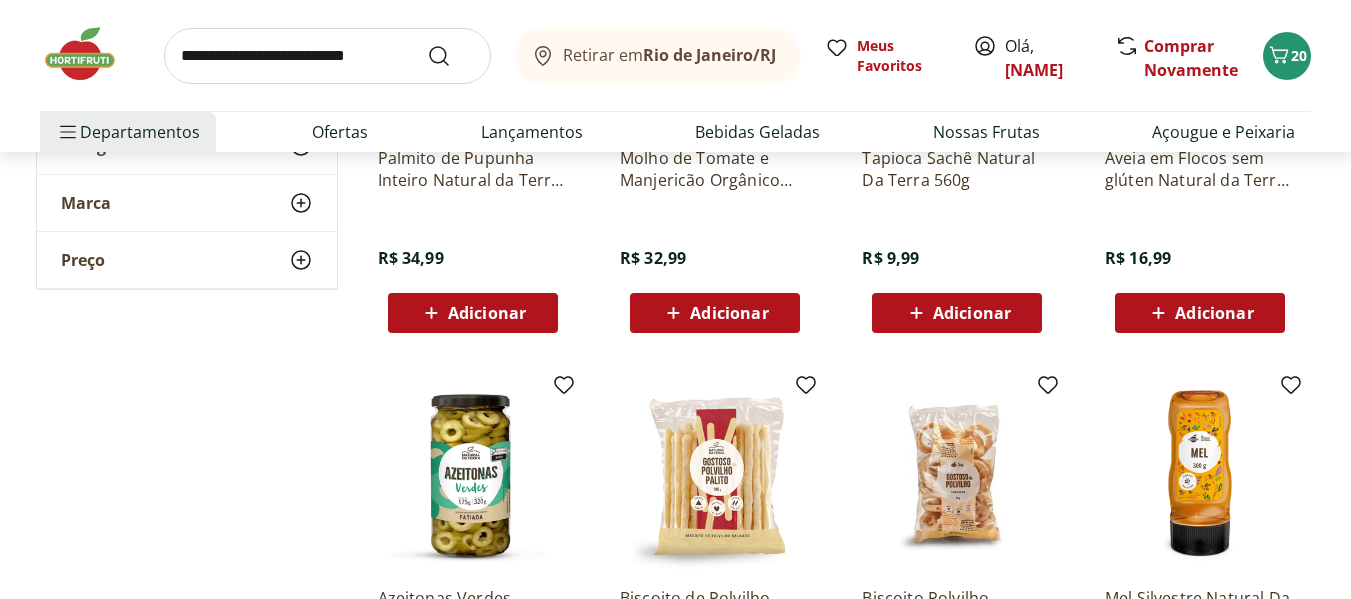scroll, scrollTop: 3018, scrollLeft: 0, axis: vertical 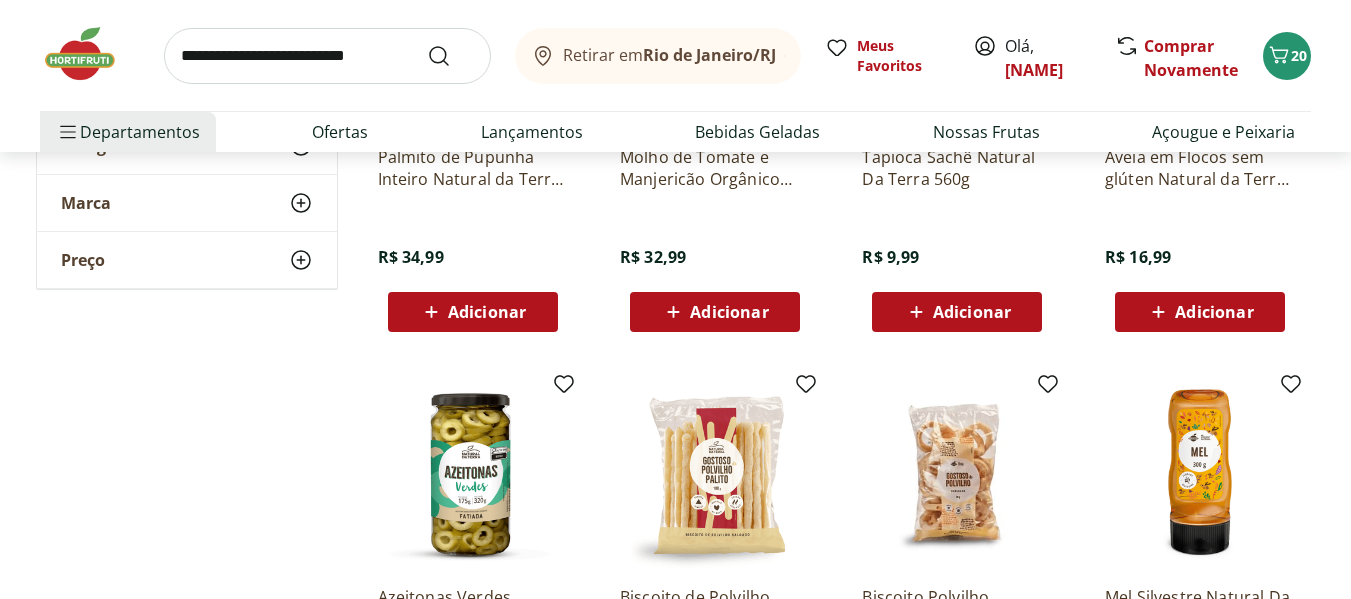 click on "Adicionar" at bounding box center (1214, 312) 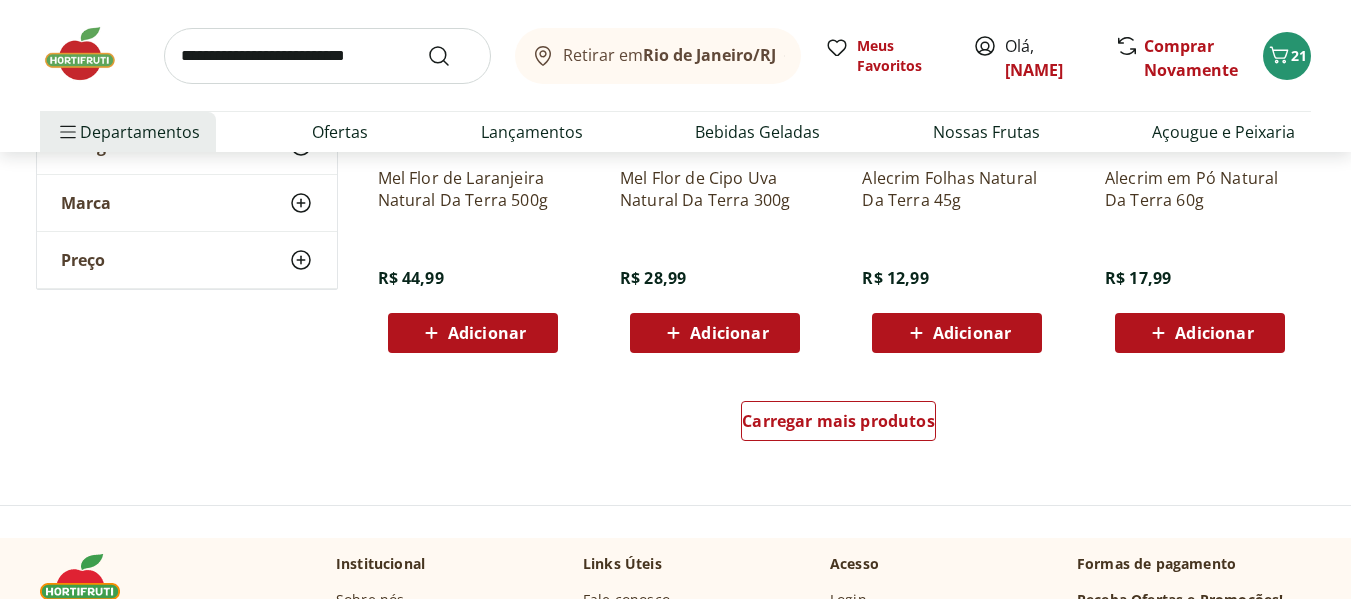 scroll, scrollTop: 3879, scrollLeft: 0, axis: vertical 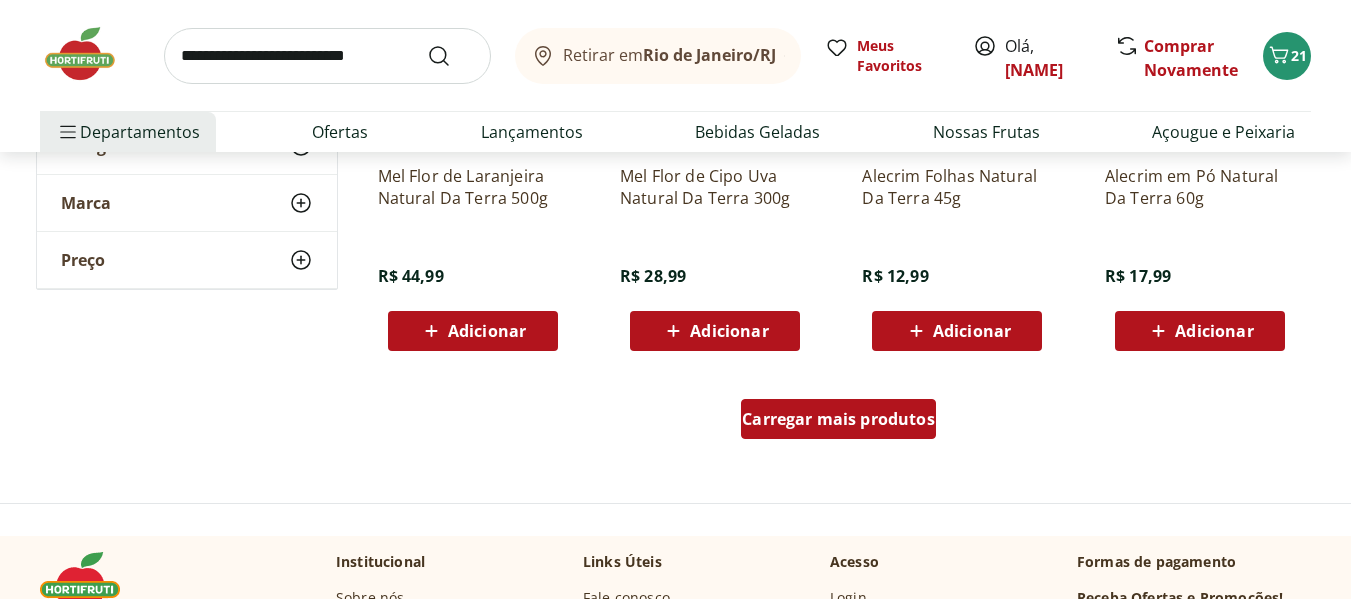 click on "Carregar mais produtos" at bounding box center [838, 419] 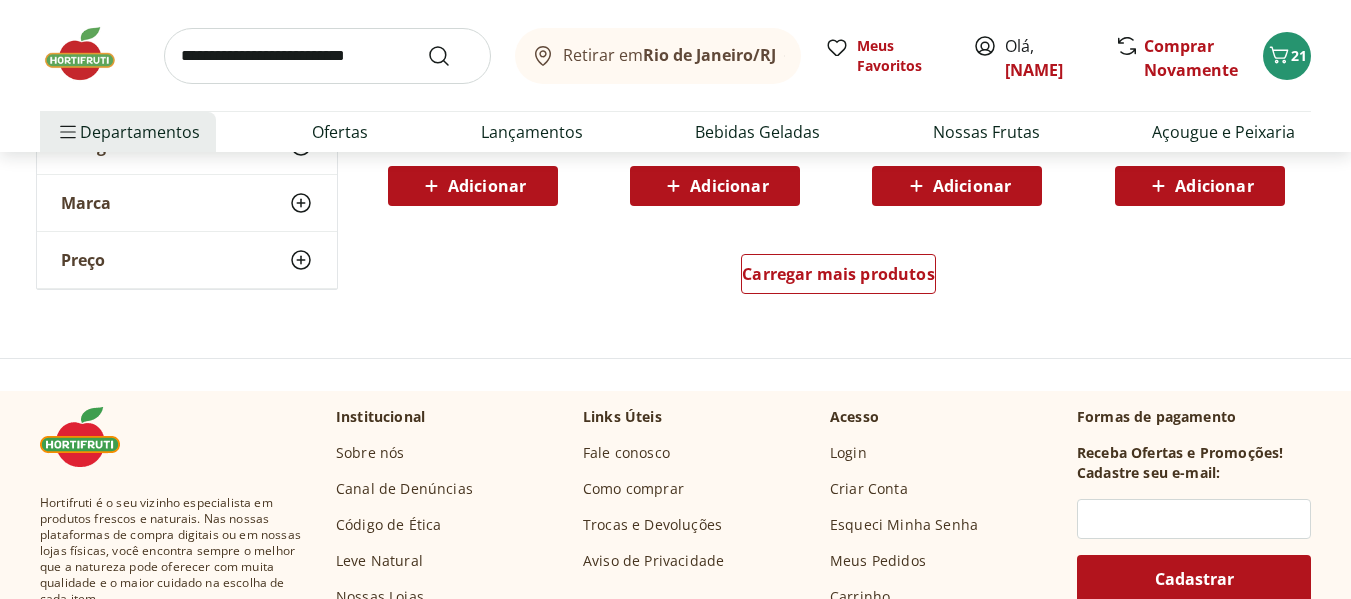 scroll, scrollTop: 5336, scrollLeft: 0, axis: vertical 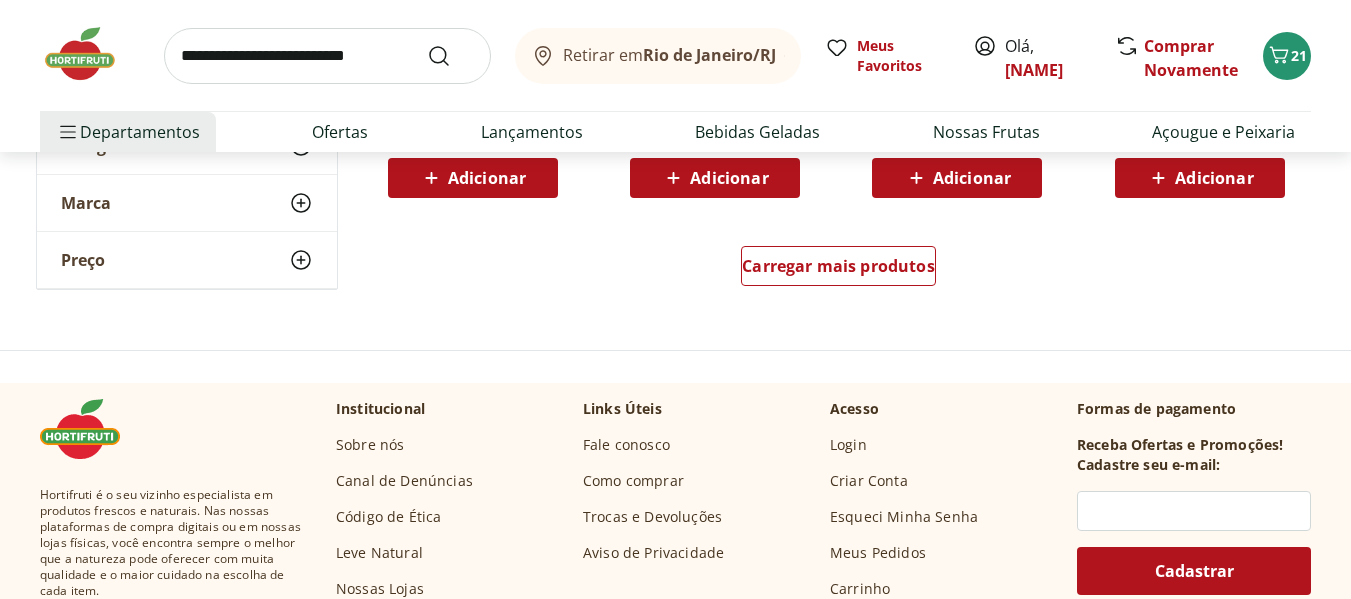 click at bounding box center (327, 56) 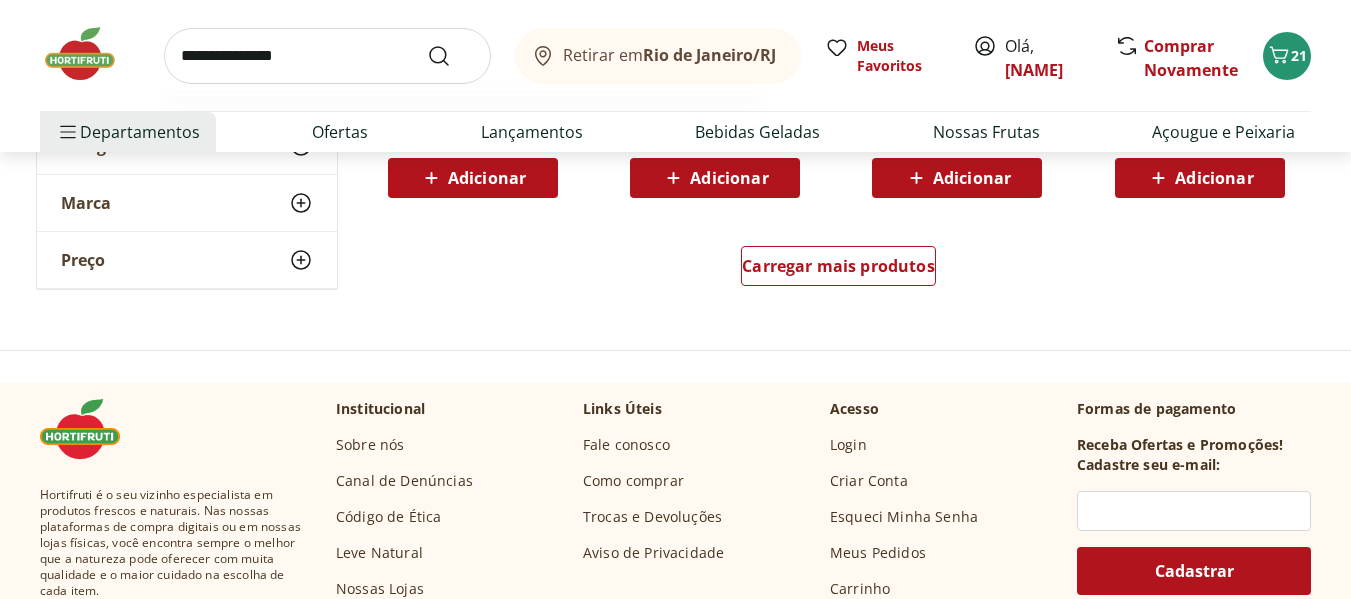 type on "**********" 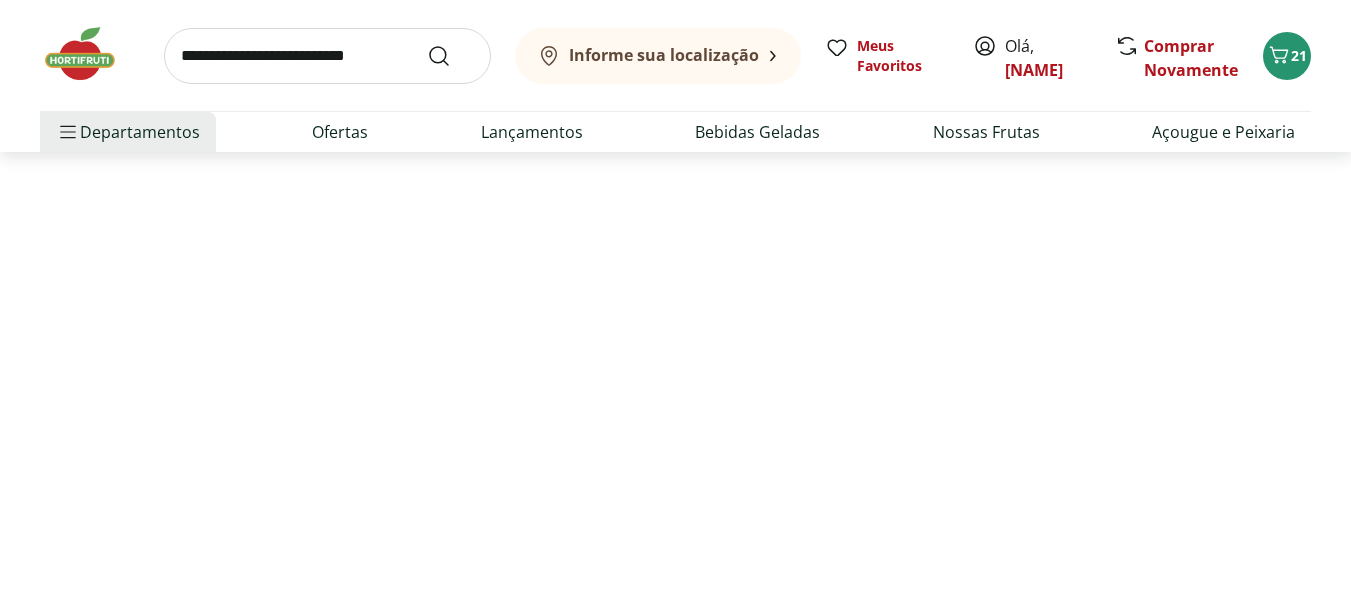 scroll, scrollTop: 0, scrollLeft: 0, axis: both 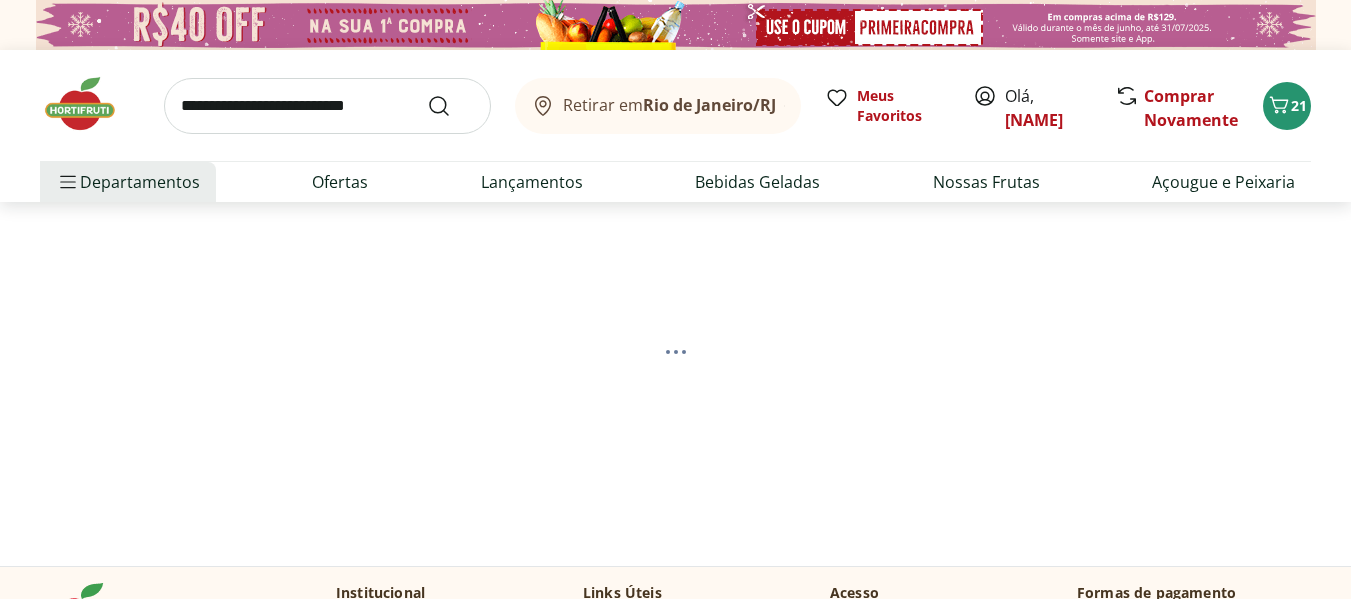 select on "**********" 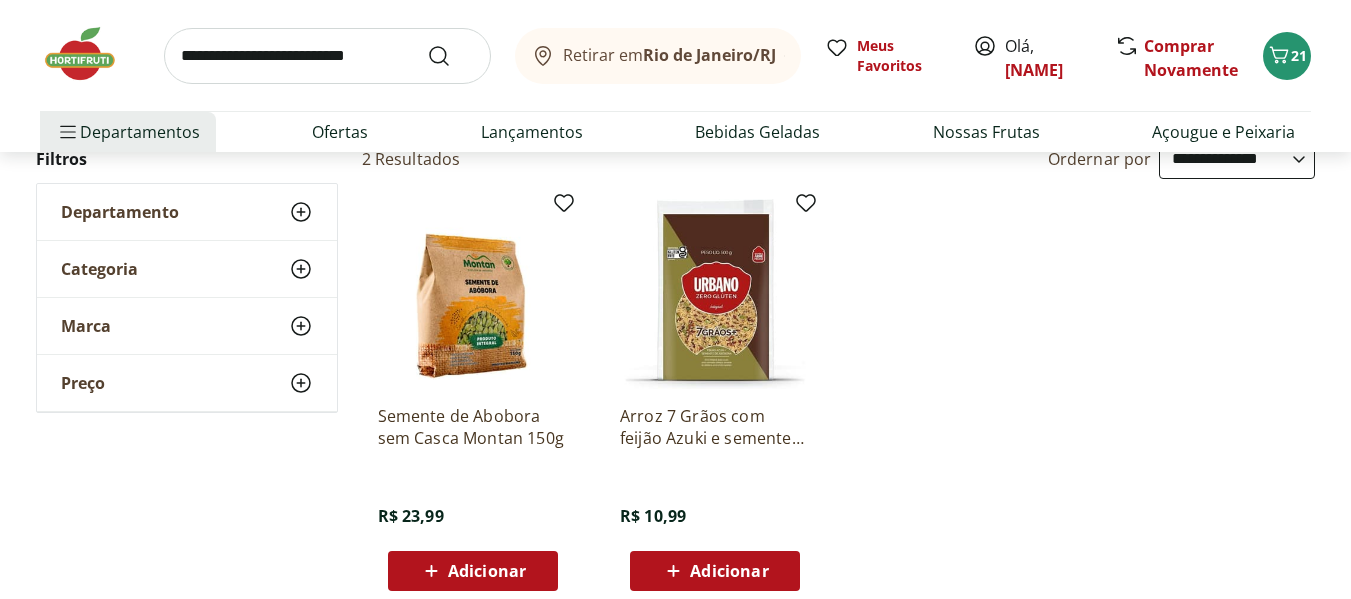 scroll, scrollTop: 225, scrollLeft: 0, axis: vertical 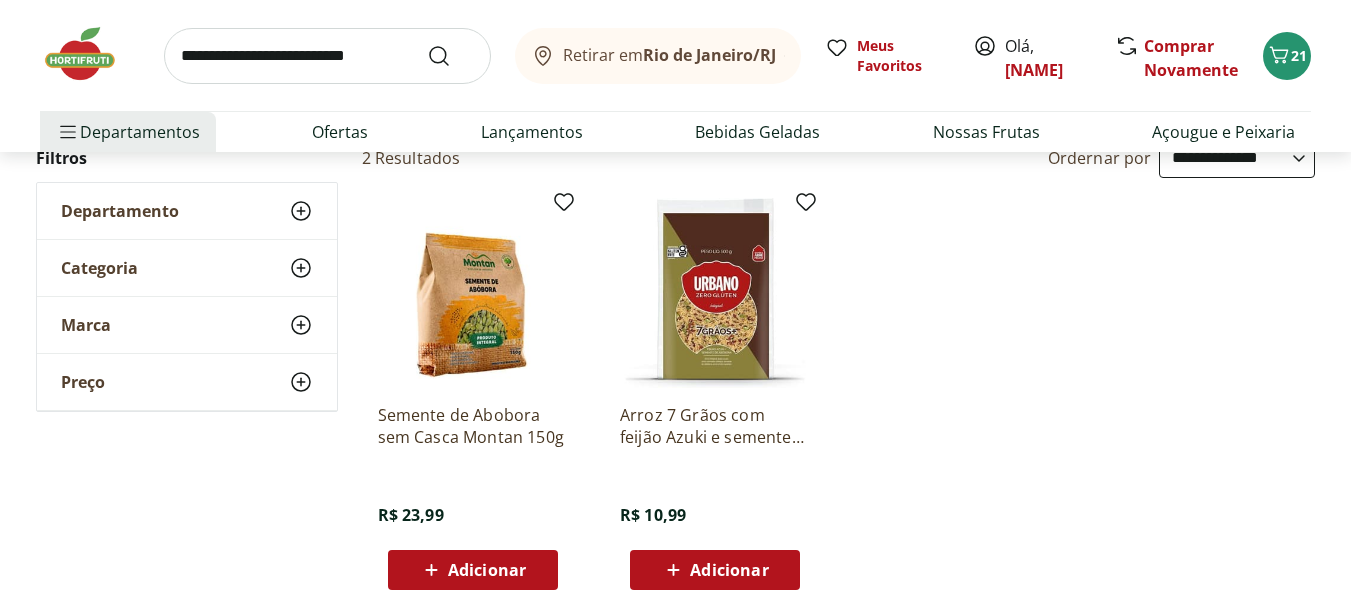 click on "Adicionar" at bounding box center [487, 570] 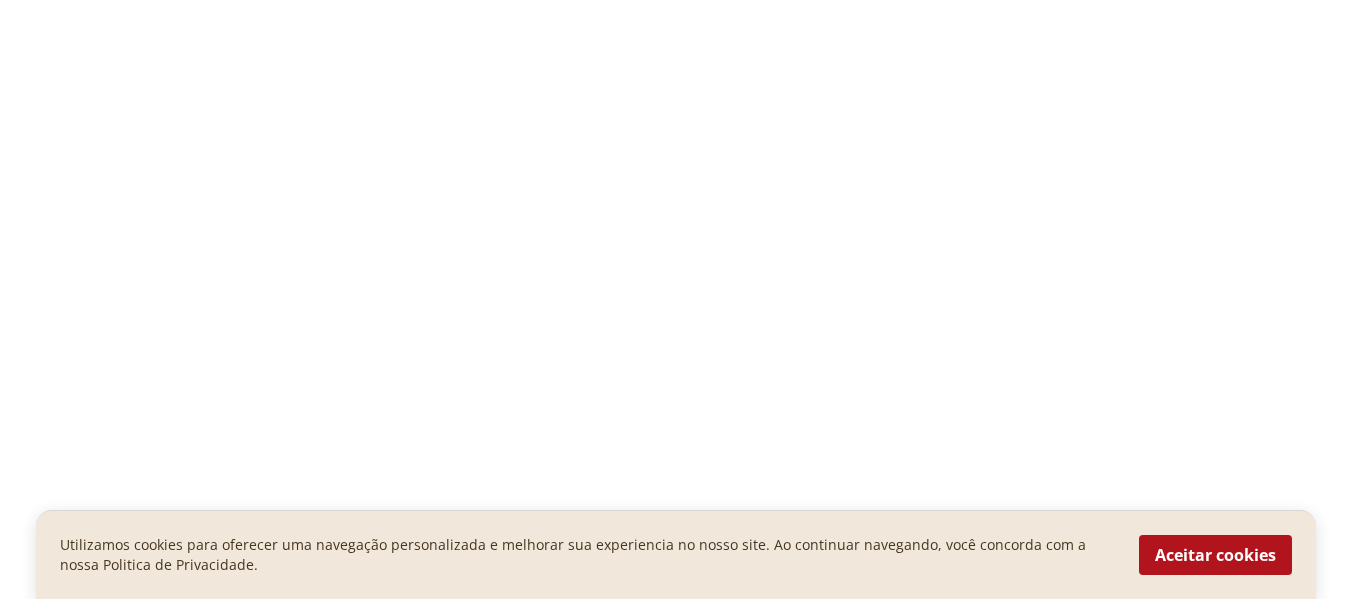 scroll, scrollTop: 0, scrollLeft: 0, axis: both 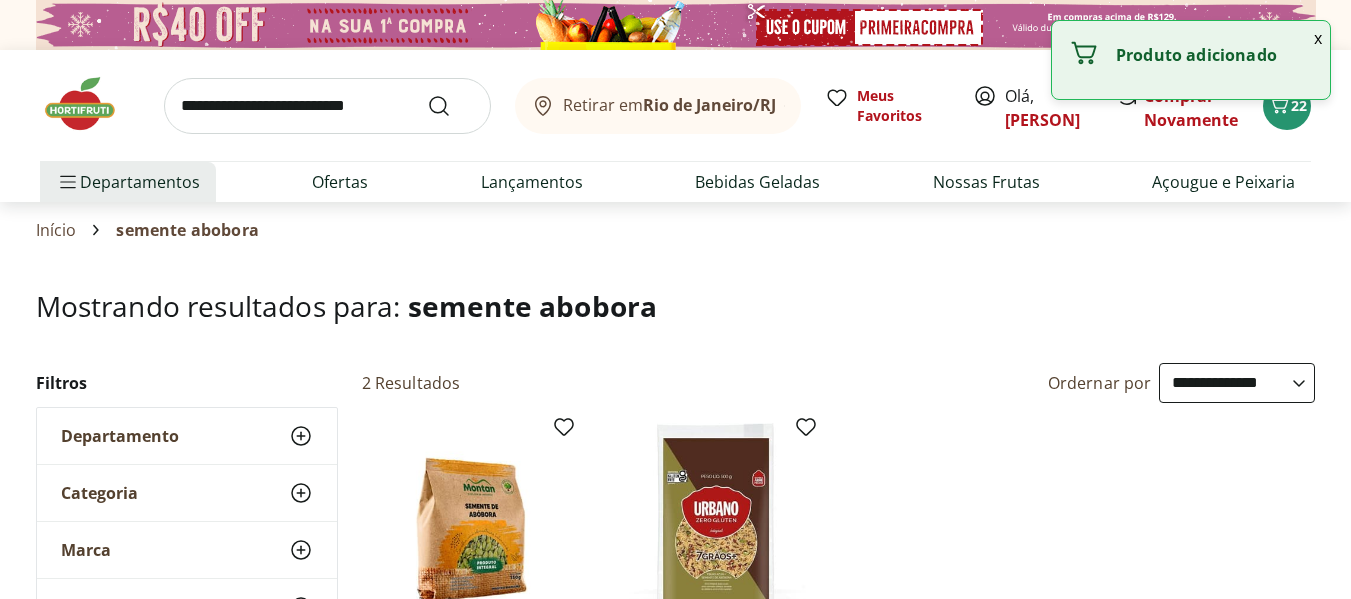 select on "**********" 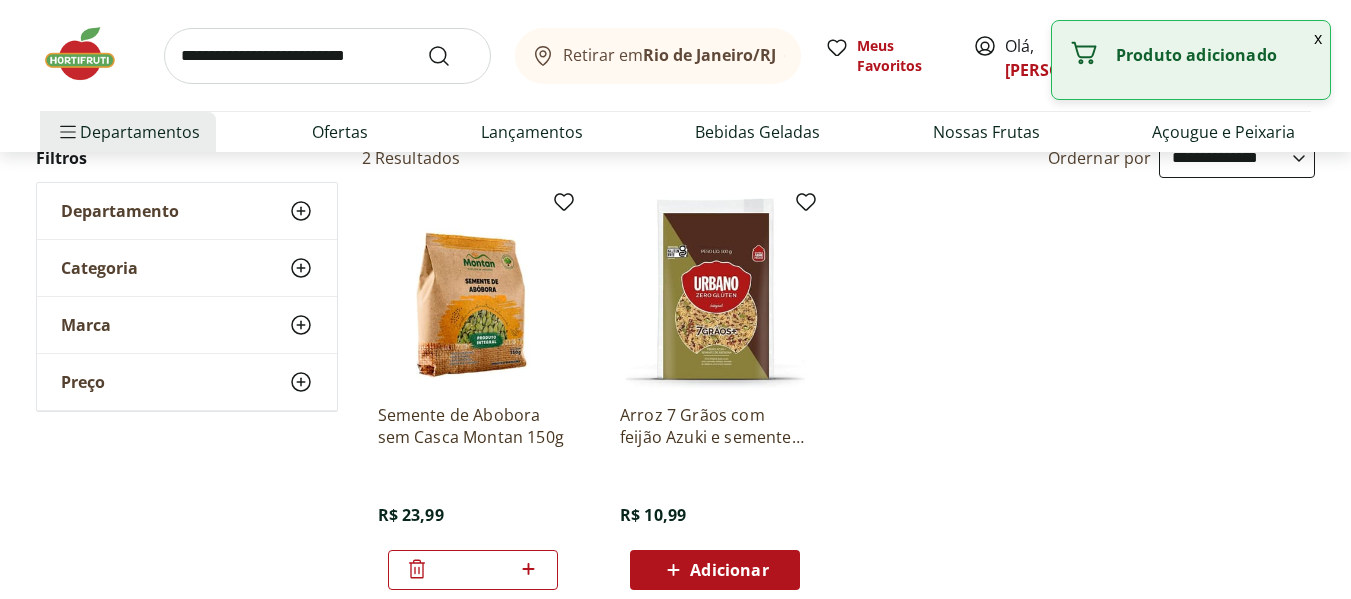 scroll, scrollTop: 0, scrollLeft: 0, axis: both 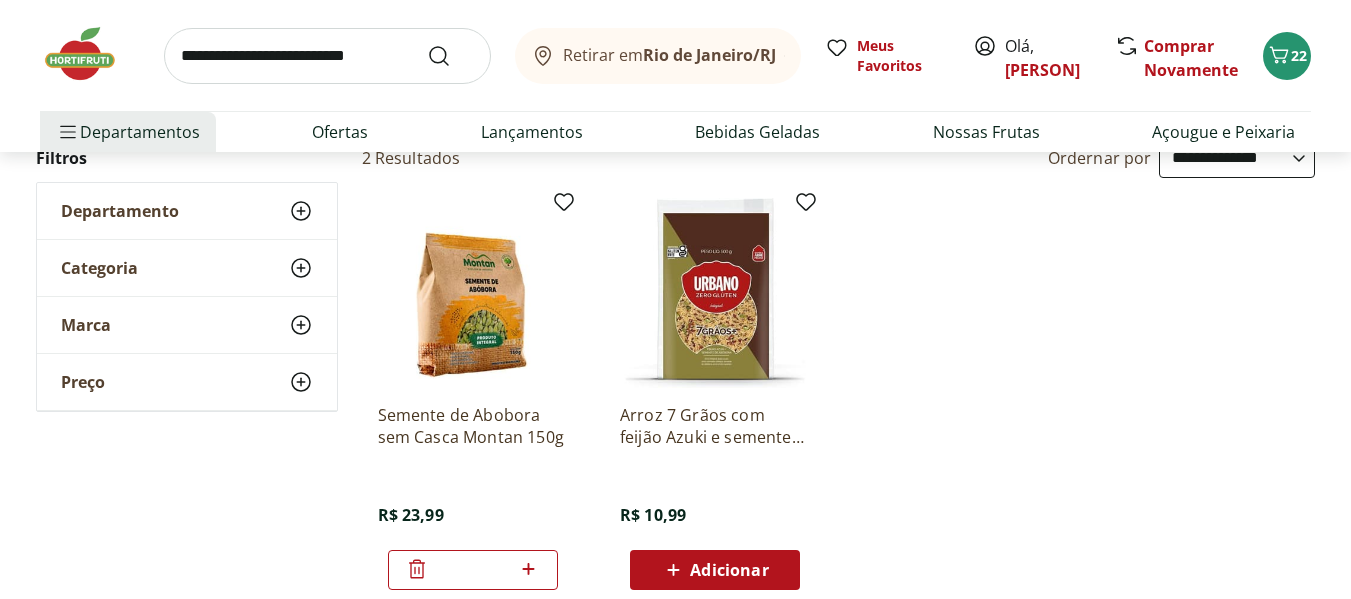 click at bounding box center [327, 56] 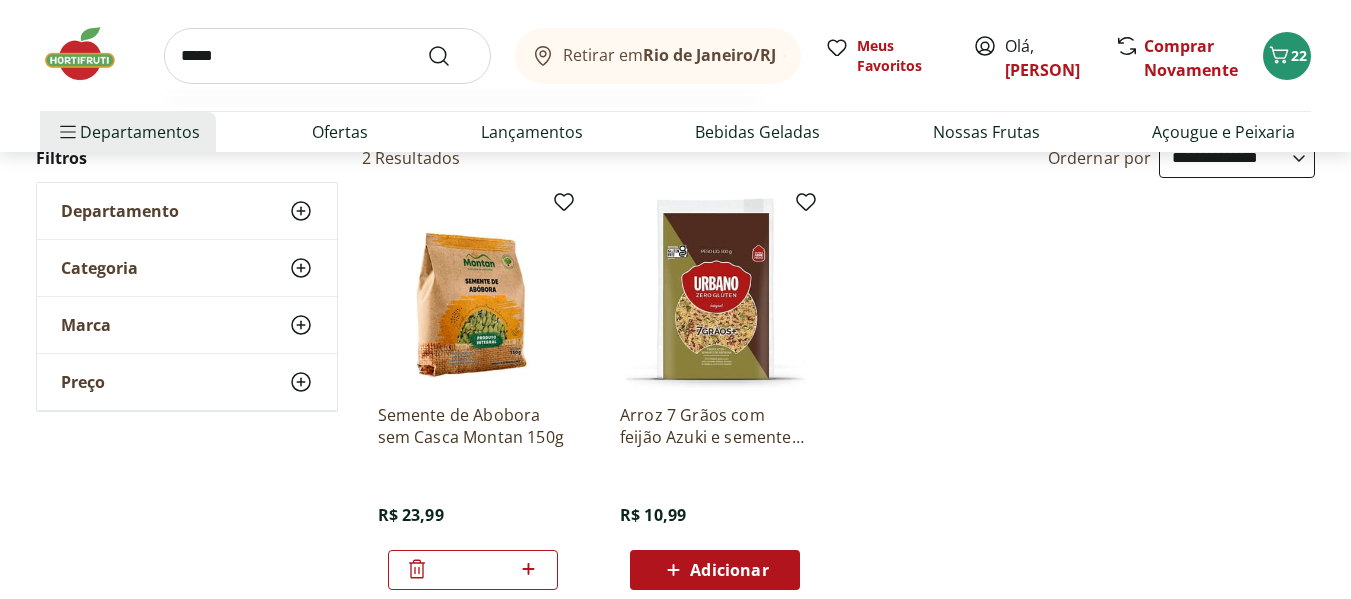 type on "*****" 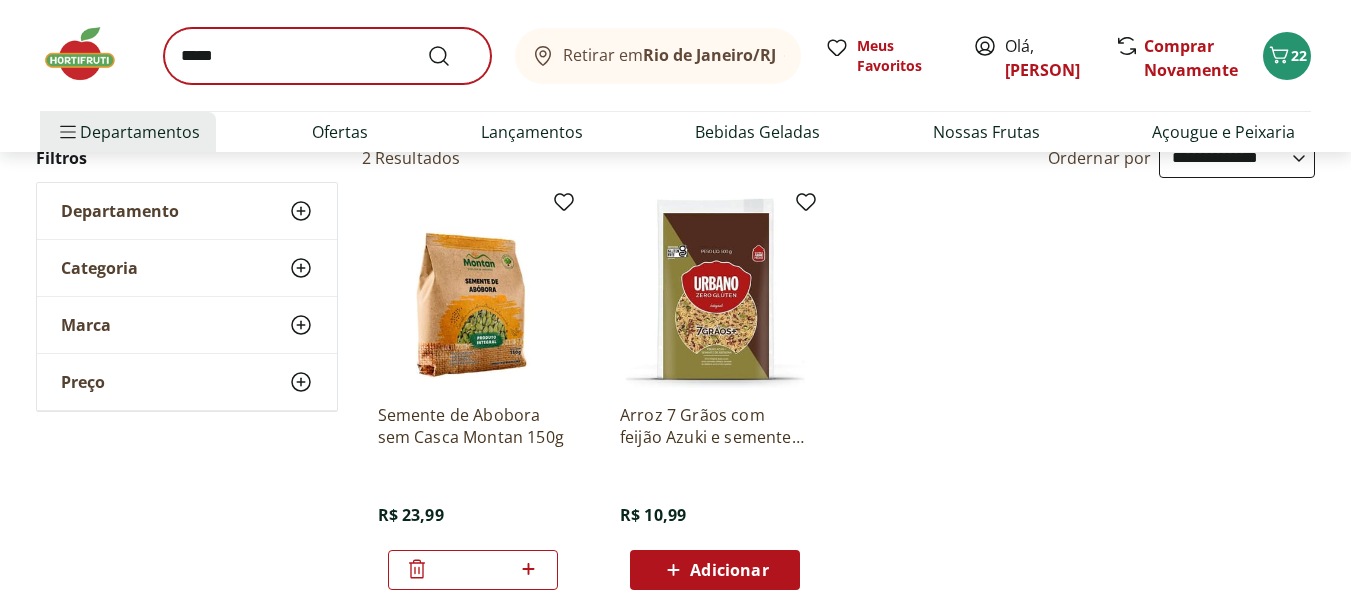 scroll, scrollTop: 0, scrollLeft: 0, axis: both 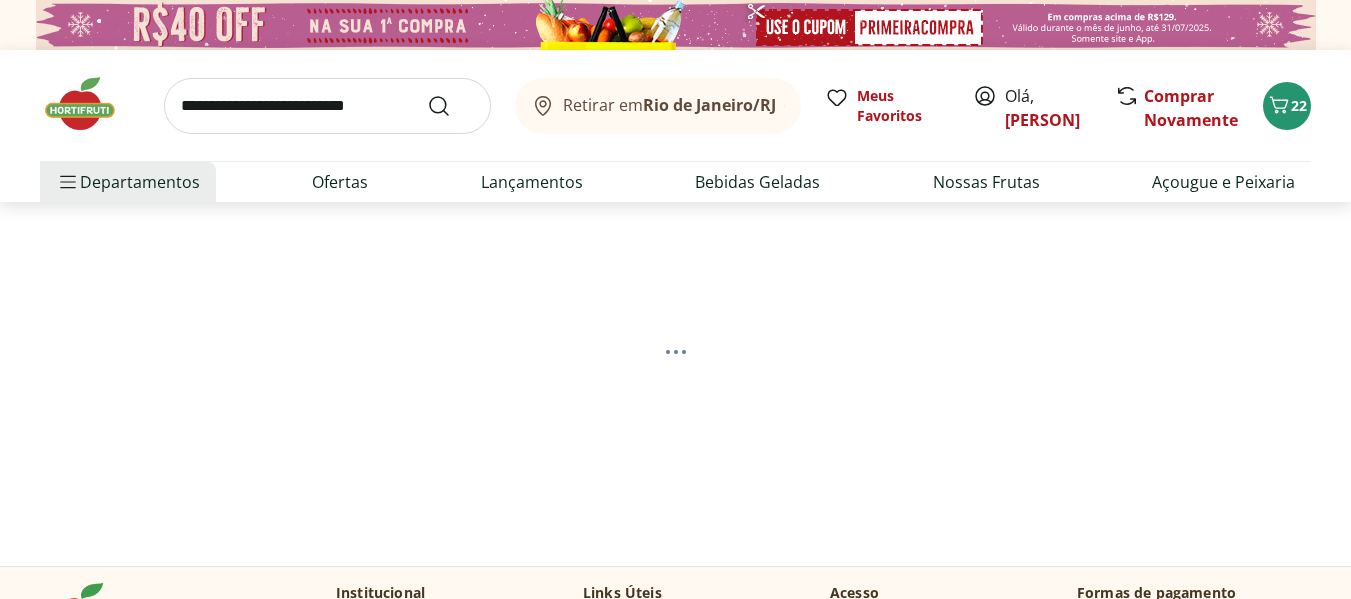 select on "**********" 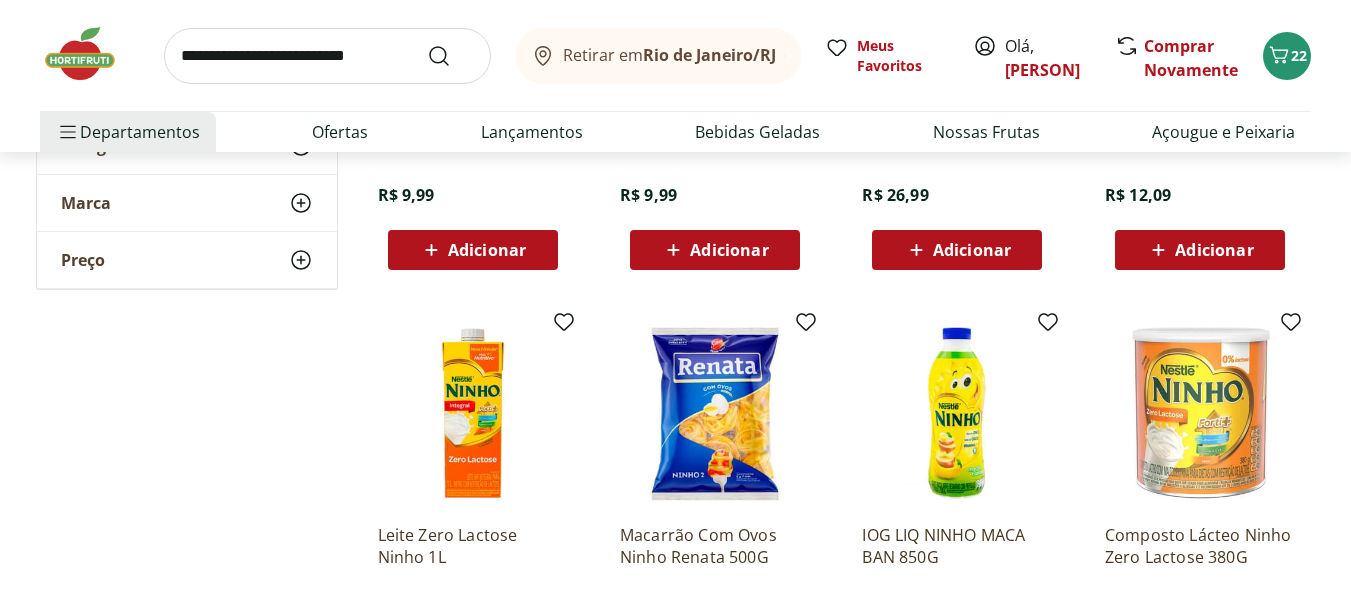 scroll, scrollTop: 395, scrollLeft: 0, axis: vertical 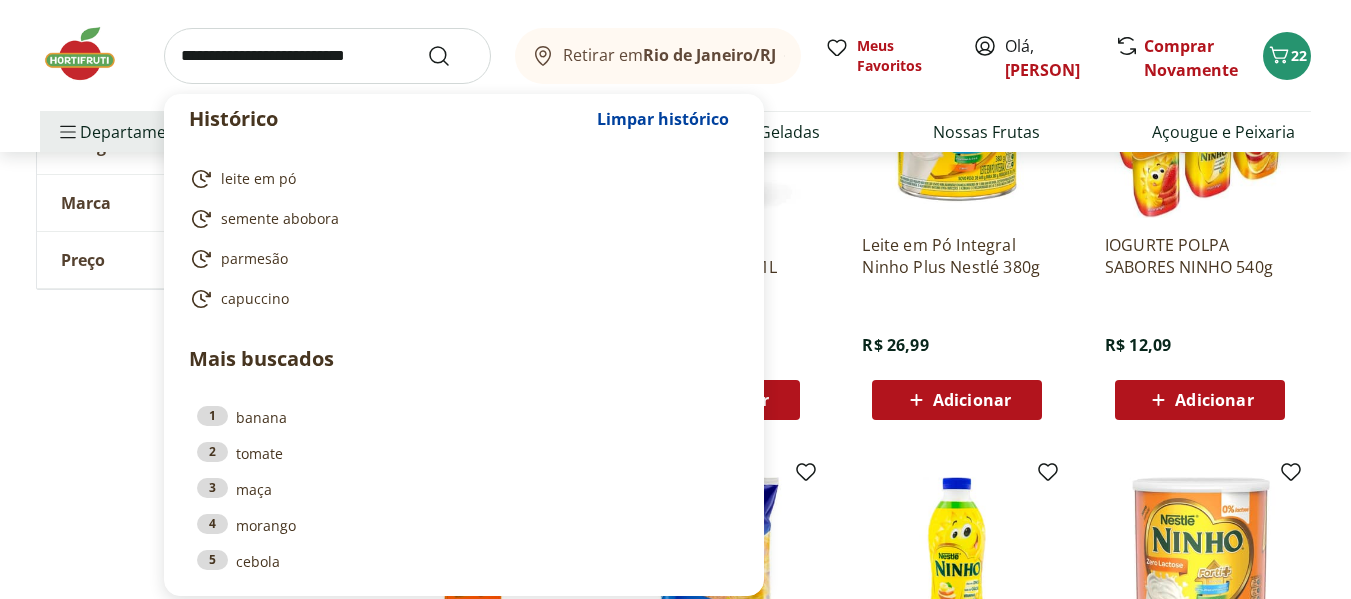 click at bounding box center [327, 56] 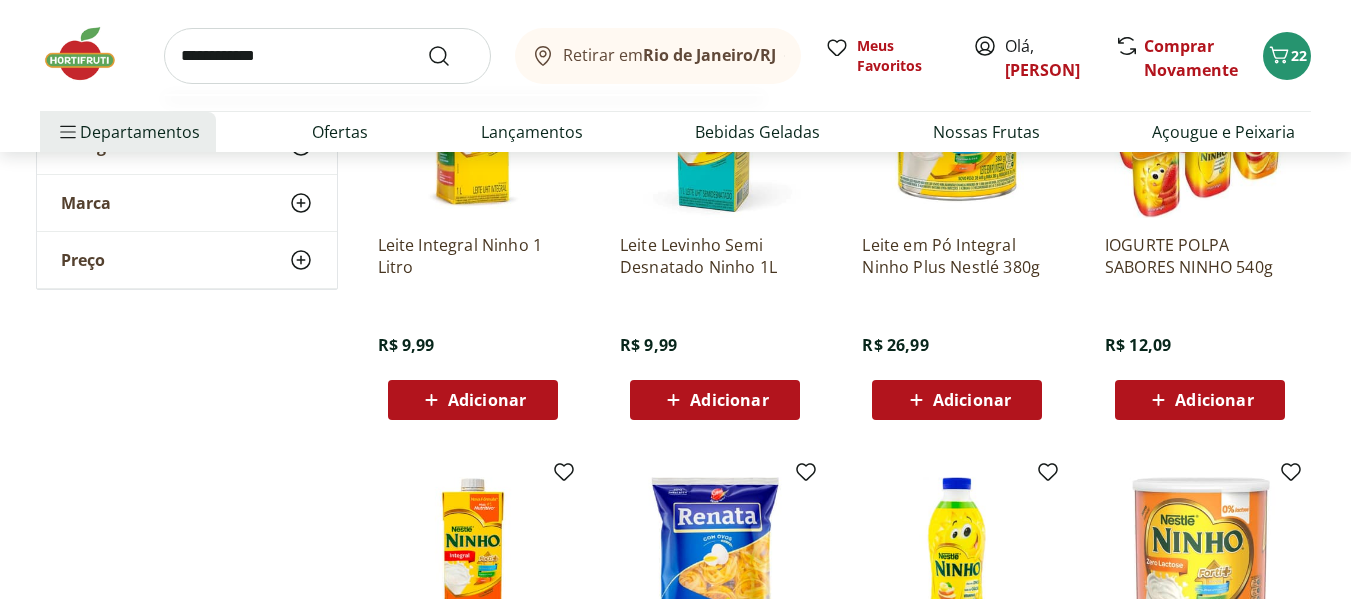 type on "**********" 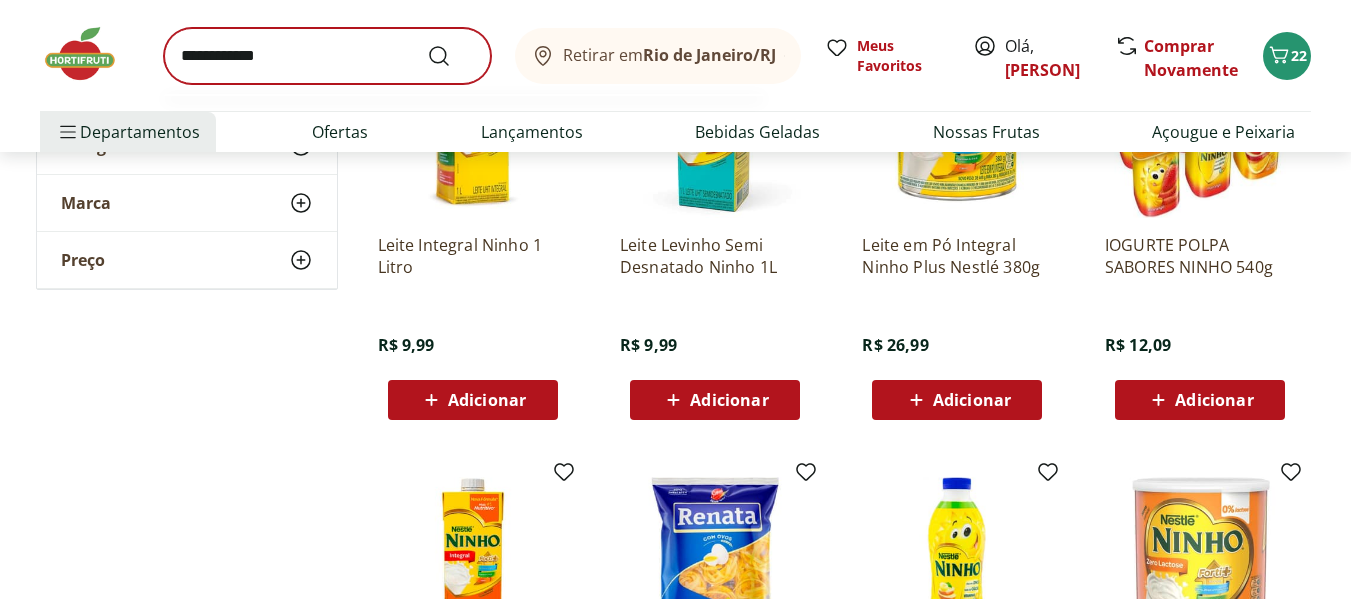 scroll, scrollTop: 0, scrollLeft: 0, axis: both 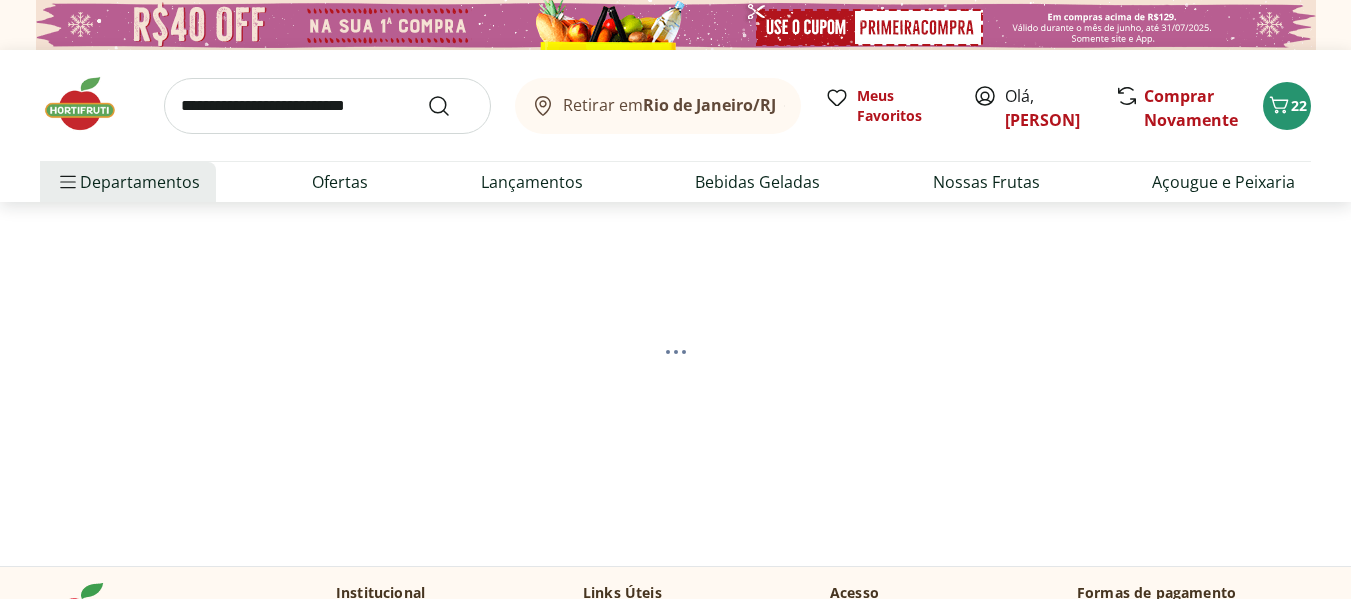 select on "**********" 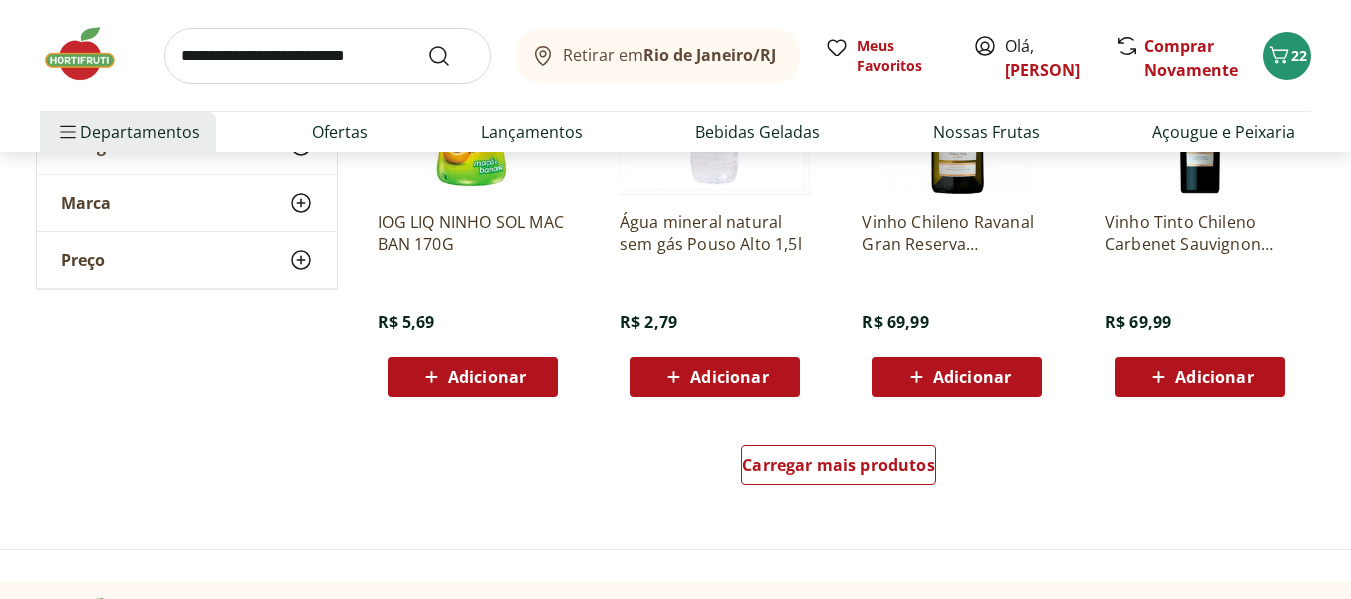 scroll, scrollTop: 1299, scrollLeft: 0, axis: vertical 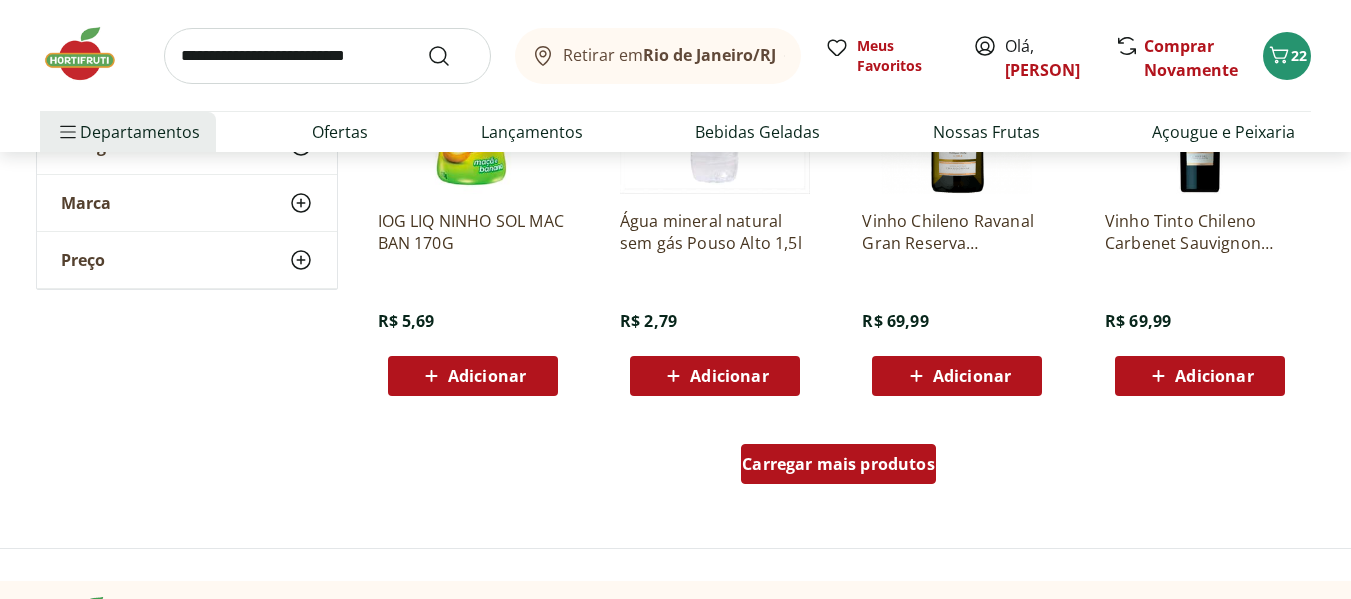 click on "Carregar mais produtos" at bounding box center [838, 464] 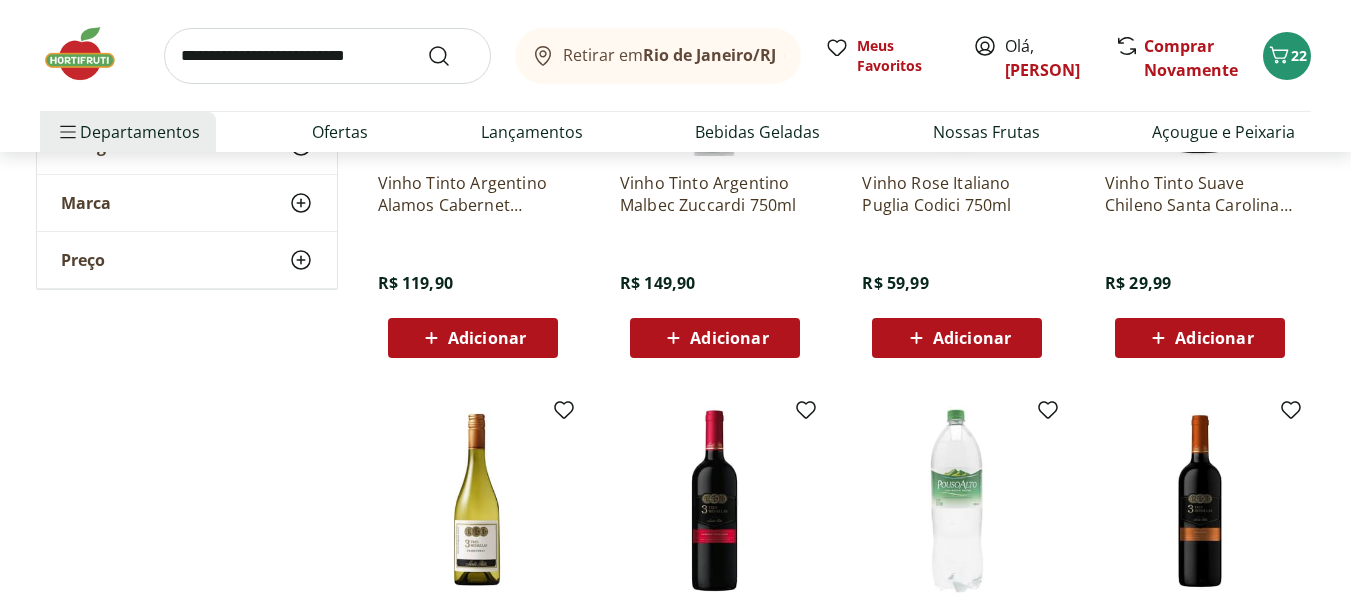 scroll, scrollTop: 2147, scrollLeft: 0, axis: vertical 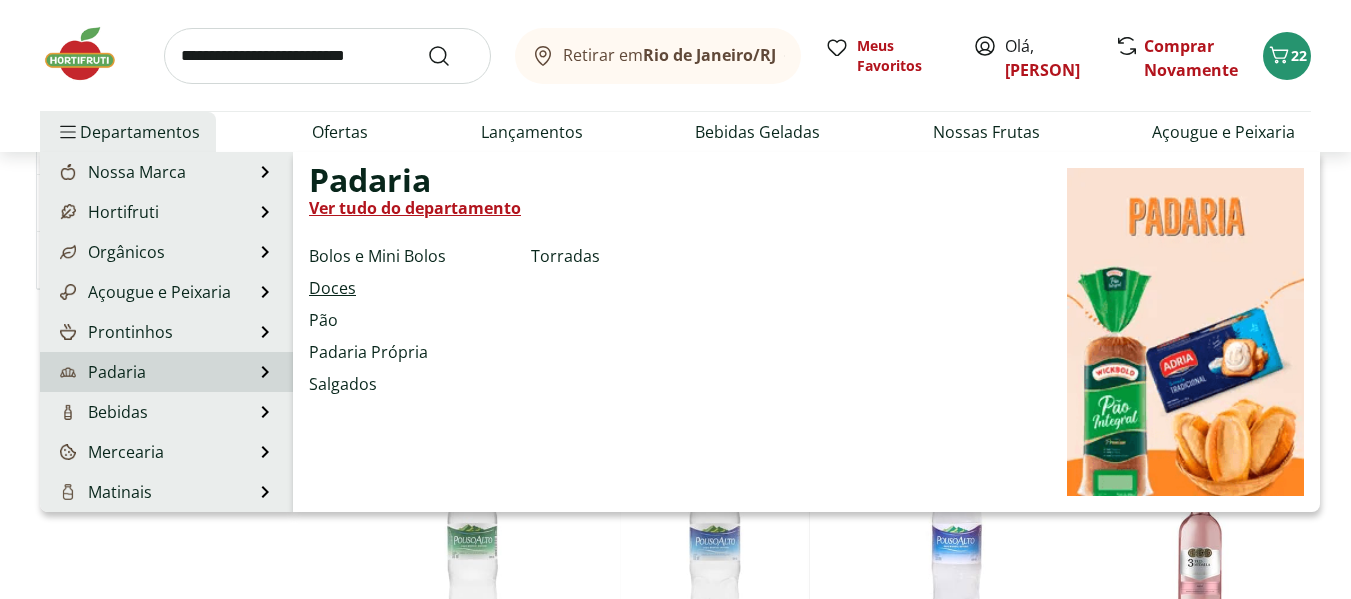 click on "Doces" at bounding box center (332, 288) 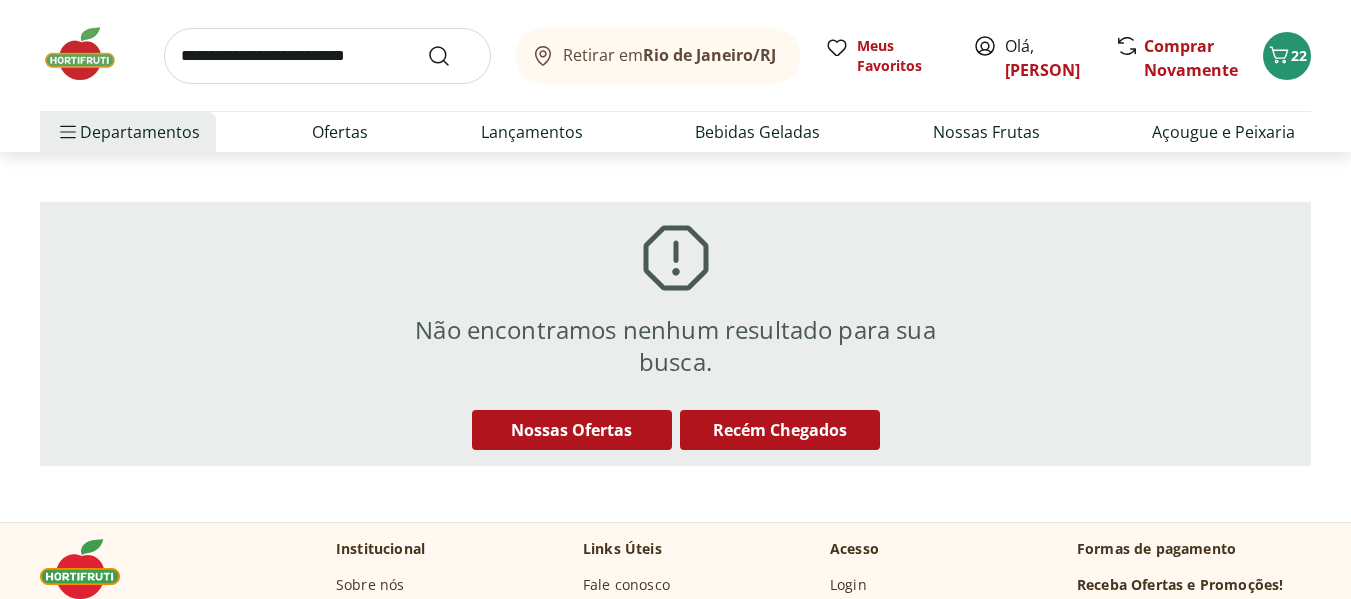 scroll, scrollTop: 105, scrollLeft: 0, axis: vertical 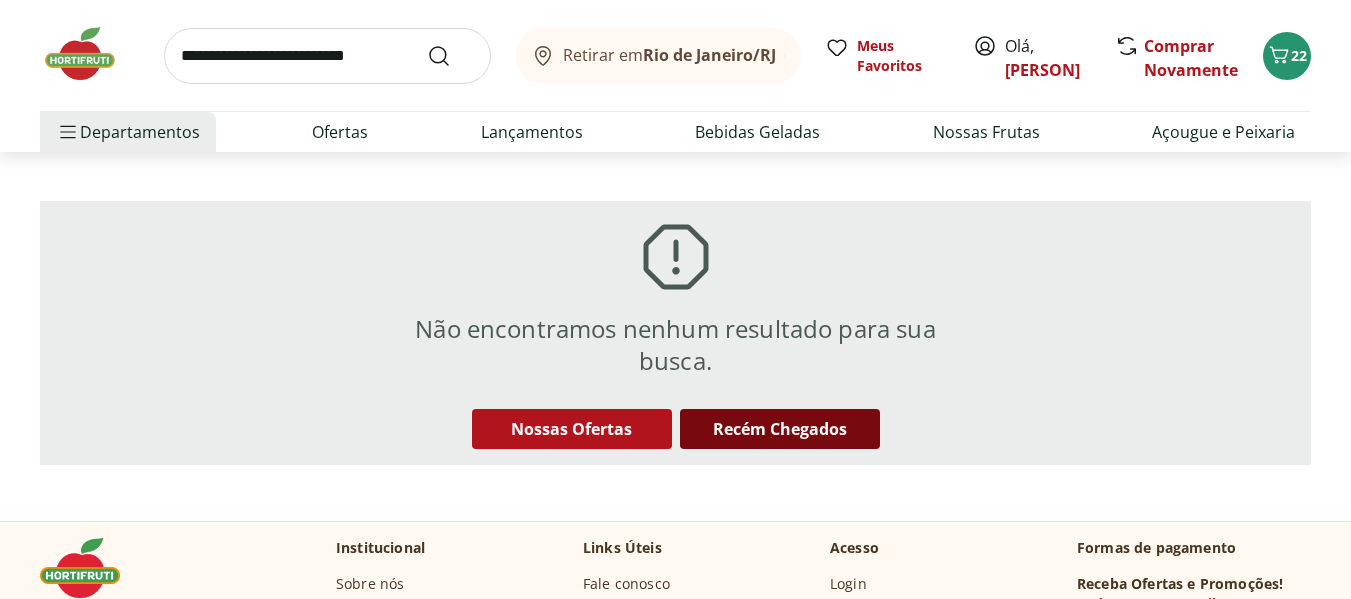 click on "Recém Chegados" at bounding box center (780, 429) 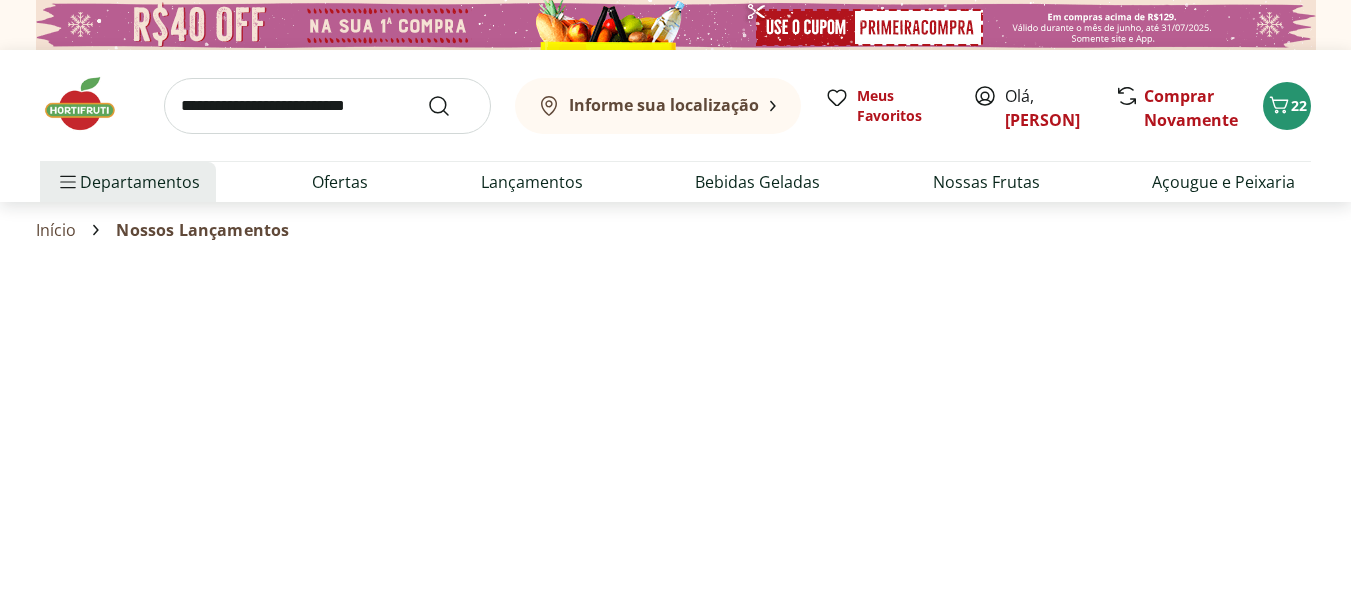 select on "**********" 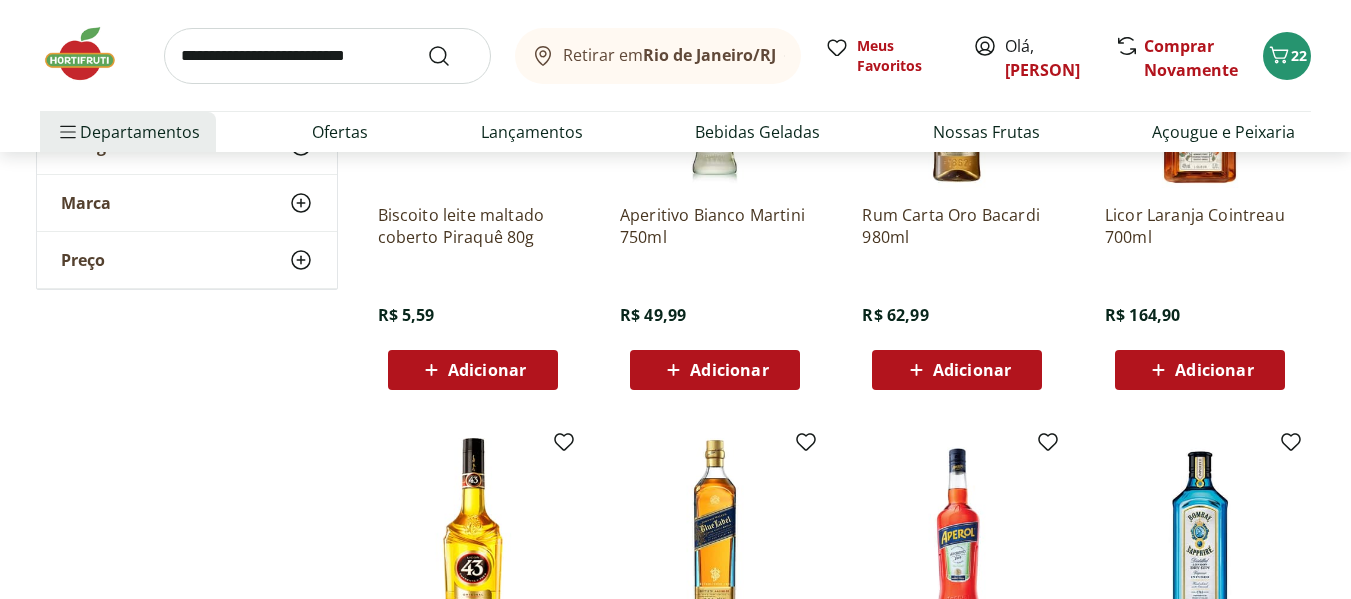 scroll, scrollTop: 353, scrollLeft: 0, axis: vertical 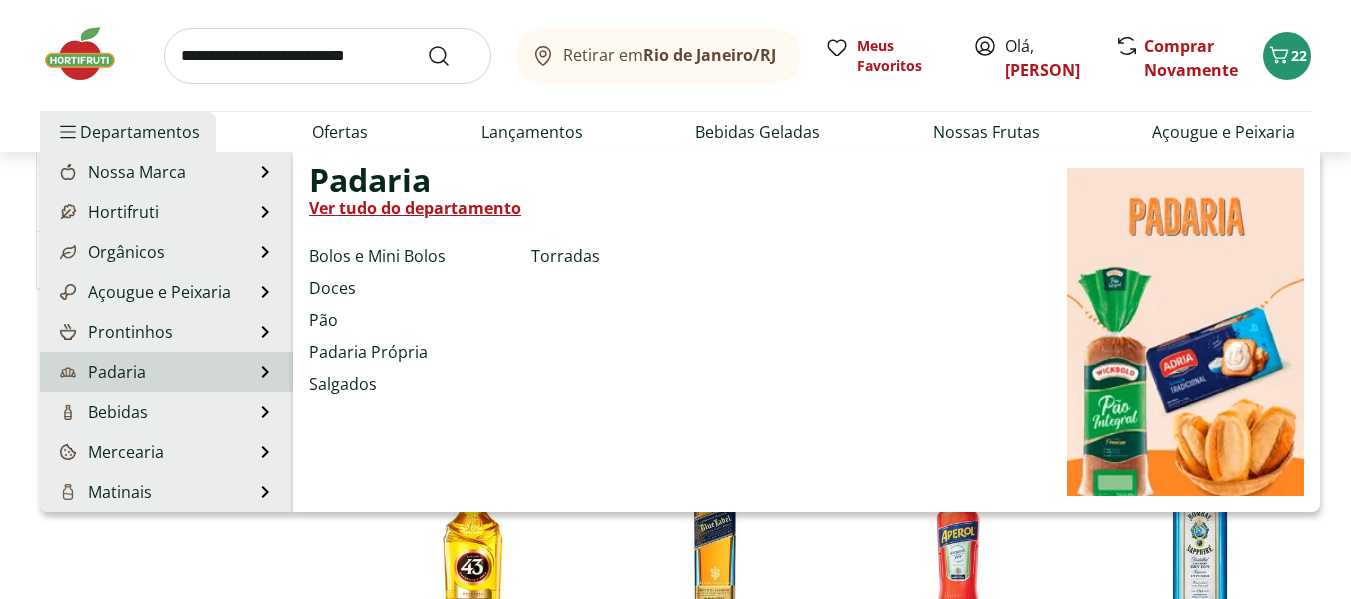click on "Padaria" at bounding box center (101, 372) 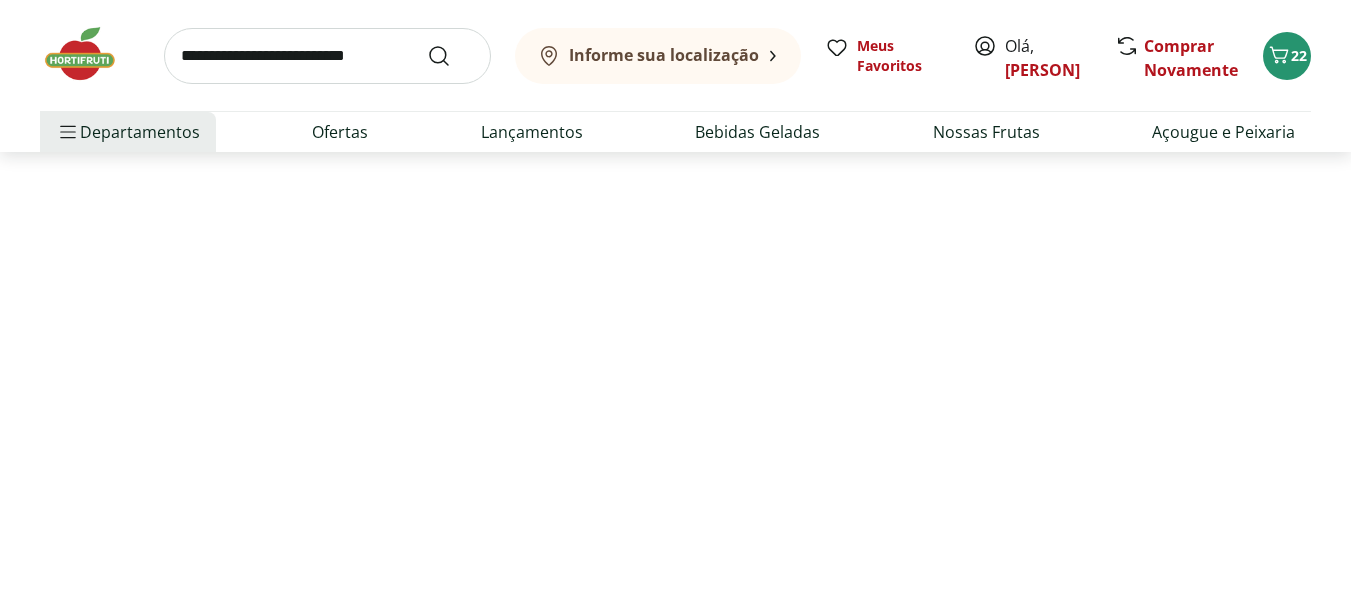 scroll, scrollTop: 0, scrollLeft: 0, axis: both 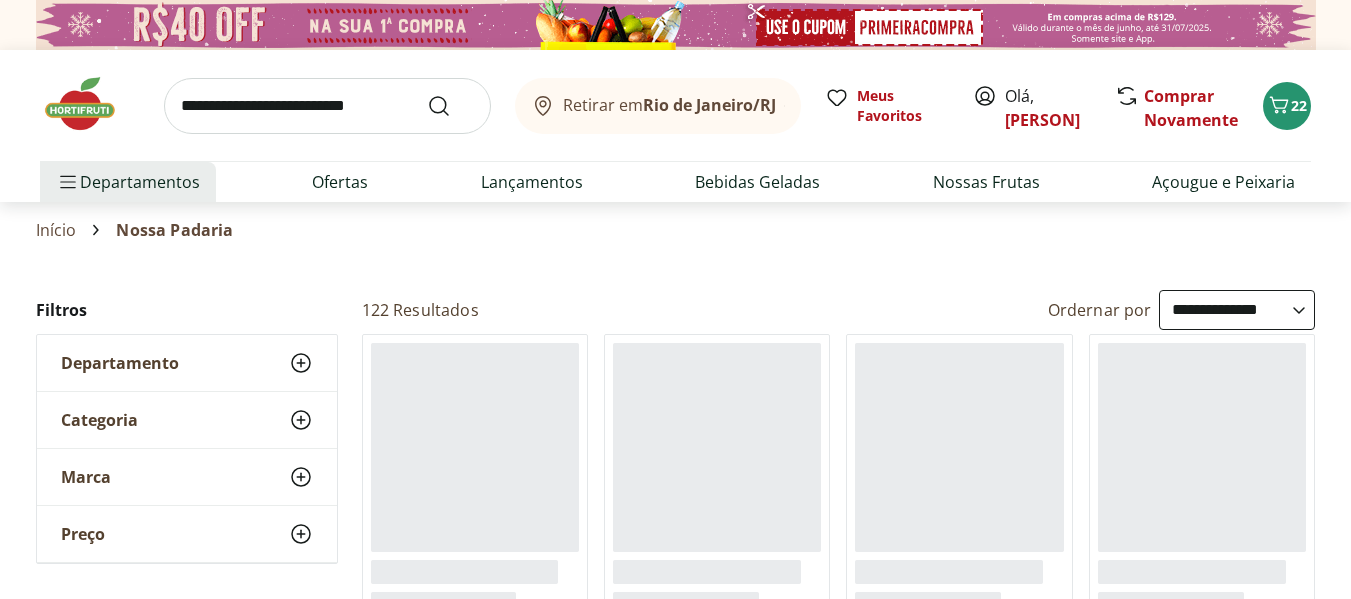 click 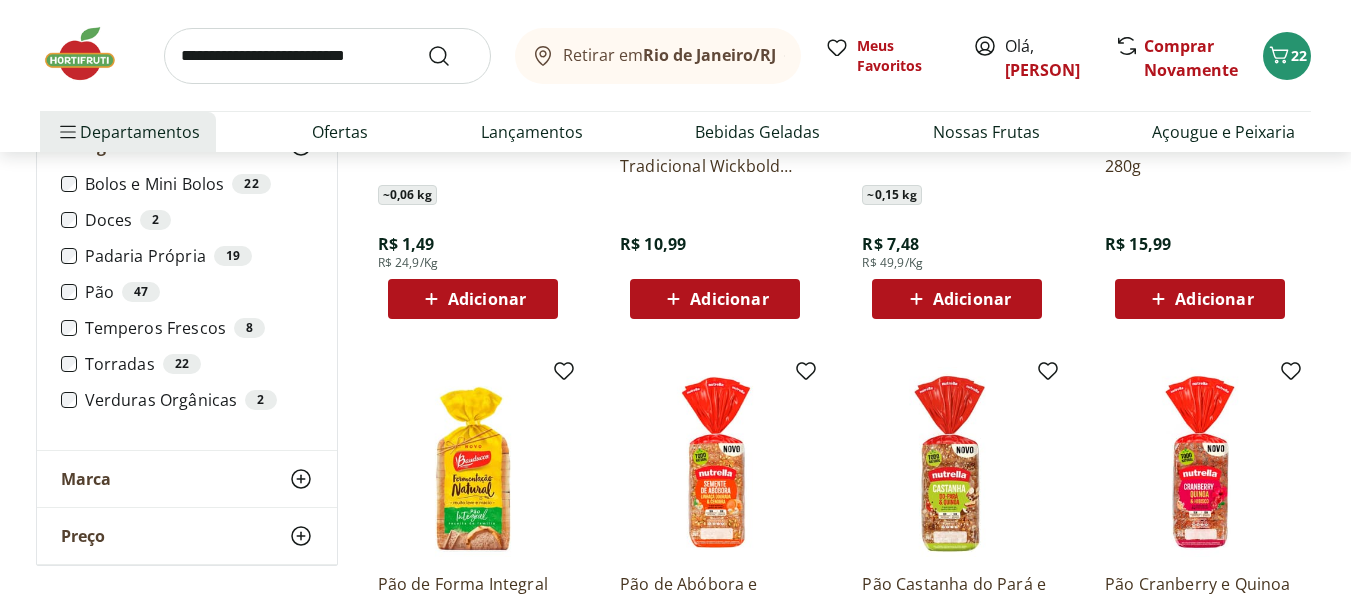 scroll, scrollTop: 424, scrollLeft: 0, axis: vertical 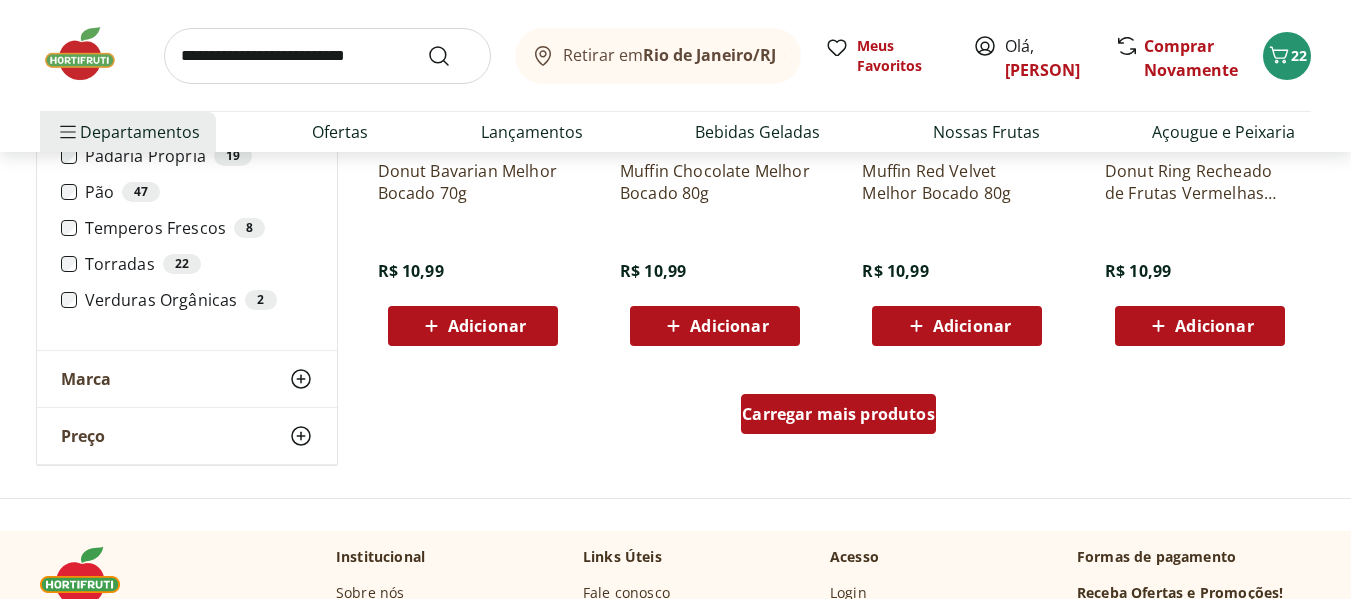 click on "Carregar mais produtos" at bounding box center [838, 414] 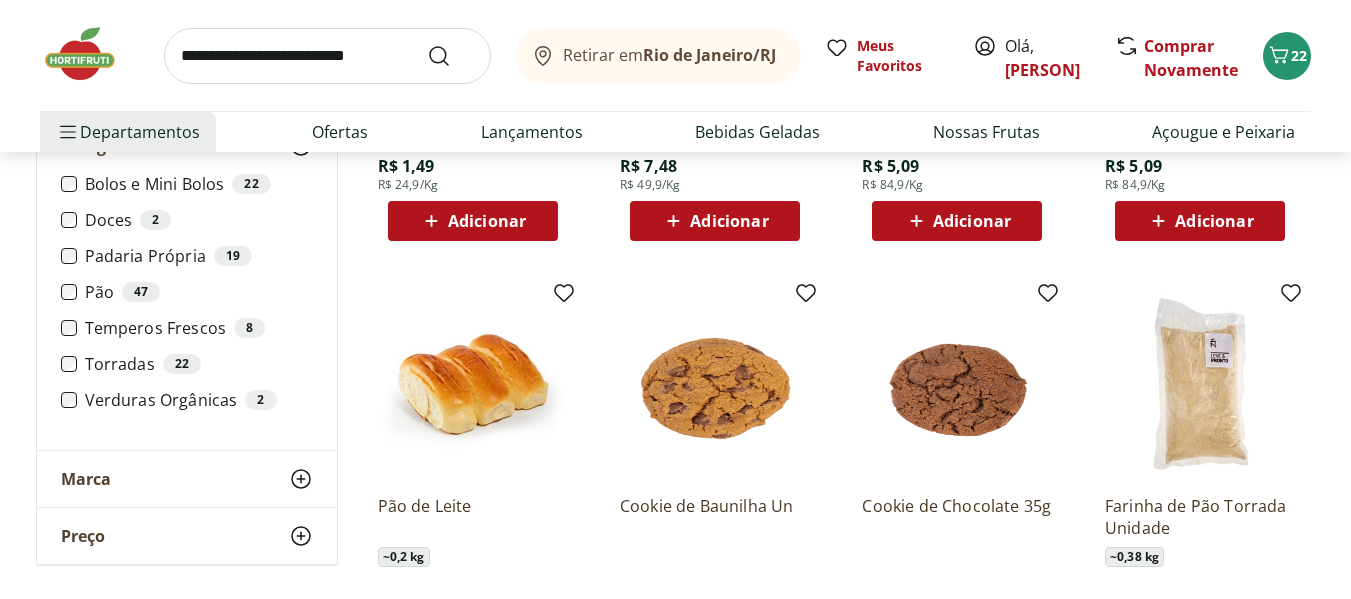 scroll, scrollTop: 0, scrollLeft: 0, axis: both 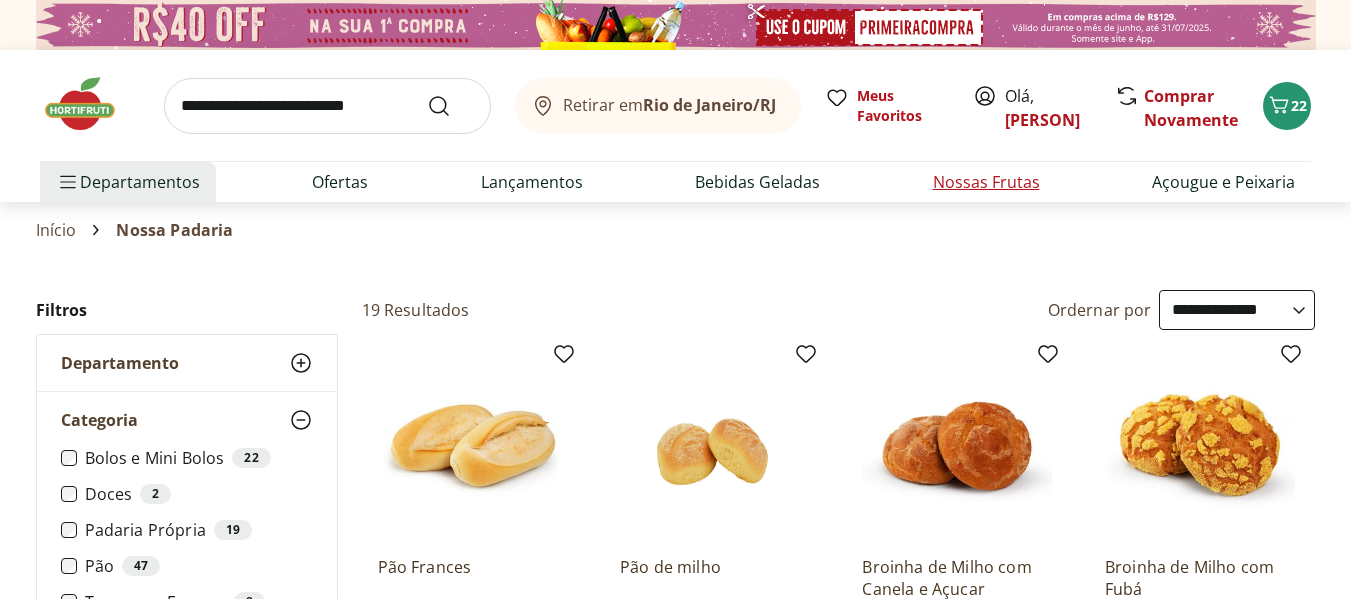 click on "Nossas Frutas" at bounding box center (986, 182) 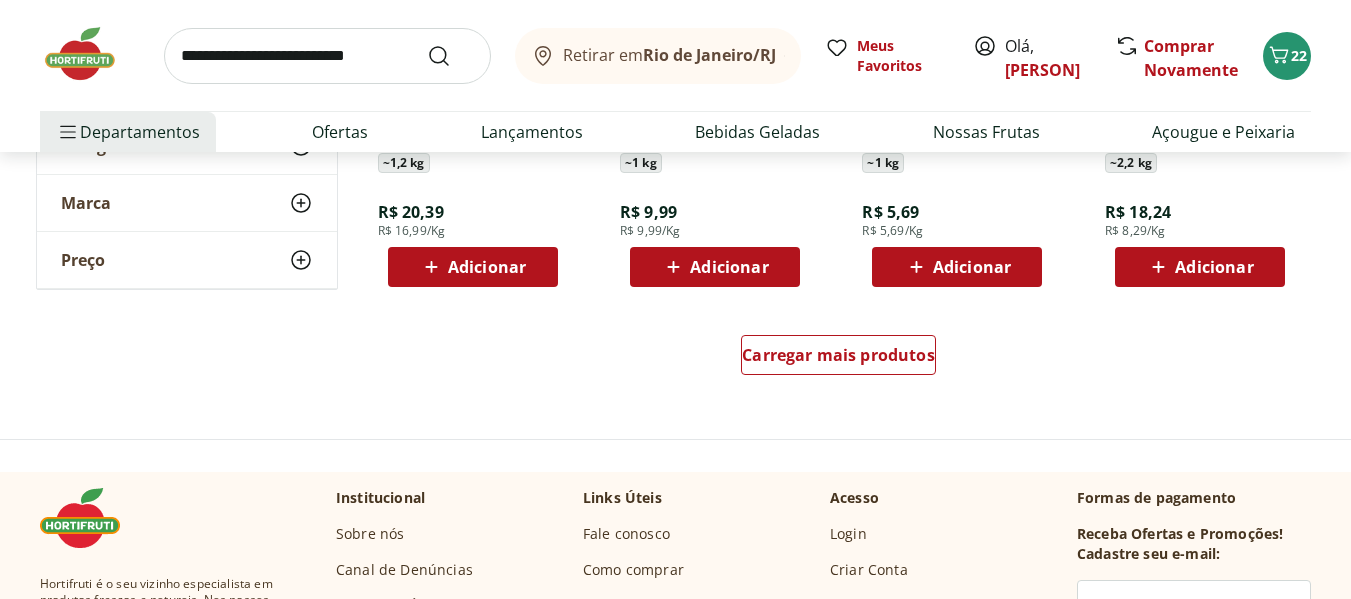 scroll, scrollTop: 1336, scrollLeft: 0, axis: vertical 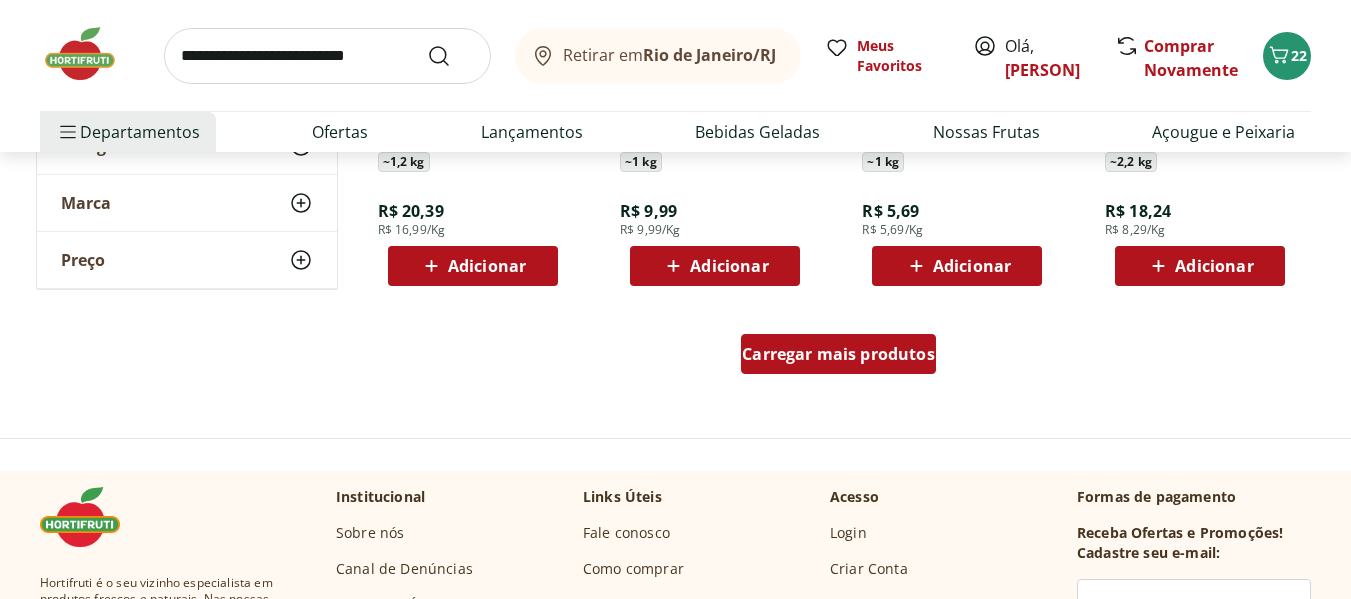 click on "Carregar mais produtos" at bounding box center (838, 354) 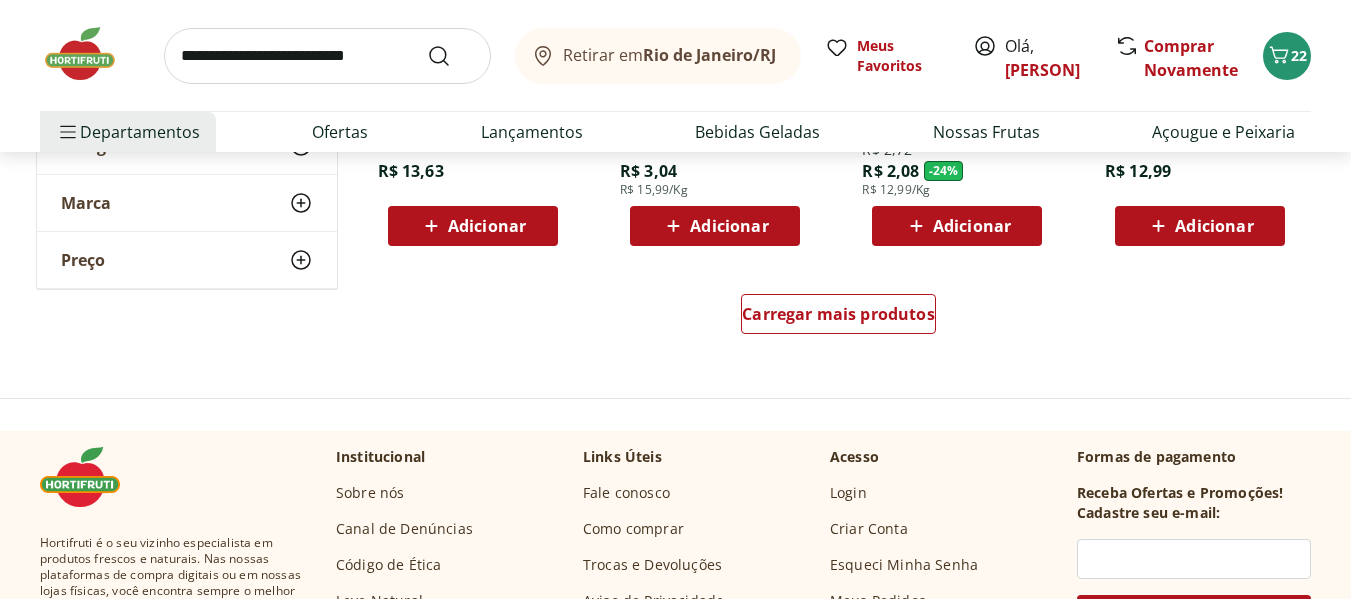 scroll, scrollTop: 2681, scrollLeft: 0, axis: vertical 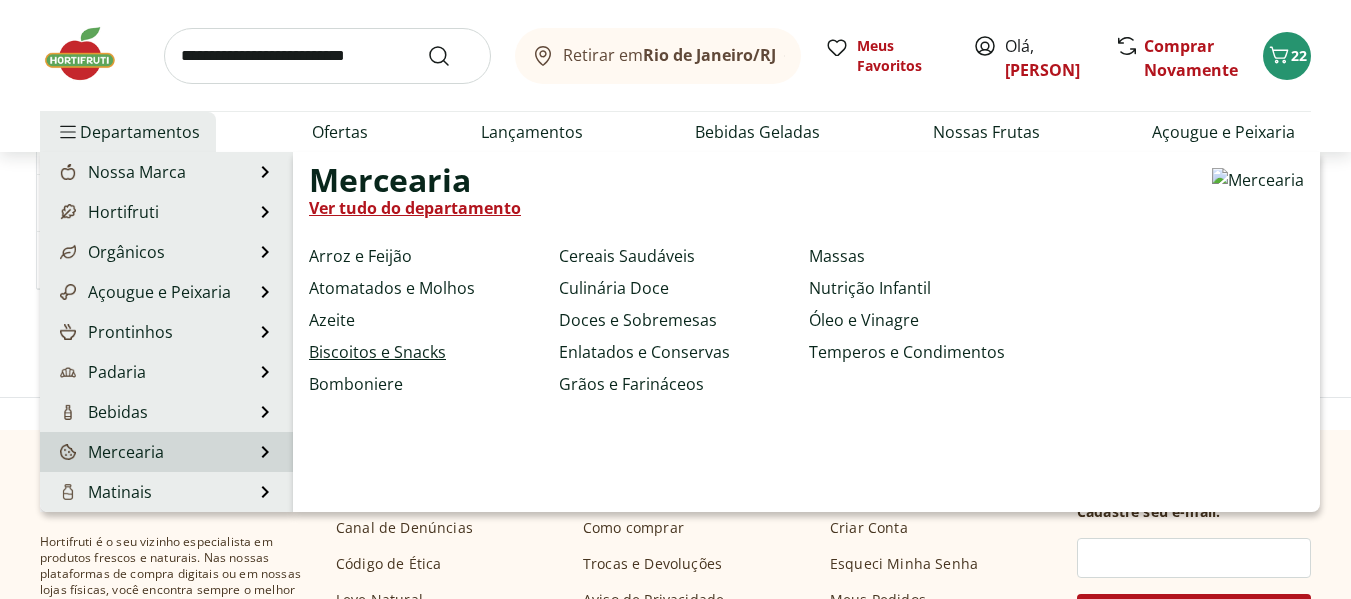 click on "Biscoitos e Snacks" at bounding box center [377, 352] 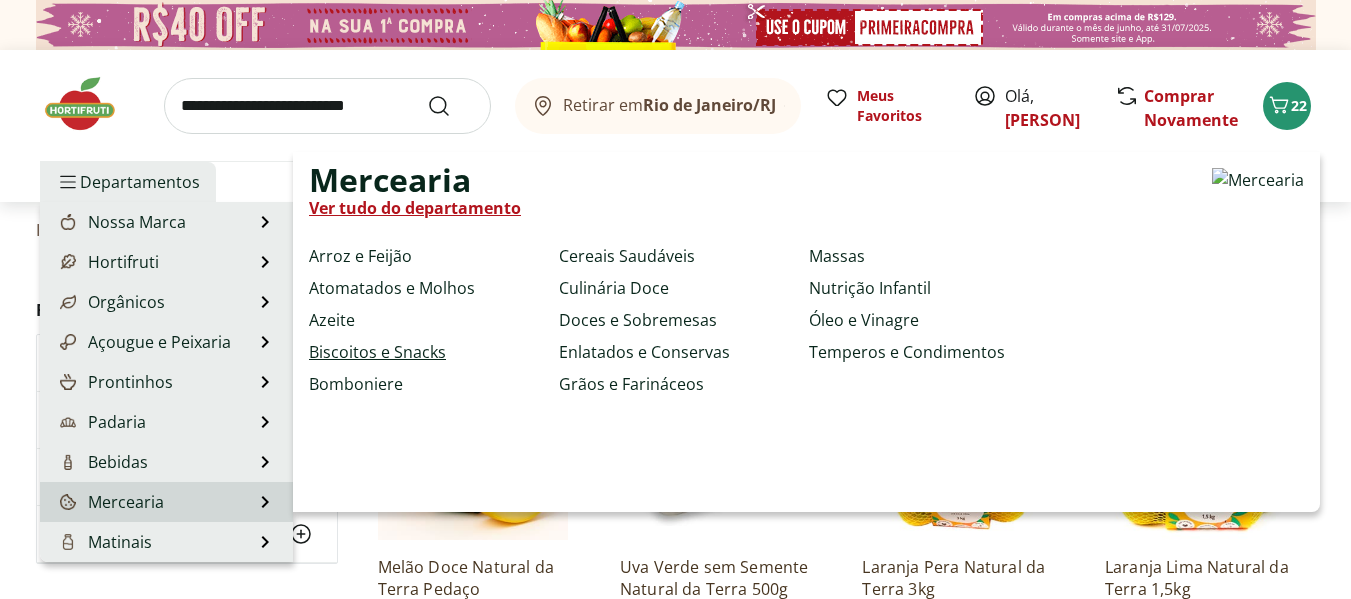 select on "**********" 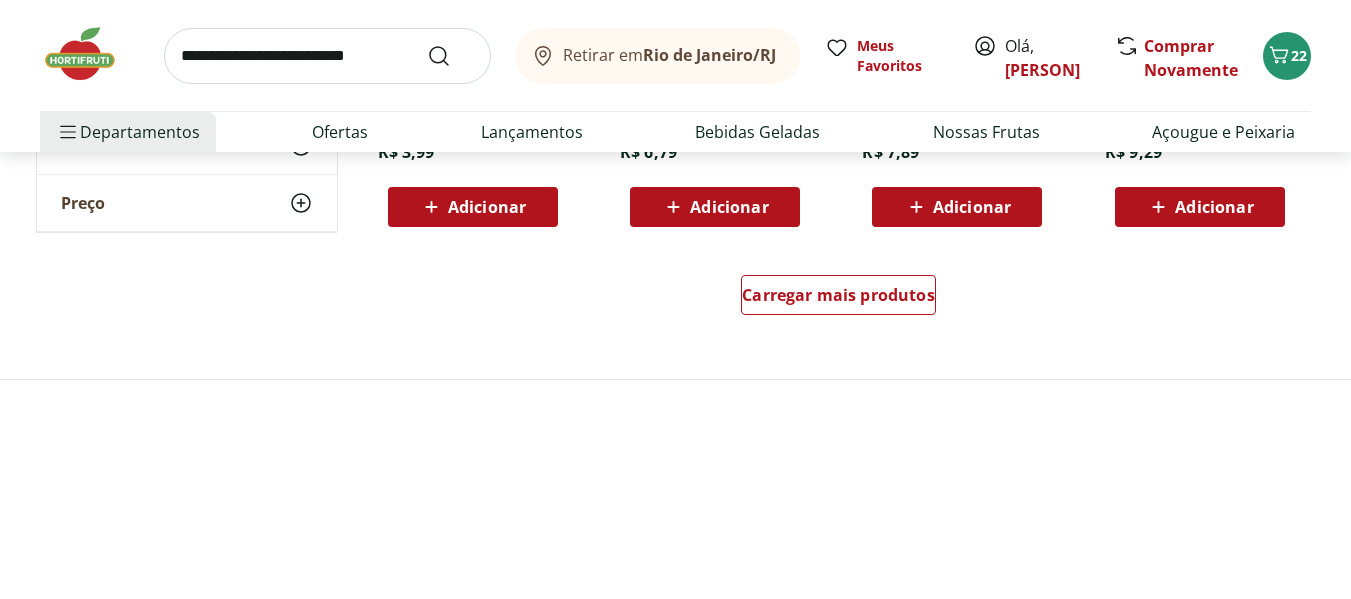 scroll, scrollTop: 1397, scrollLeft: 0, axis: vertical 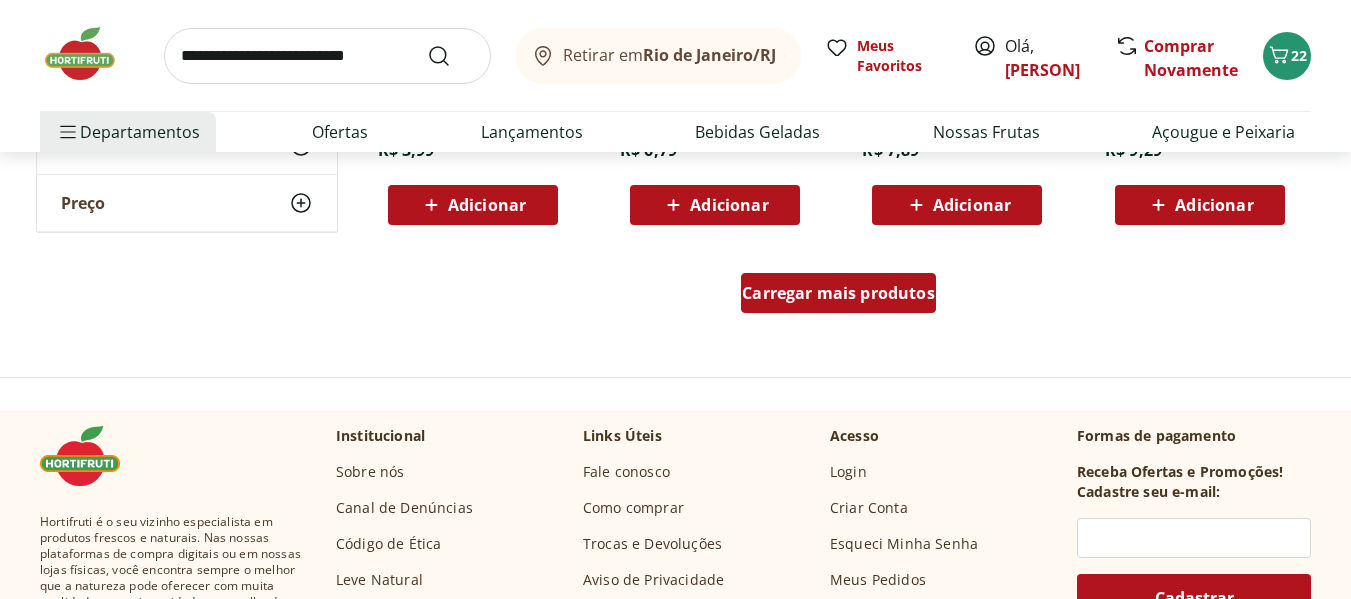 click on "Carregar mais produtos" at bounding box center [838, 293] 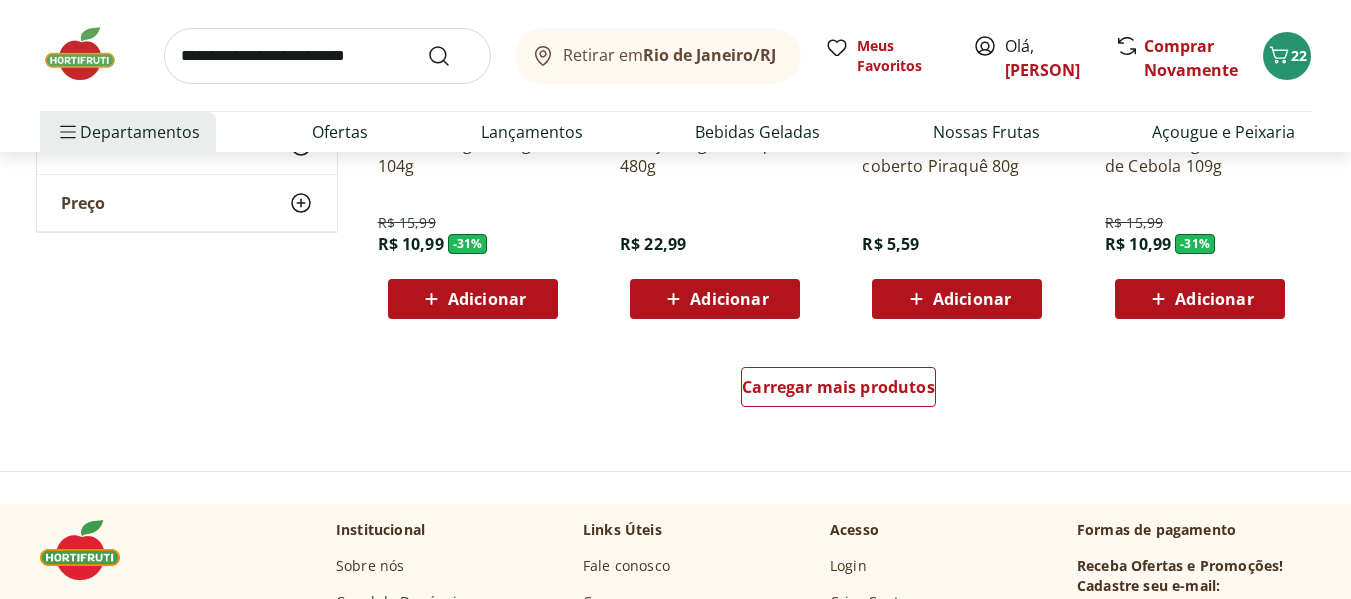 scroll, scrollTop: 2607, scrollLeft: 0, axis: vertical 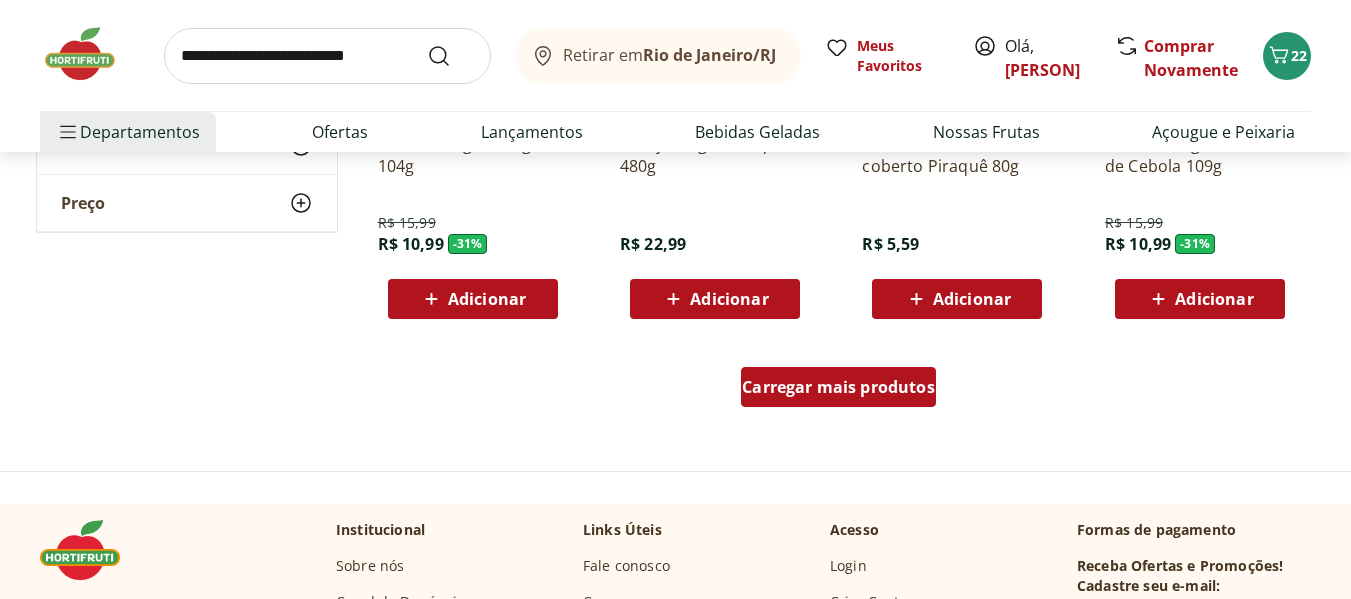 click on "Carregar mais produtos" at bounding box center (838, 387) 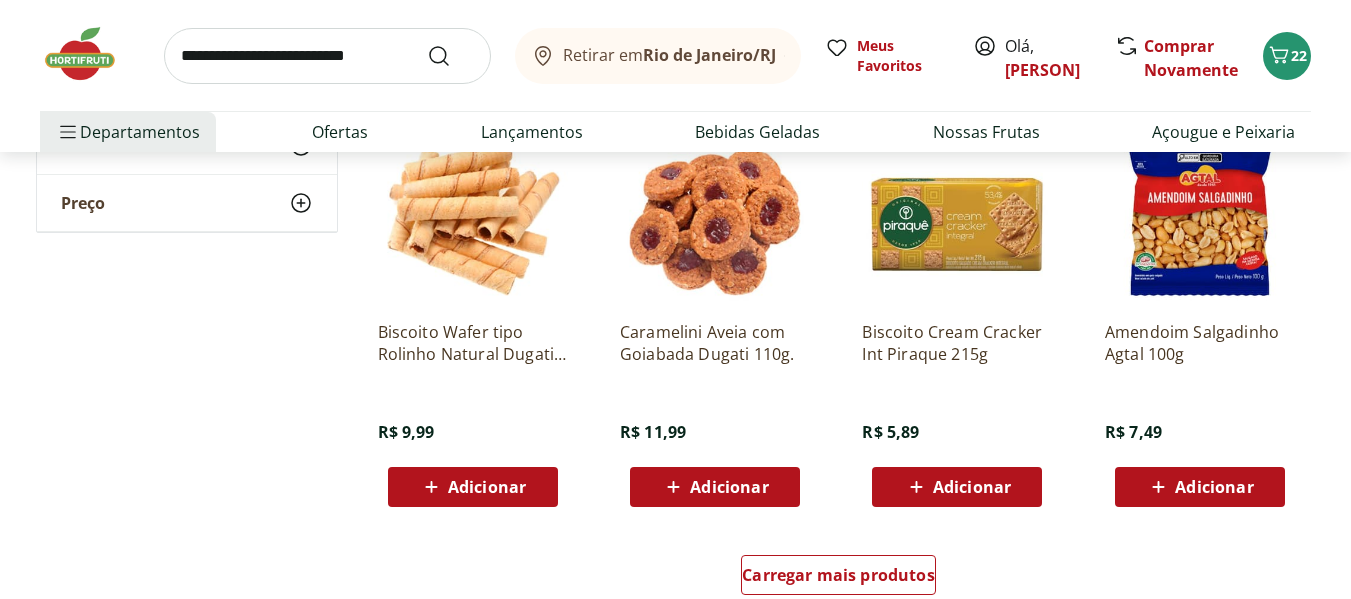 scroll, scrollTop: 3831, scrollLeft: 0, axis: vertical 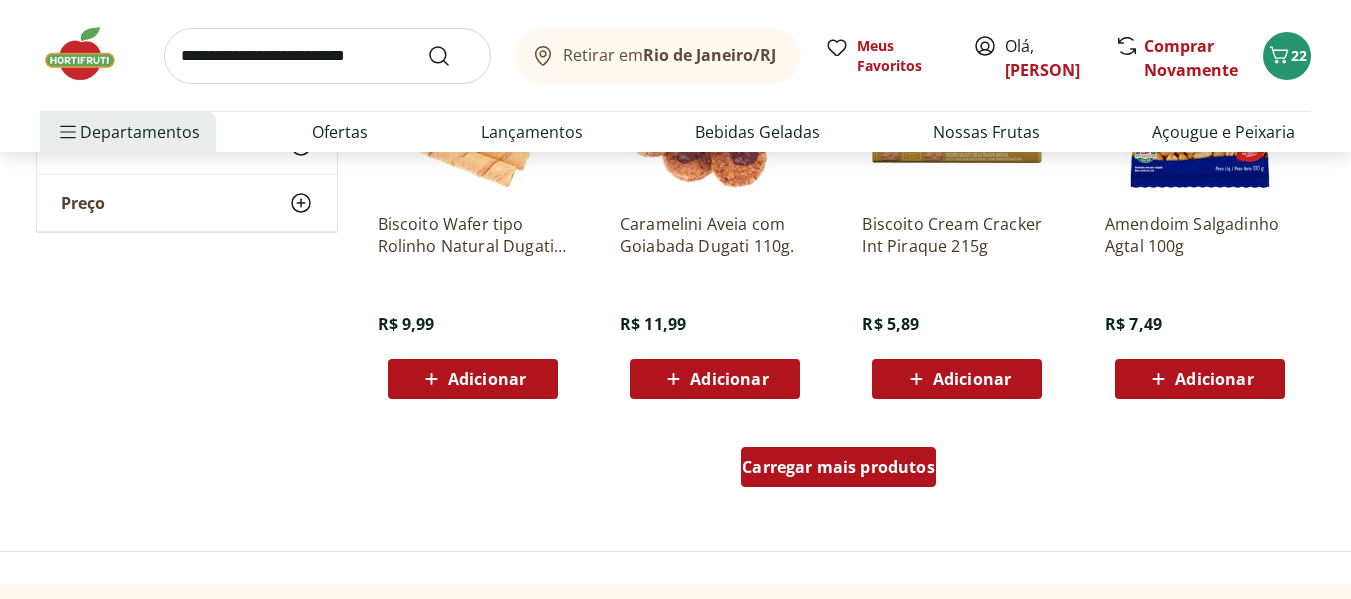click on "Carregar mais produtos" at bounding box center (838, 467) 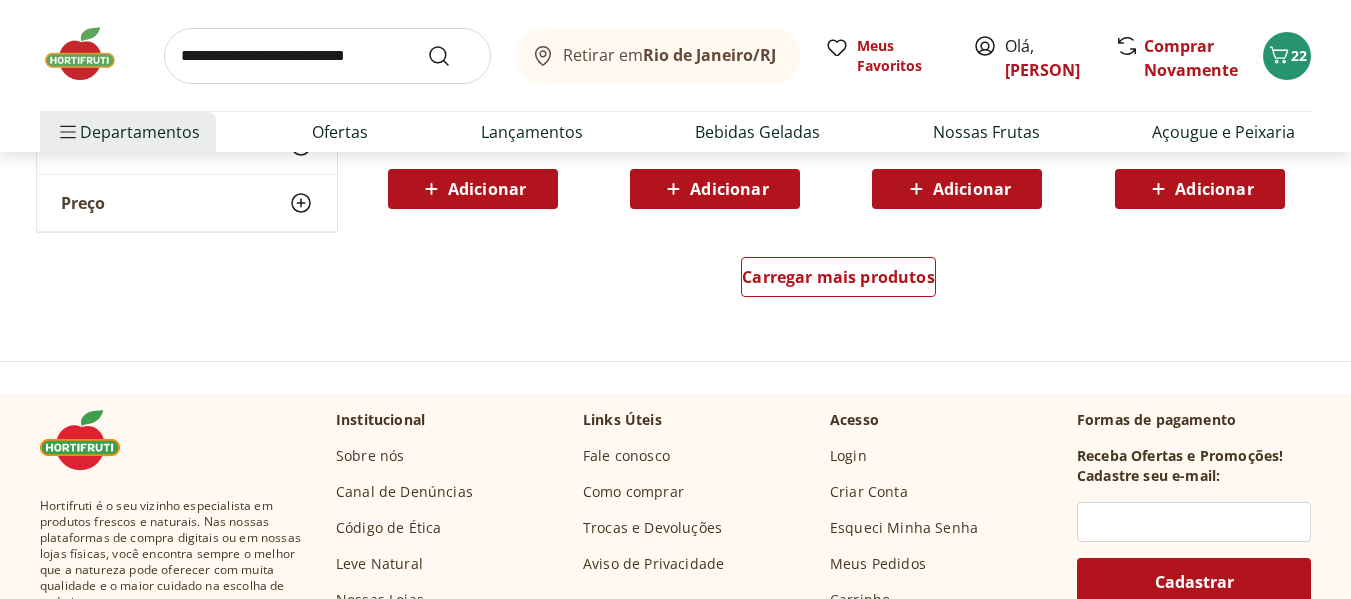scroll, scrollTop: 5388, scrollLeft: 0, axis: vertical 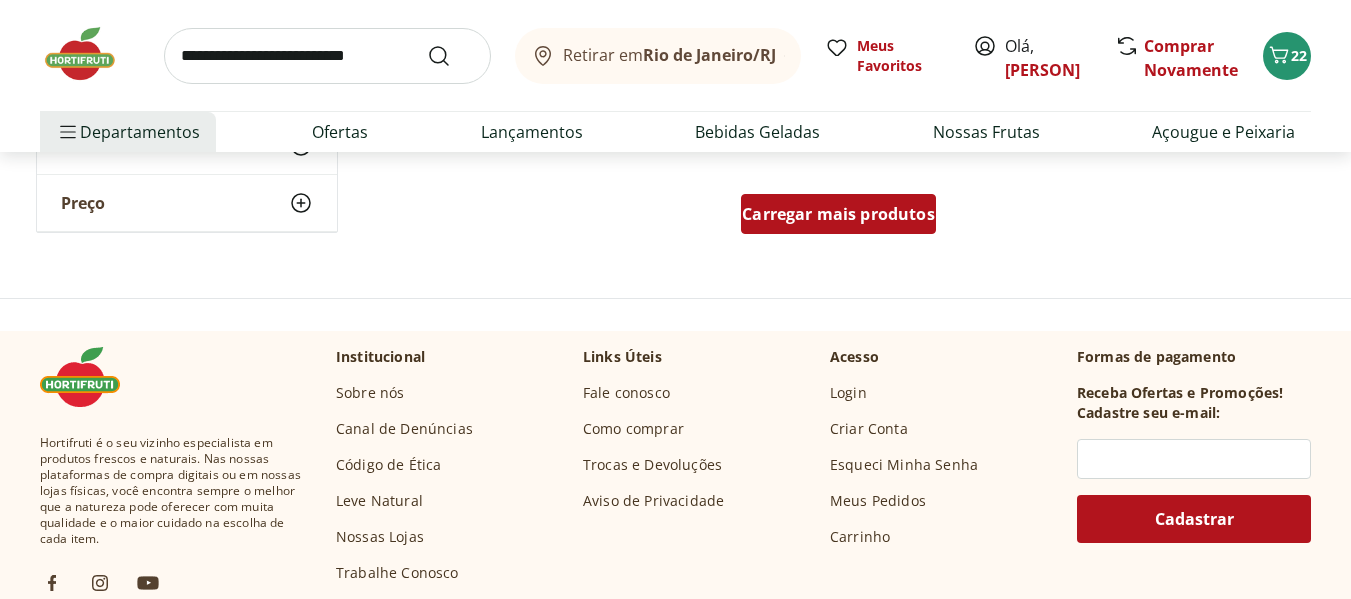 click on "Carregar mais produtos" at bounding box center (838, 214) 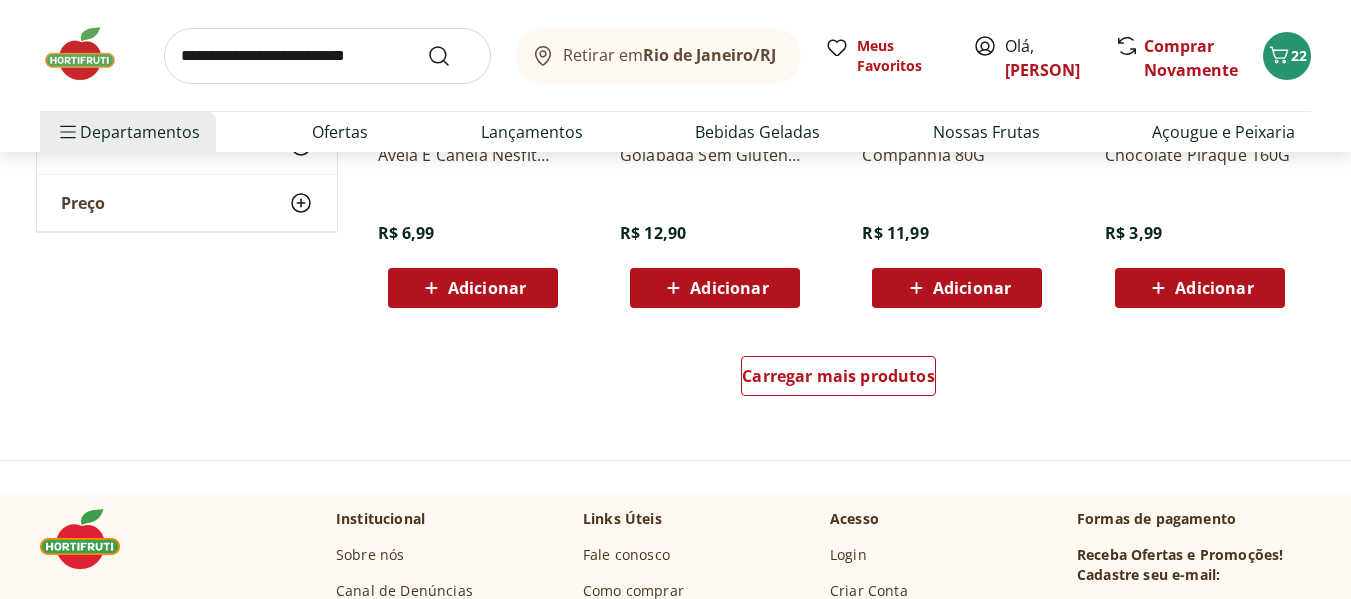 scroll, scrollTop: 6531, scrollLeft: 0, axis: vertical 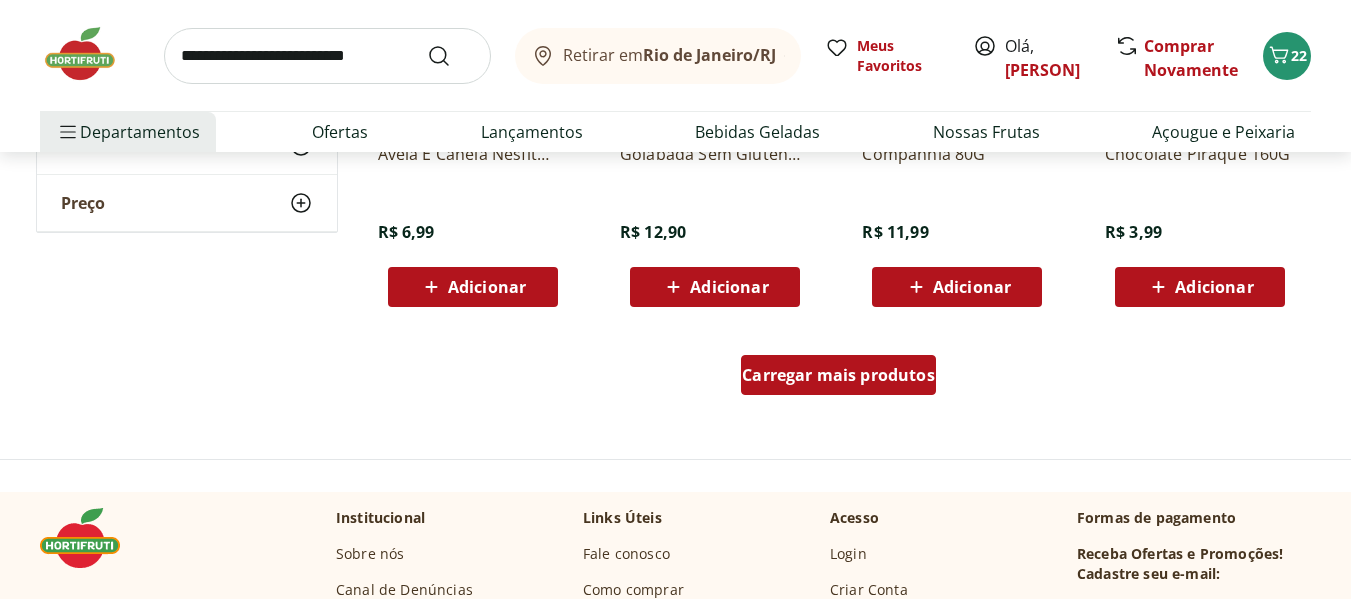 click on "Carregar mais produtos" at bounding box center (838, 375) 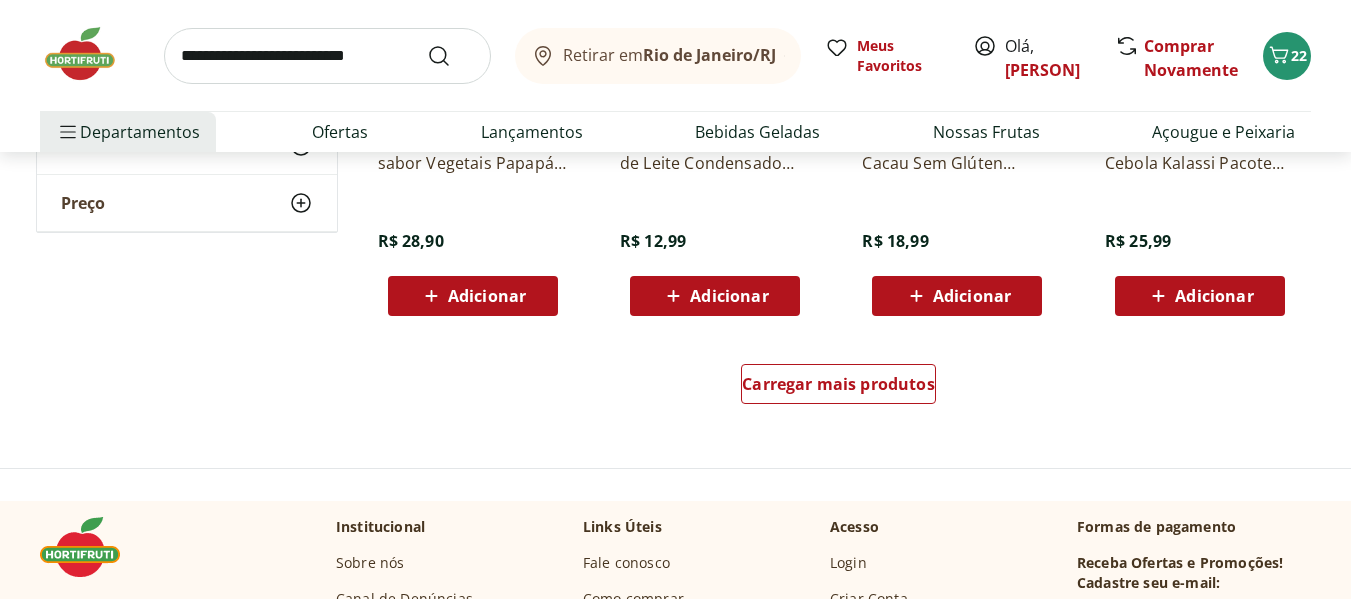 scroll, scrollTop: 7827, scrollLeft: 0, axis: vertical 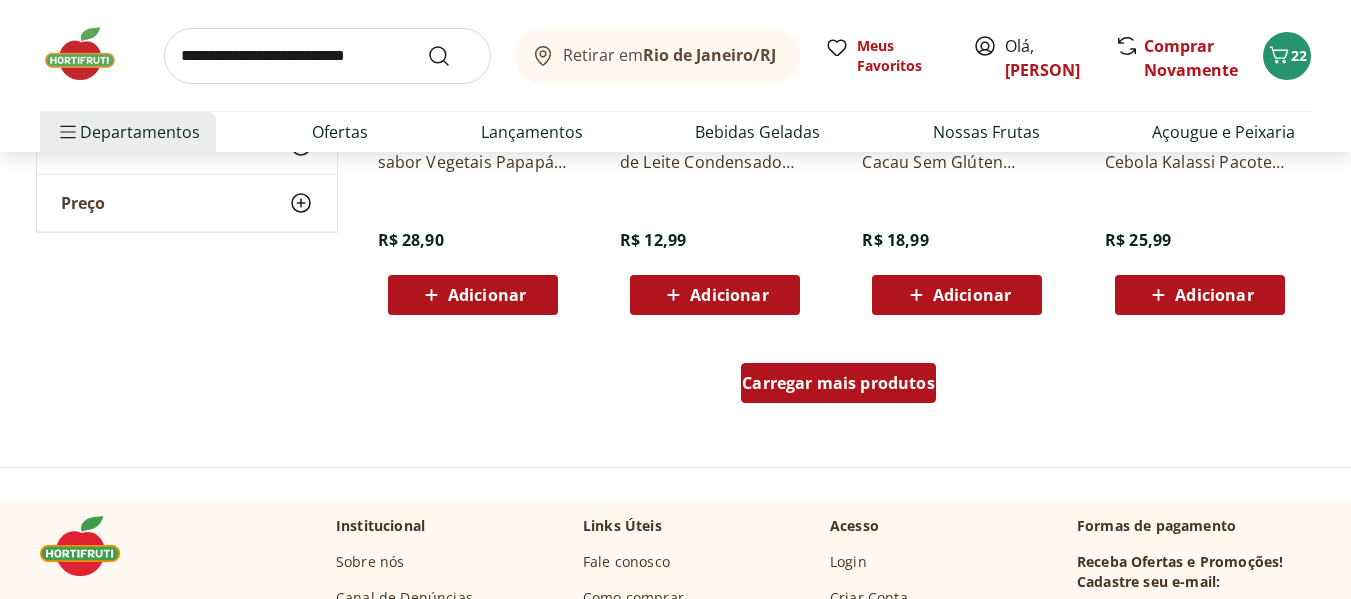 click on "Carregar mais produtos" at bounding box center [838, 383] 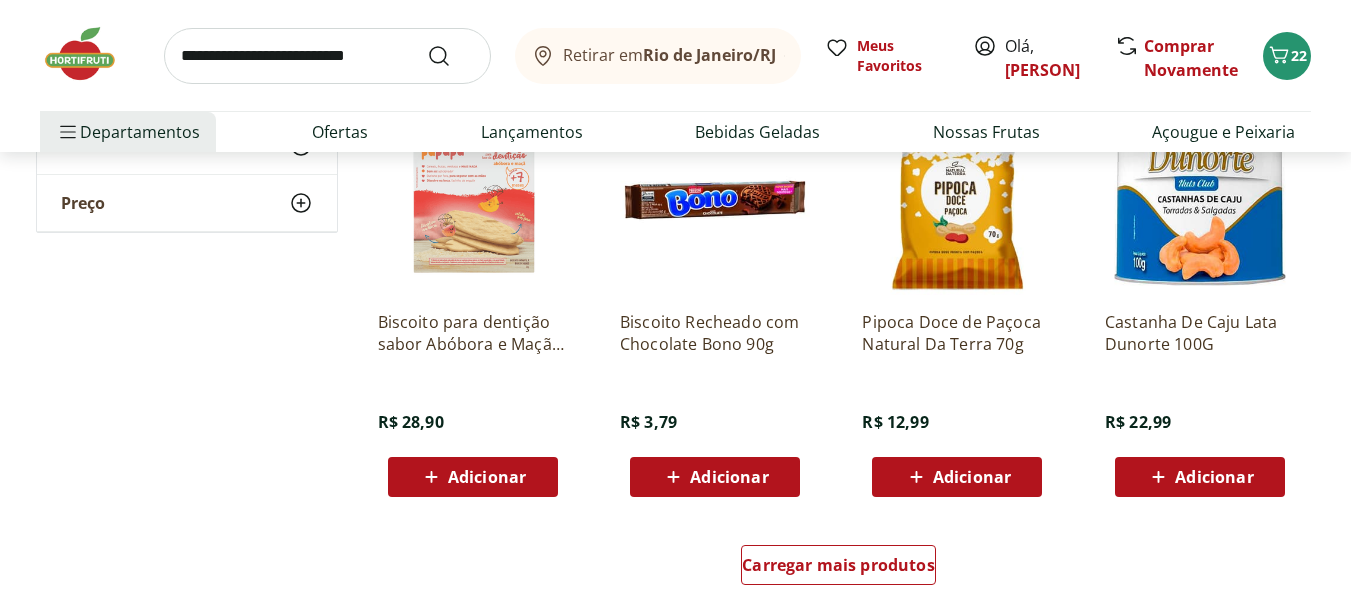 scroll, scrollTop: 8973, scrollLeft: 0, axis: vertical 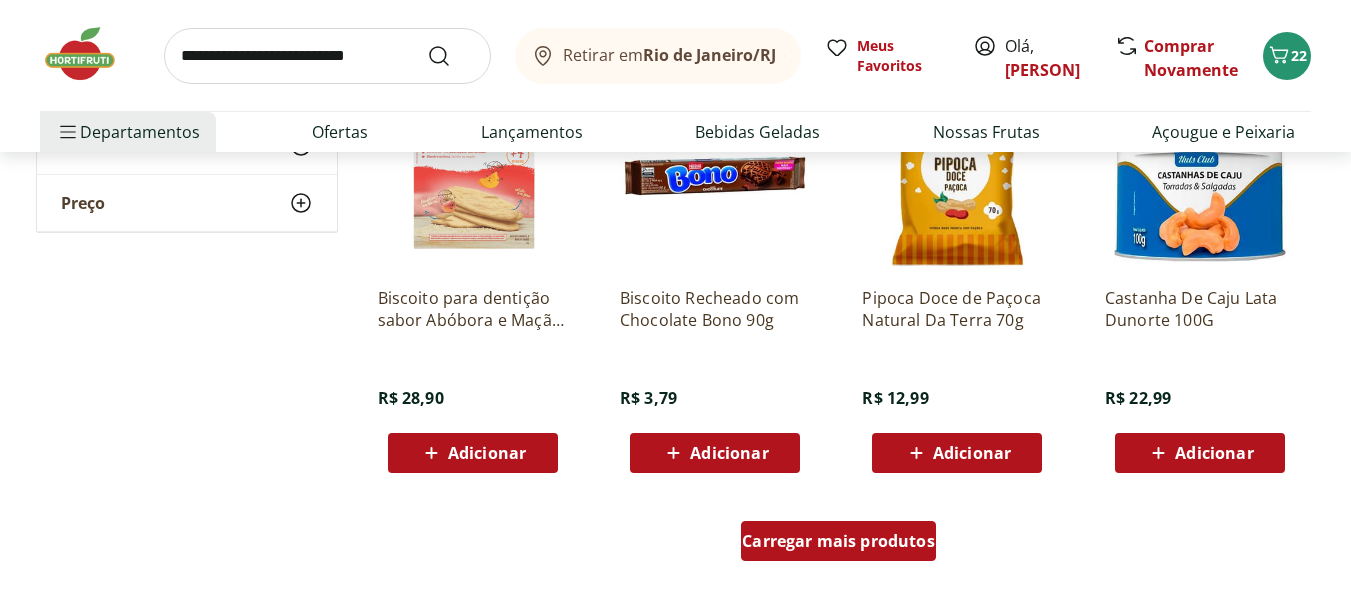 click on "Carregar mais produtos" at bounding box center [838, 541] 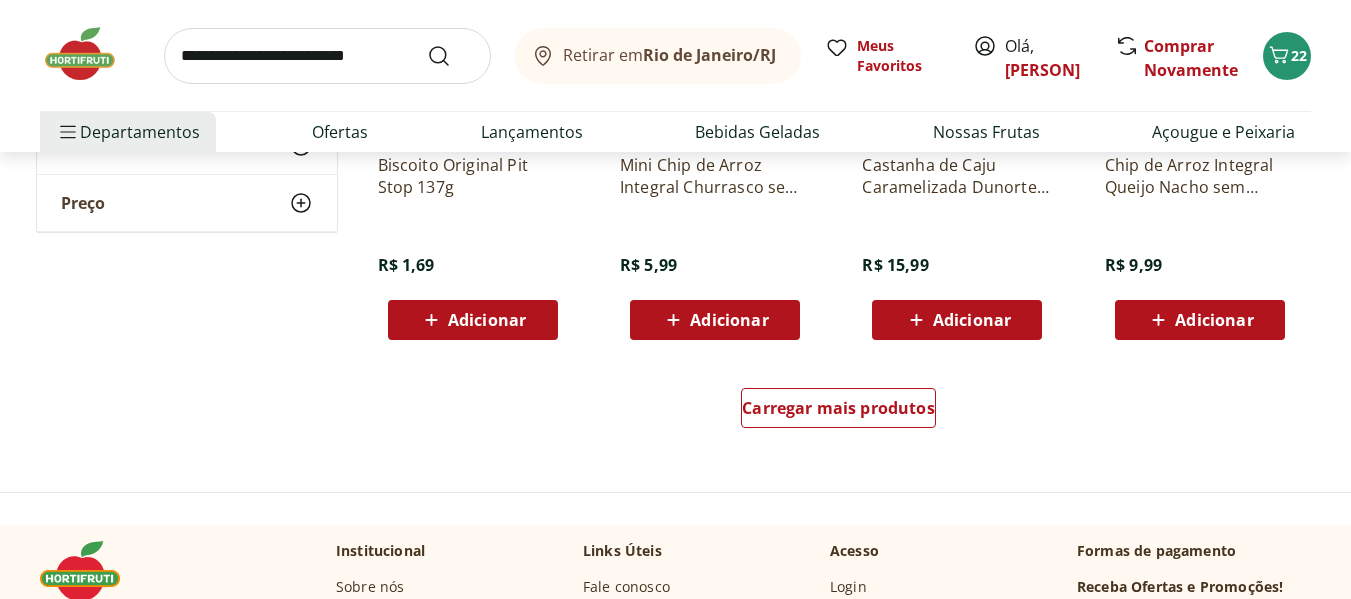 scroll, scrollTop: 10411, scrollLeft: 0, axis: vertical 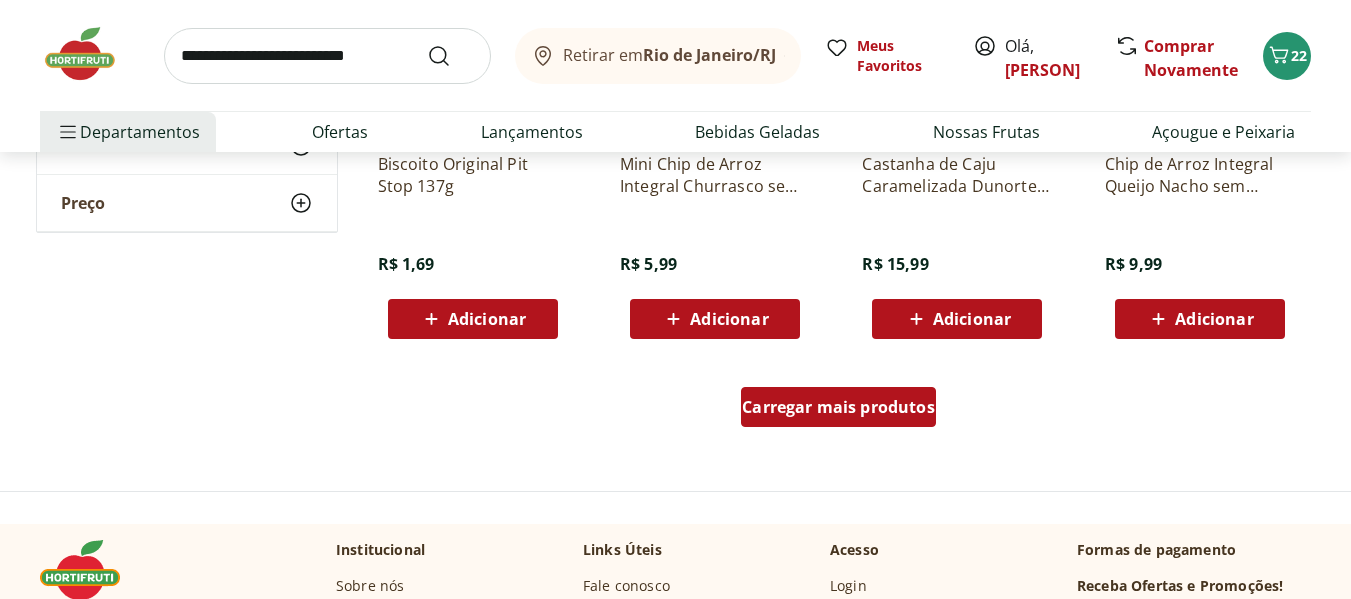 click on "Carregar mais produtos" at bounding box center [838, 407] 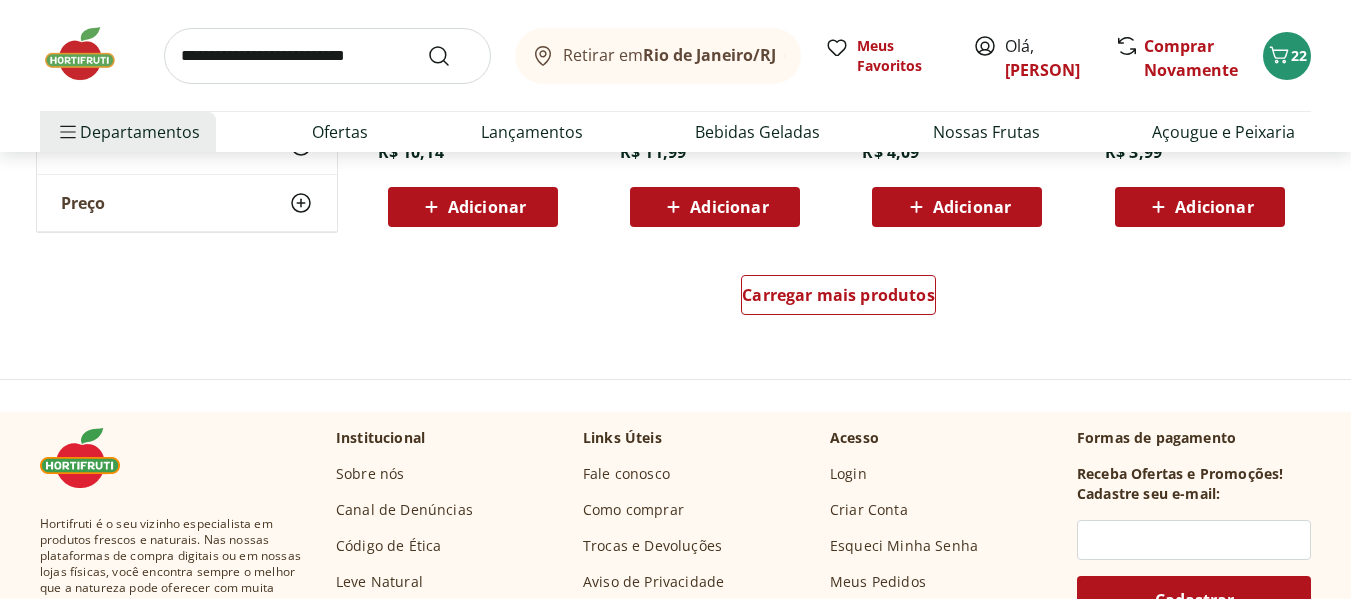 scroll, scrollTop: 11828, scrollLeft: 0, axis: vertical 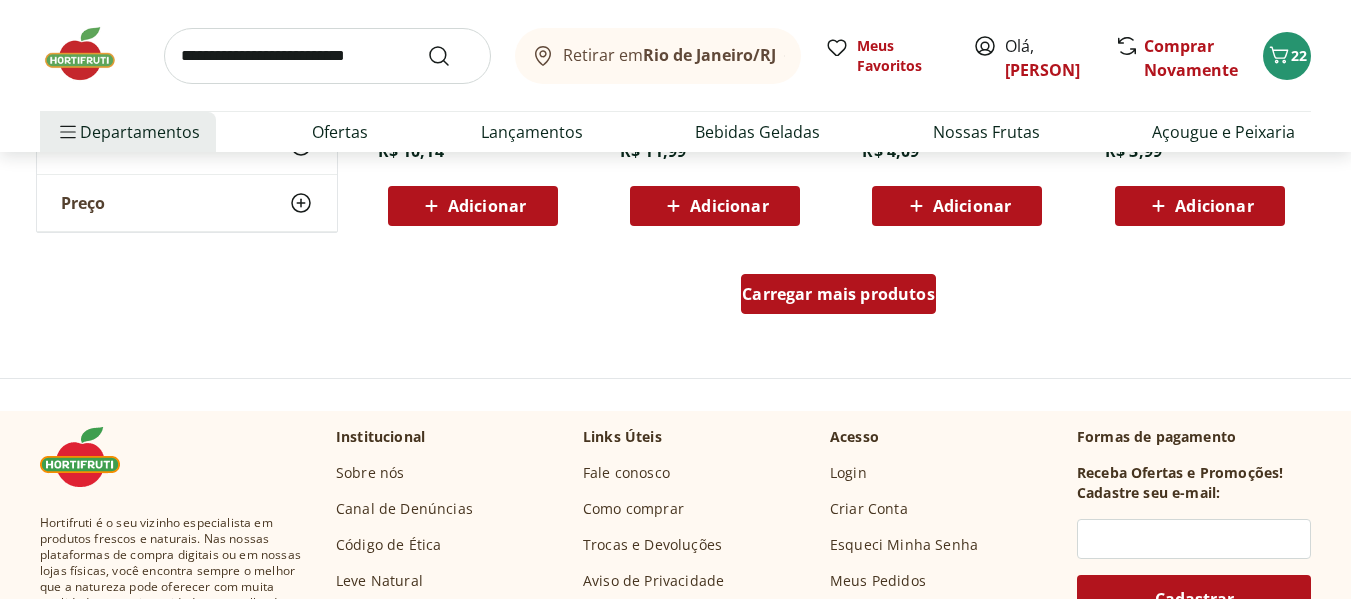 click on "Carregar mais produtos" at bounding box center (838, 294) 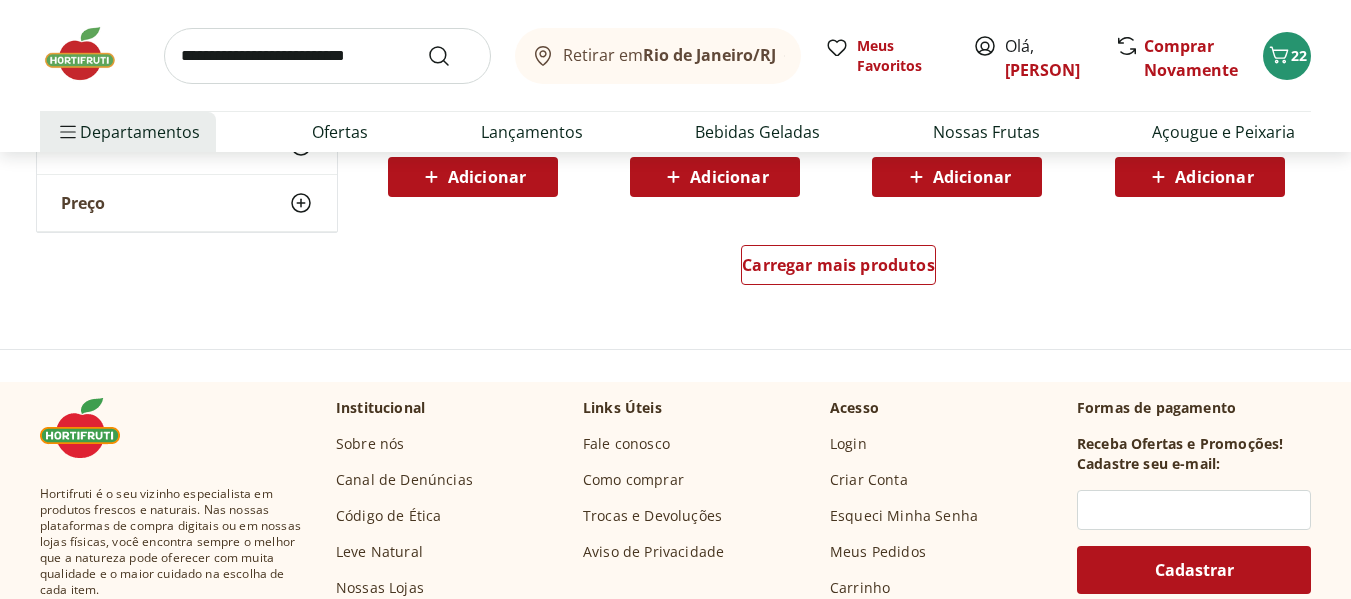 scroll, scrollTop: 13161, scrollLeft: 0, axis: vertical 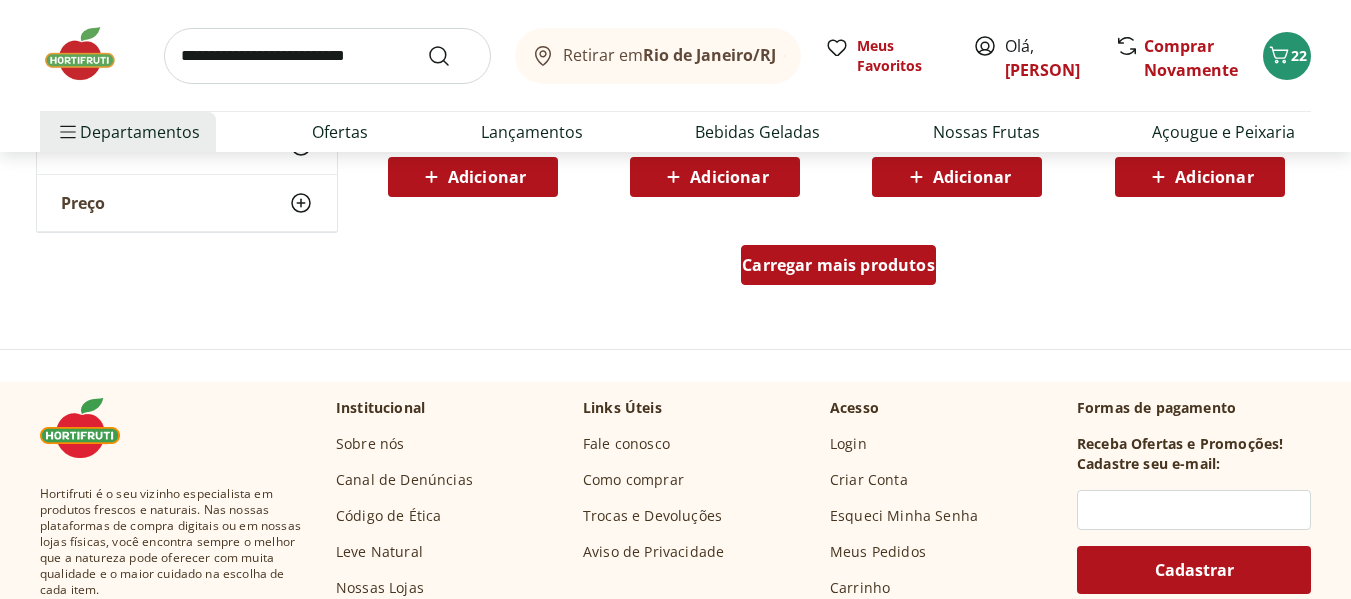 click on "Carregar mais produtos" at bounding box center (838, 265) 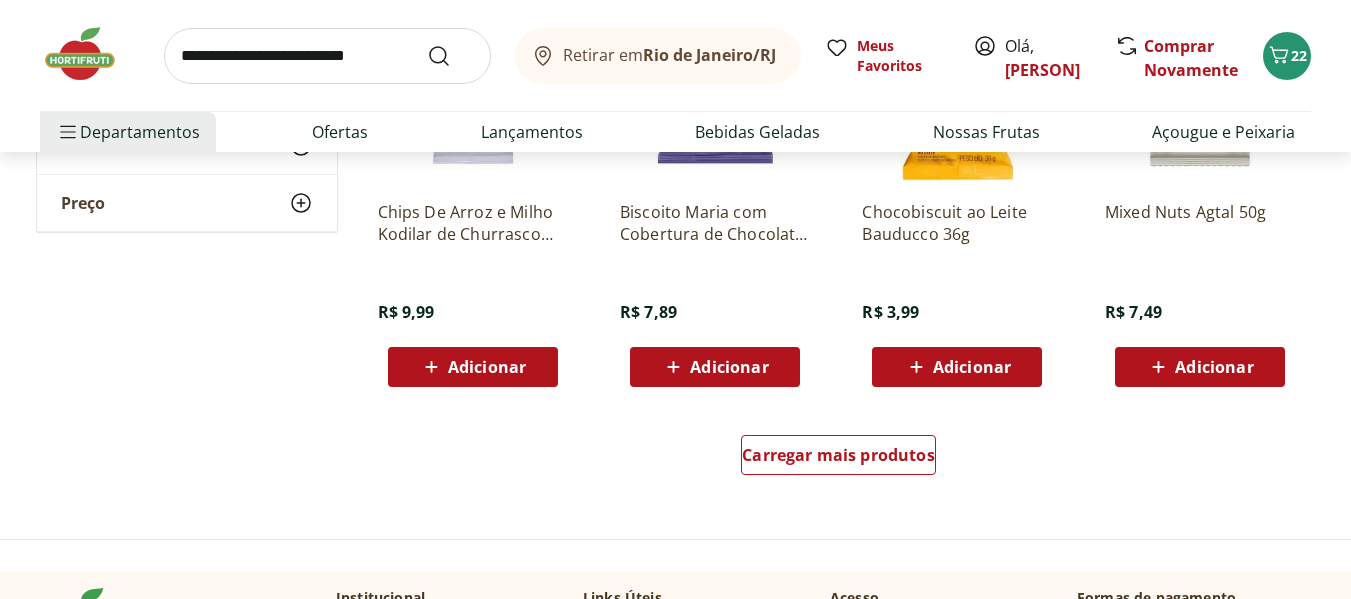 scroll, scrollTop: 14276, scrollLeft: 0, axis: vertical 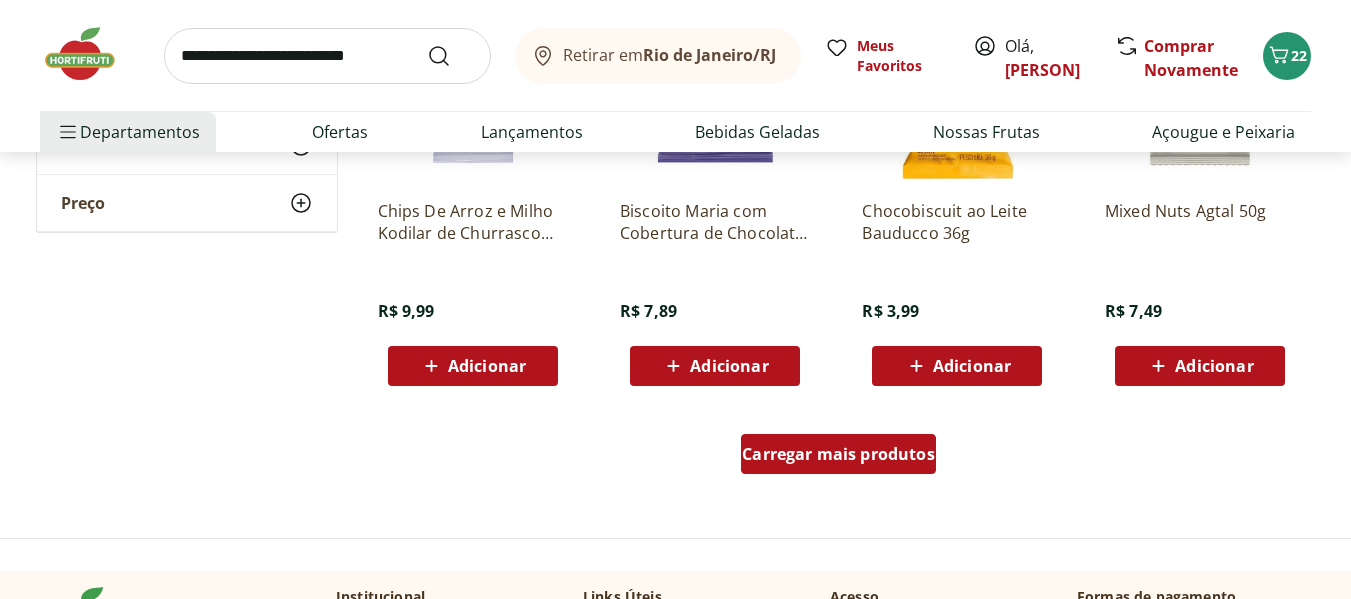 click on "Carregar mais produtos" at bounding box center (838, 454) 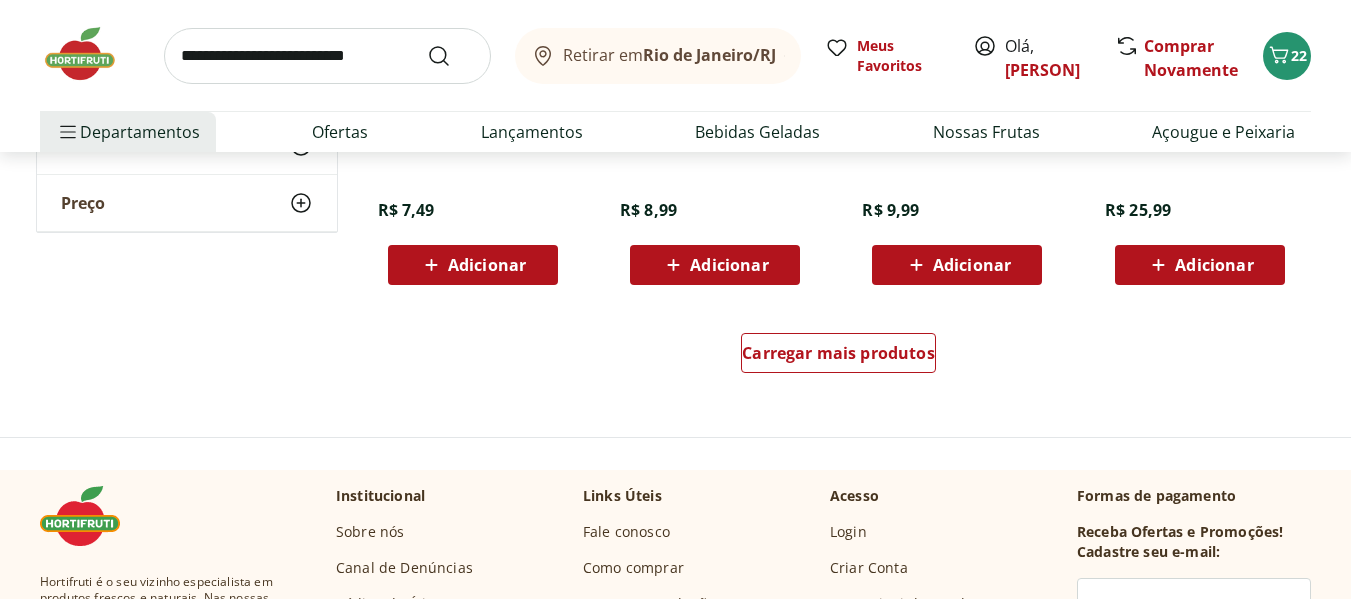 scroll, scrollTop: 15682, scrollLeft: 0, axis: vertical 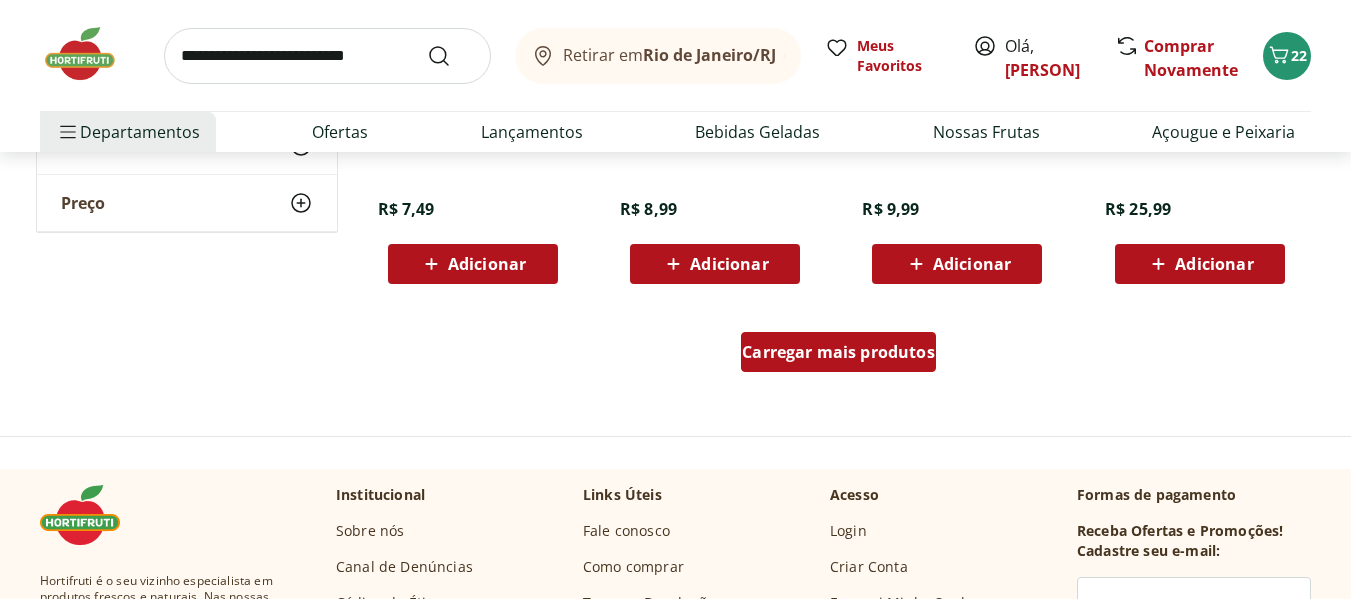 click on "Carregar mais produtos" at bounding box center [838, 352] 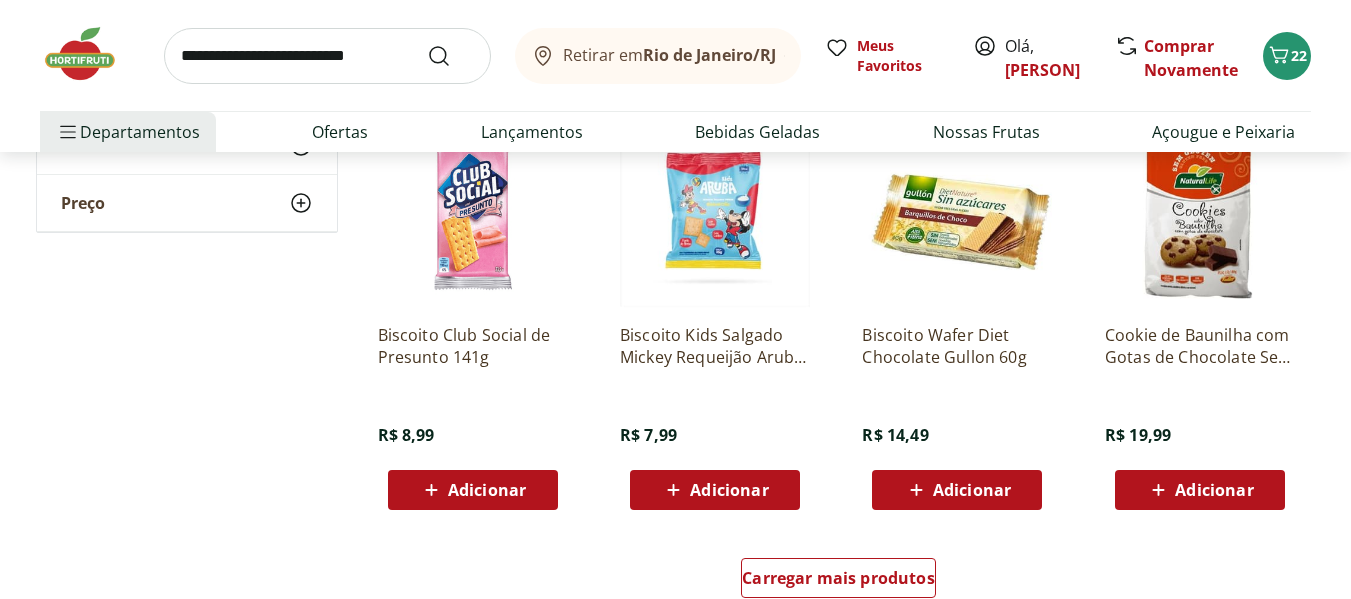 scroll, scrollTop: 16883, scrollLeft: 0, axis: vertical 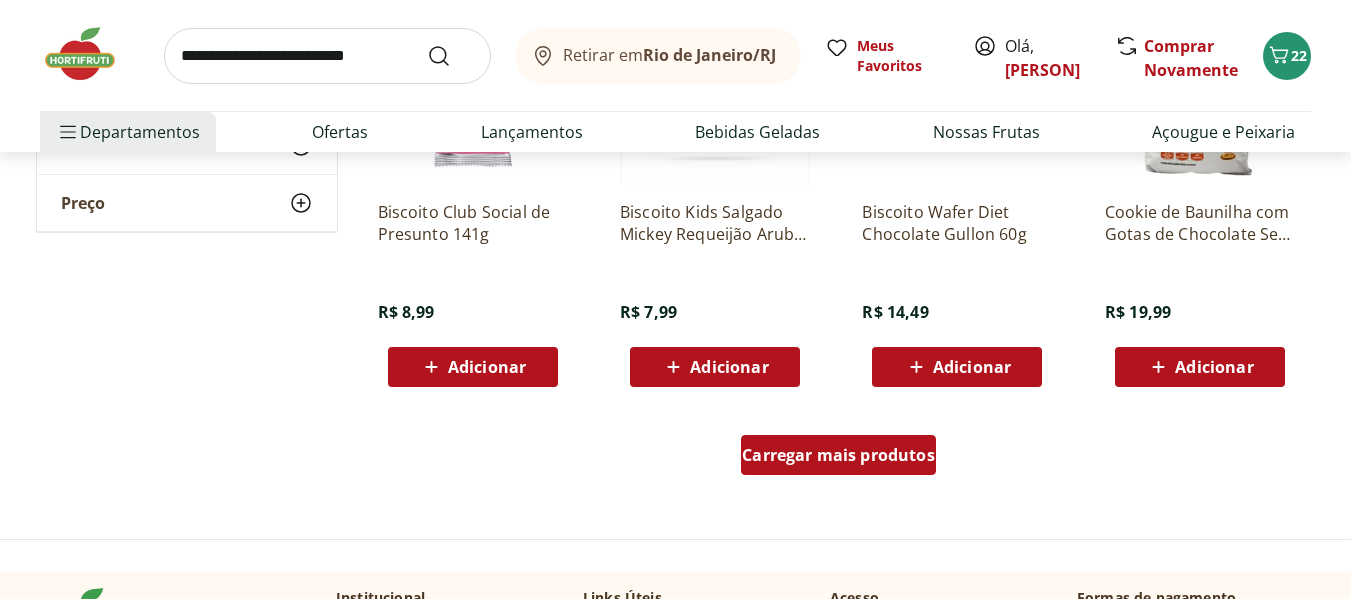 click on "Carregar mais produtos" at bounding box center [838, 455] 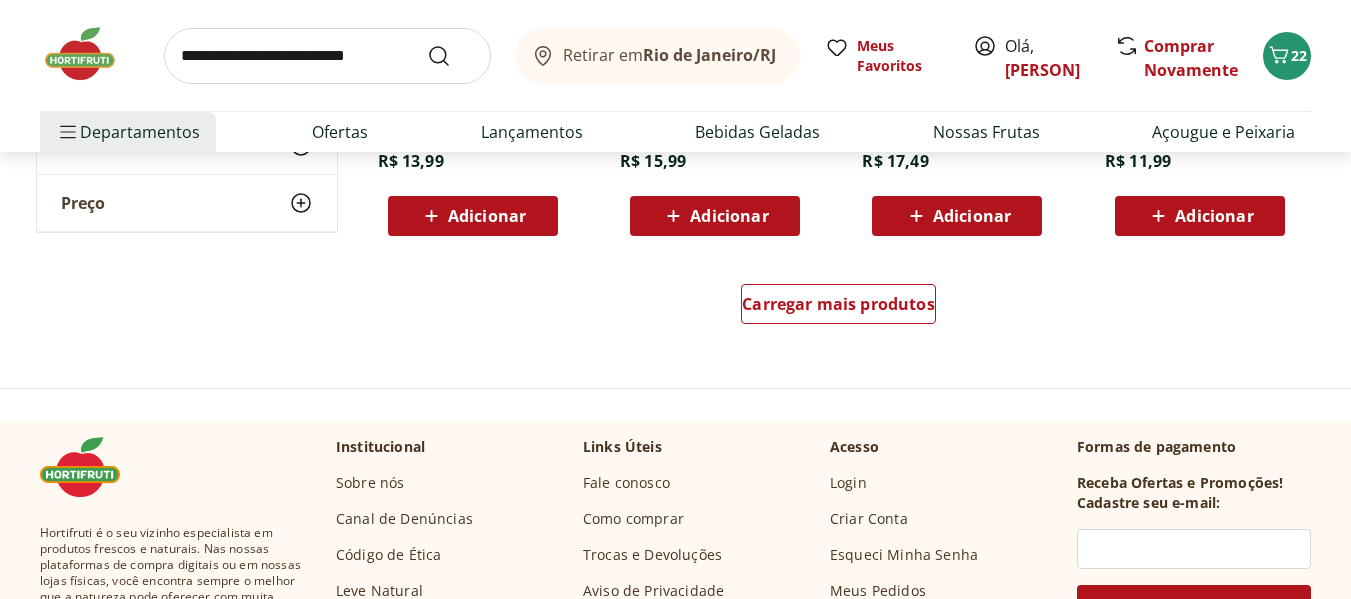 scroll, scrollTop: 18336, scrollLeft: 0, axis: vertical 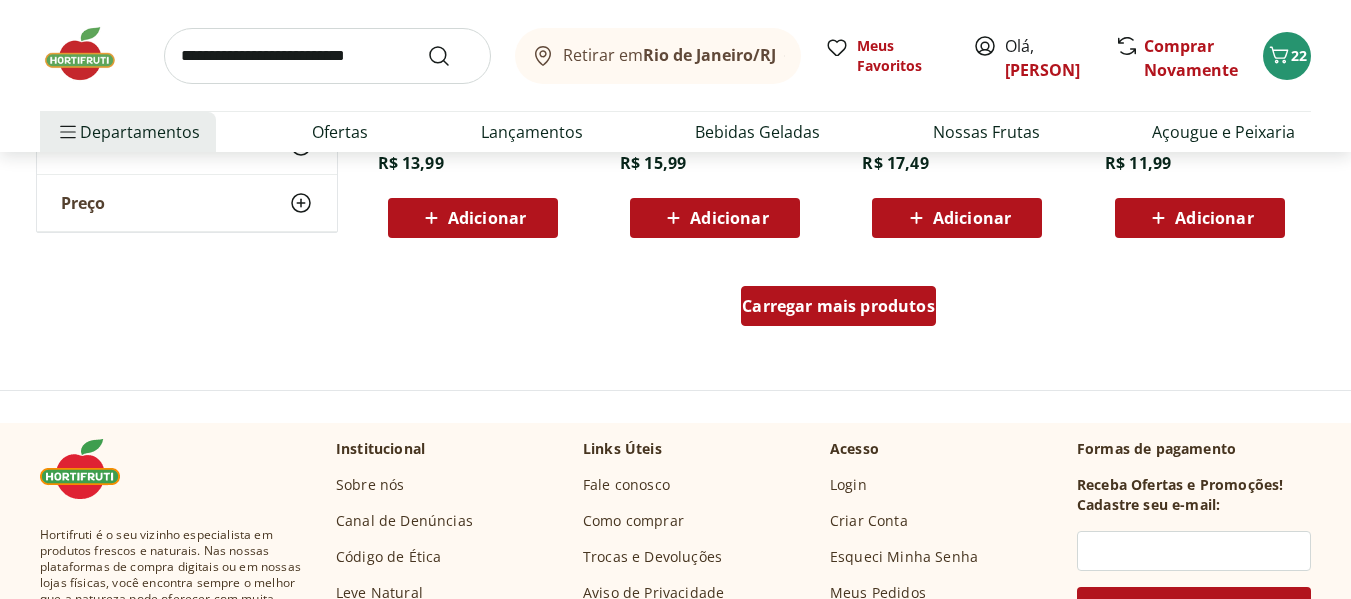click on "Carregar mais produtos" at bounding box center (838, 306) 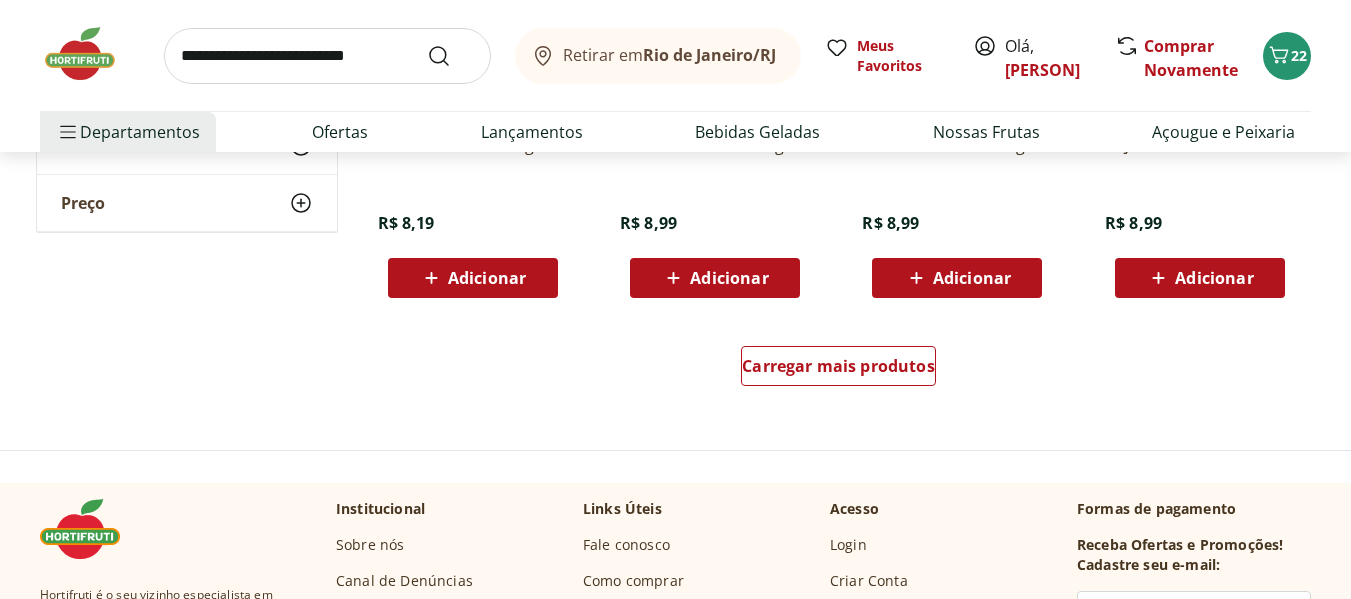 scroll, scrollTop: 19578, scrollLeft: 0, axis: vertical 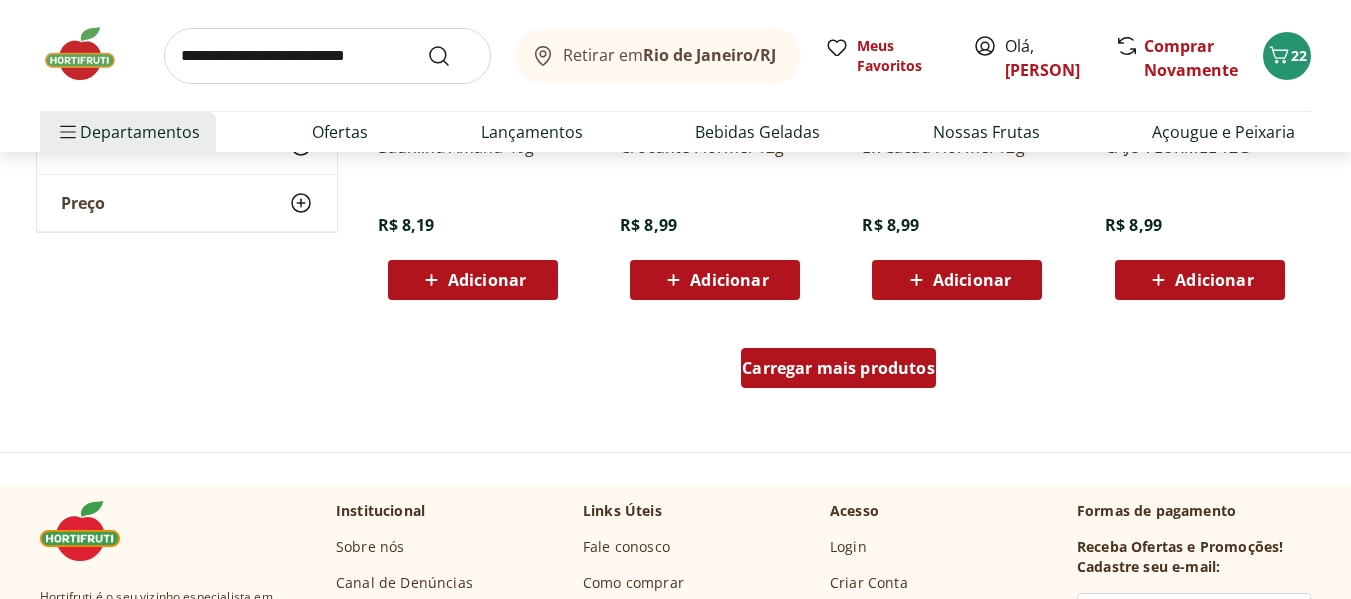 click on "Carregar mais produtos" at bounding box center [838, 368] 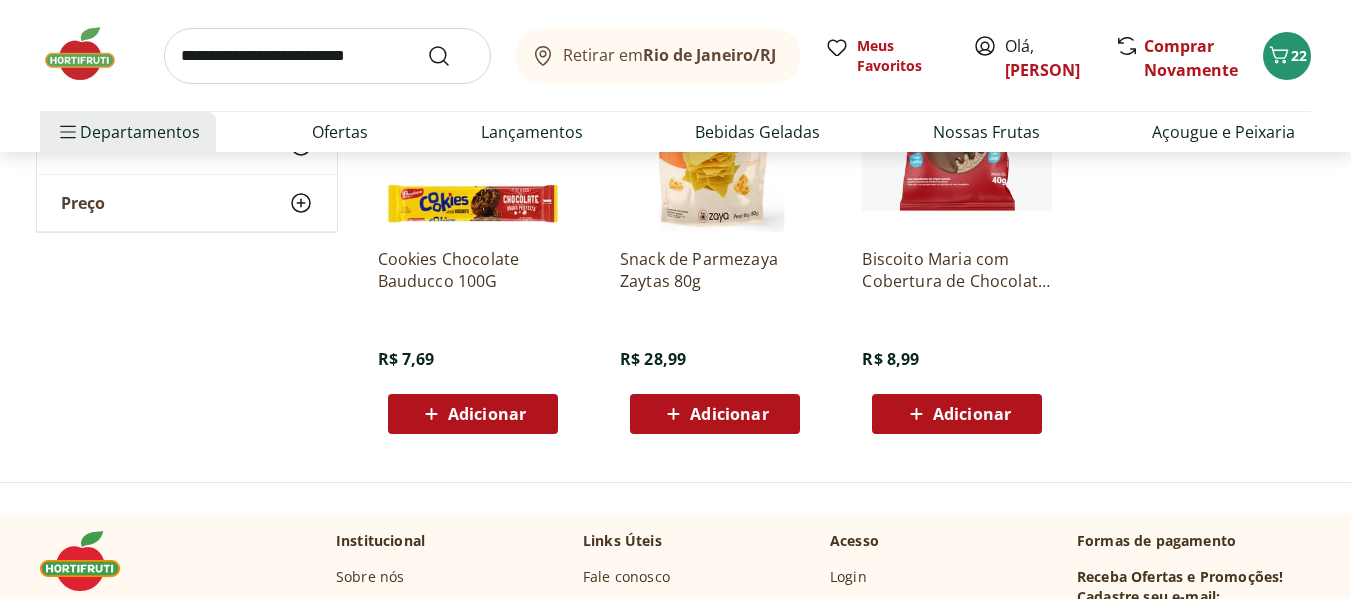 scroll, scrollTop: 19869, scrollLeft: 0, axis: vertical 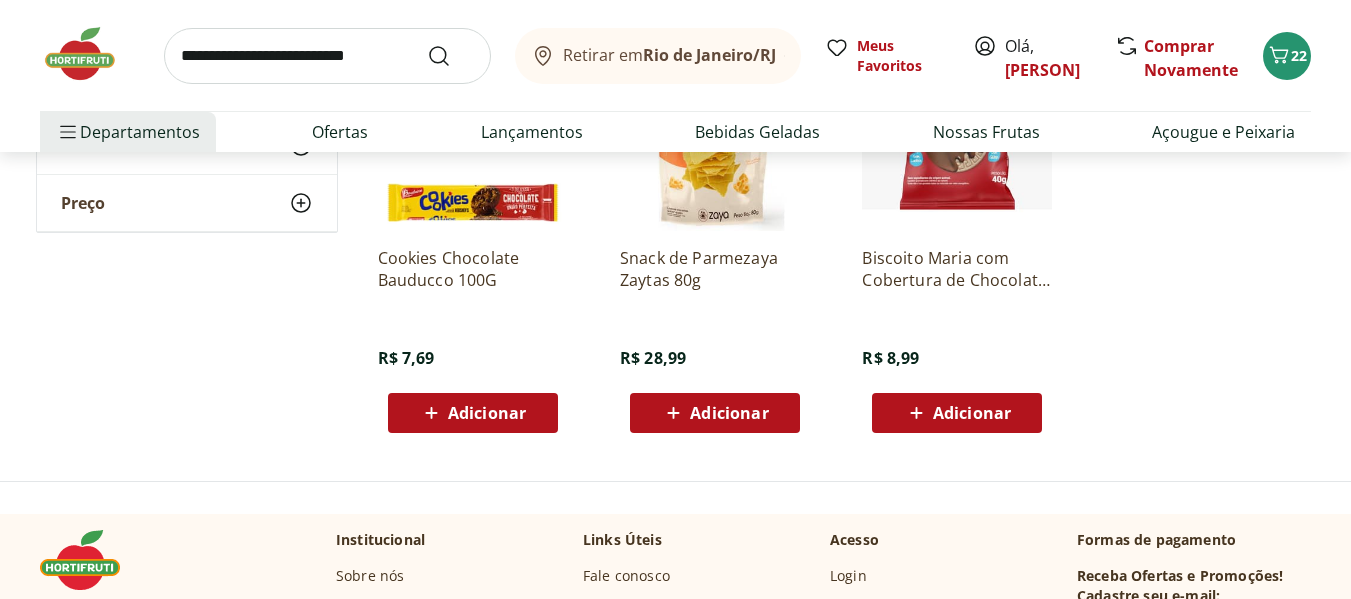 click at bounding box center (327, 56) 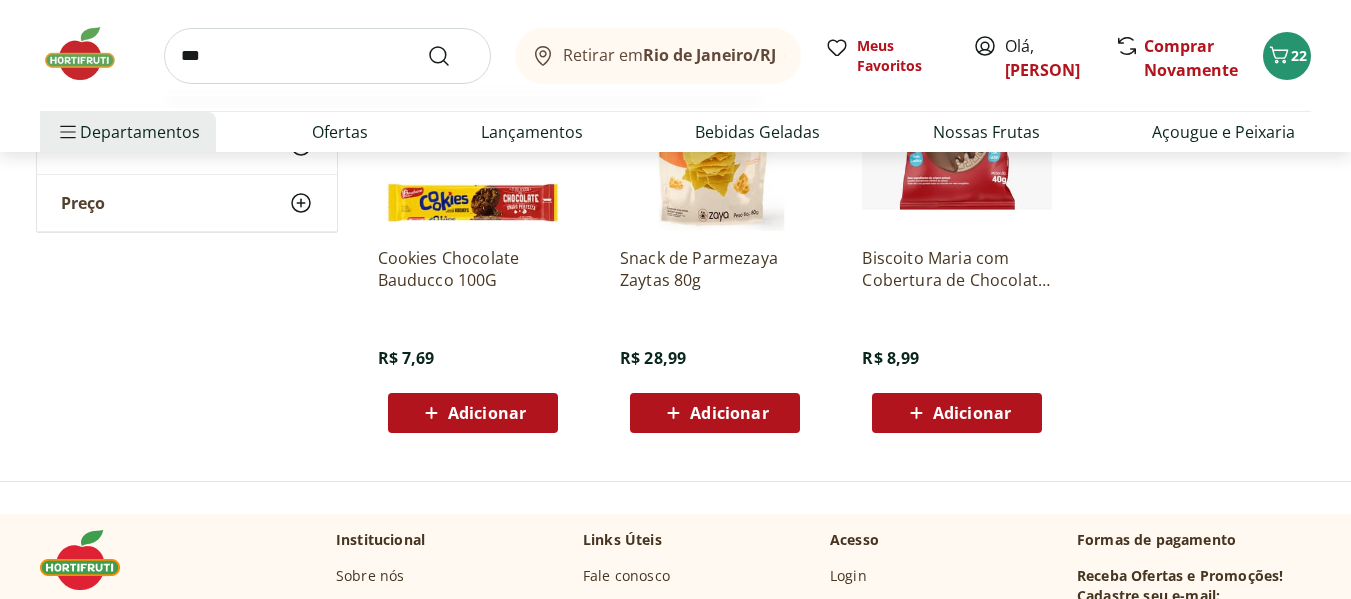 type on "***" 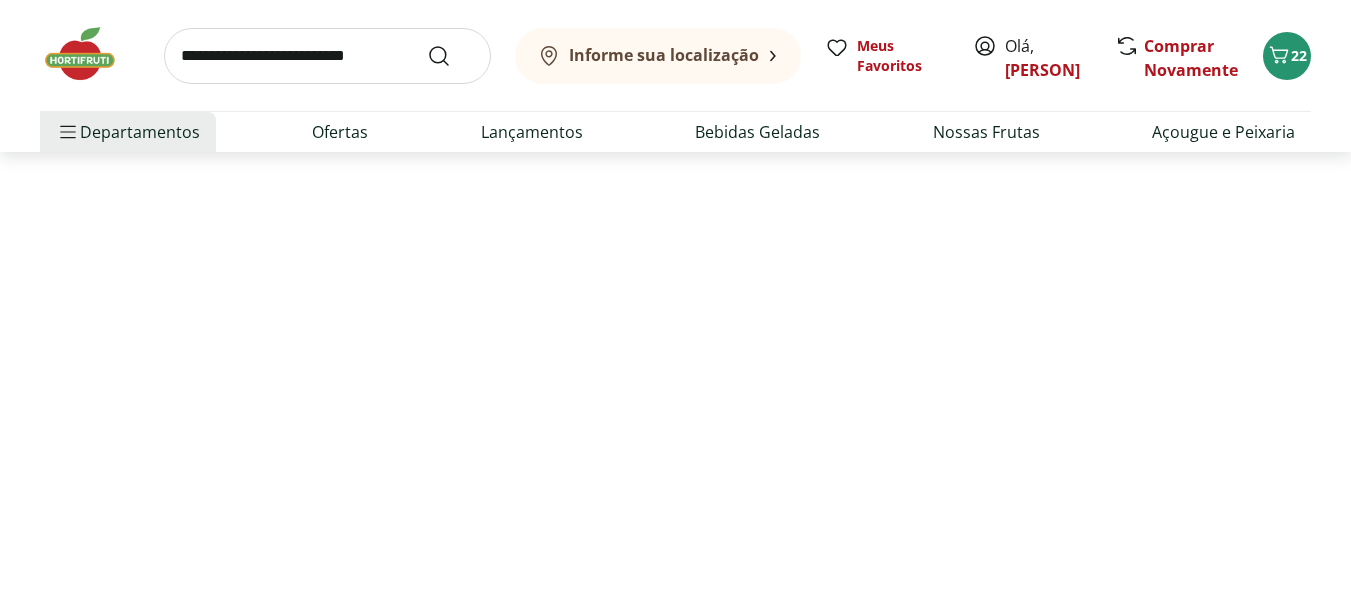 scroll, scrollTop: 0, scrollLeft: 0, axis: both 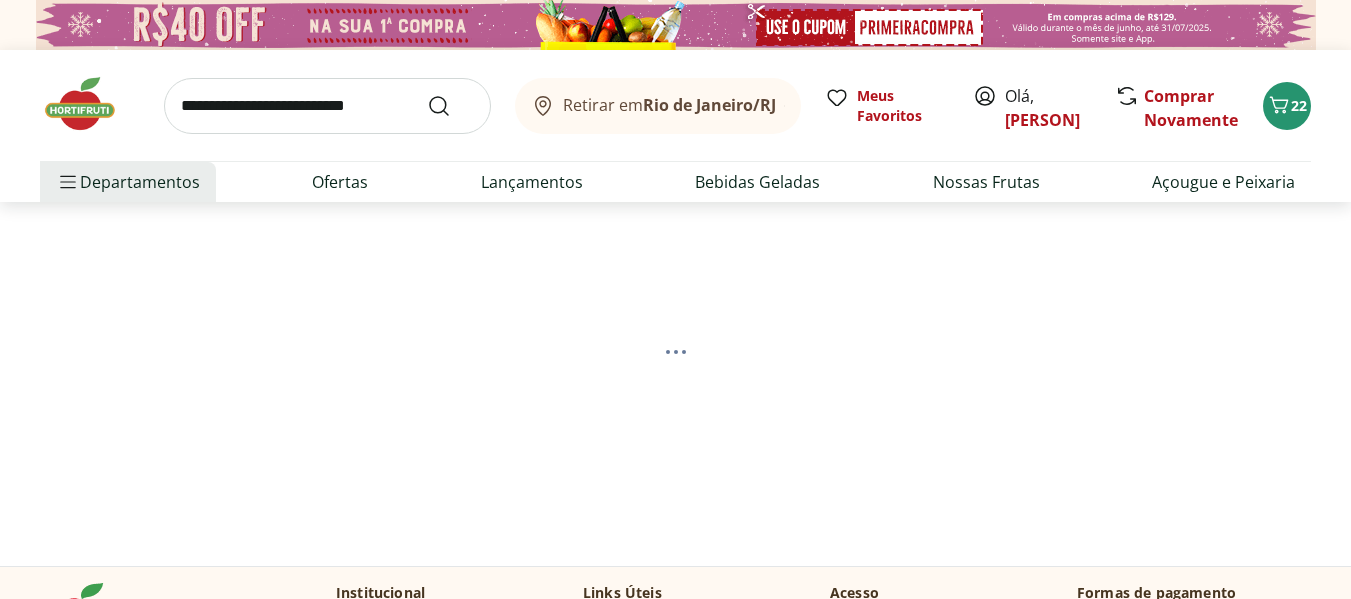 select on "**********" 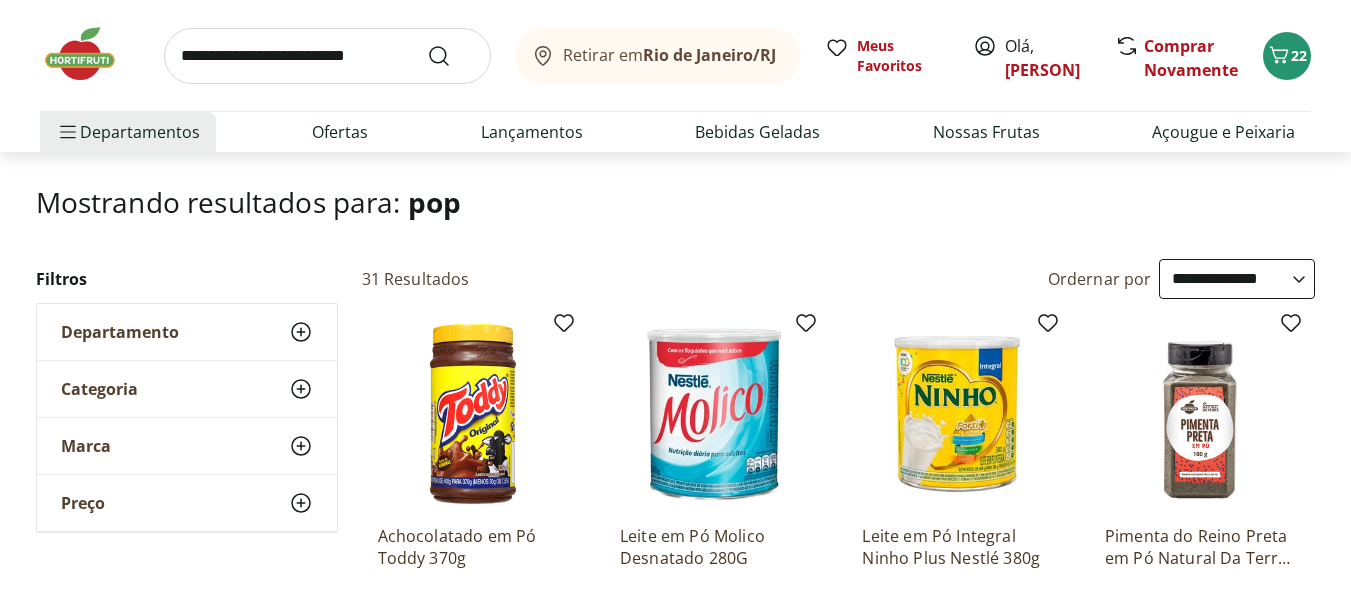 scroll, scrollTop: 239, scrollLeft: 0, axis: vertical 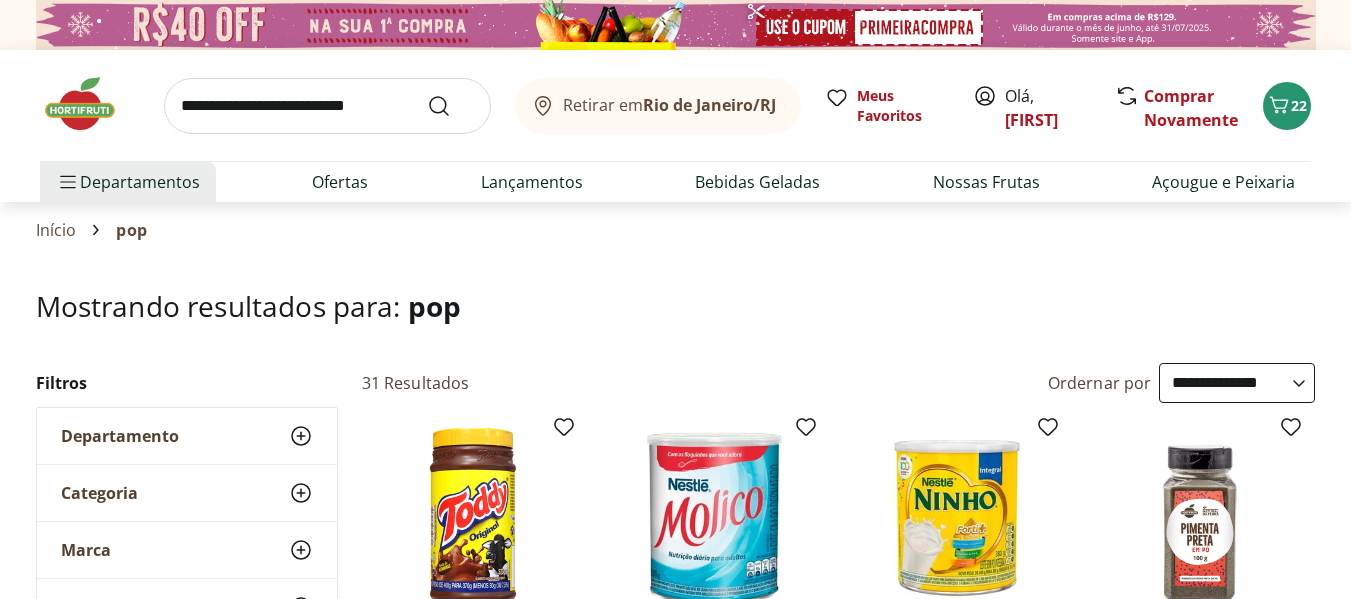 select on "**********" 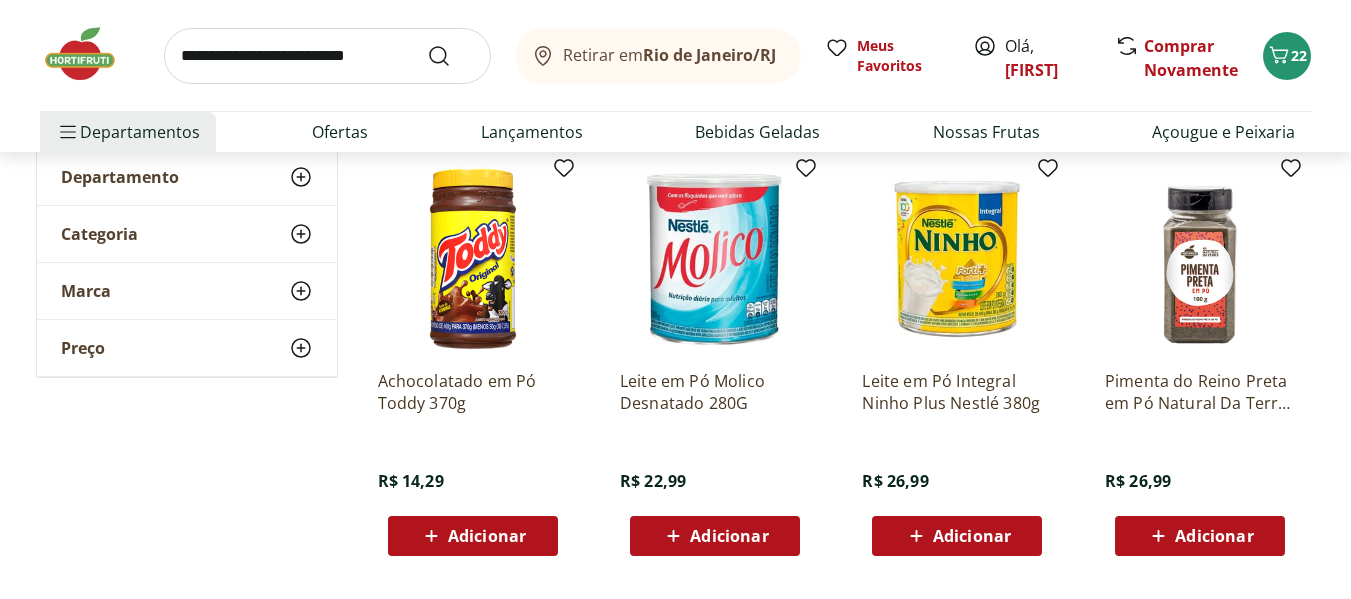 scroll, scrollTop: 0, scrollLeft: 0, axis: both 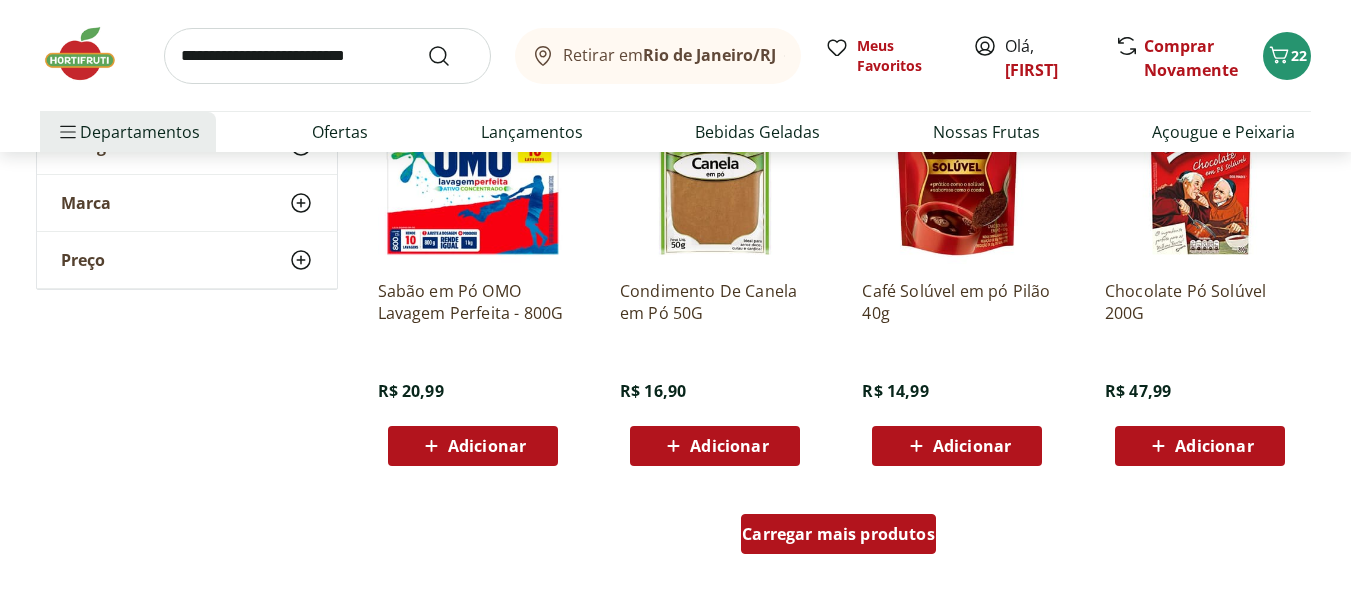 click on "Carregar mais produtos" at bounding box center [838, 534] 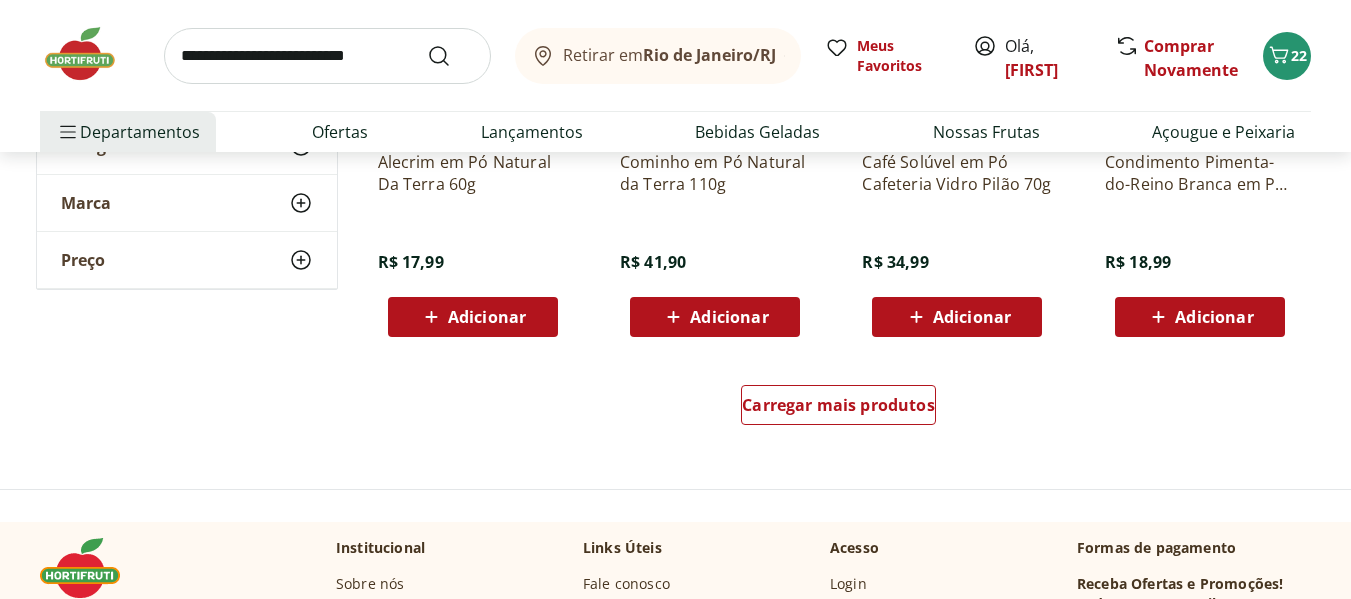 scroll, scrollTop: 2716, scrollLeft: 0, axis: vertical 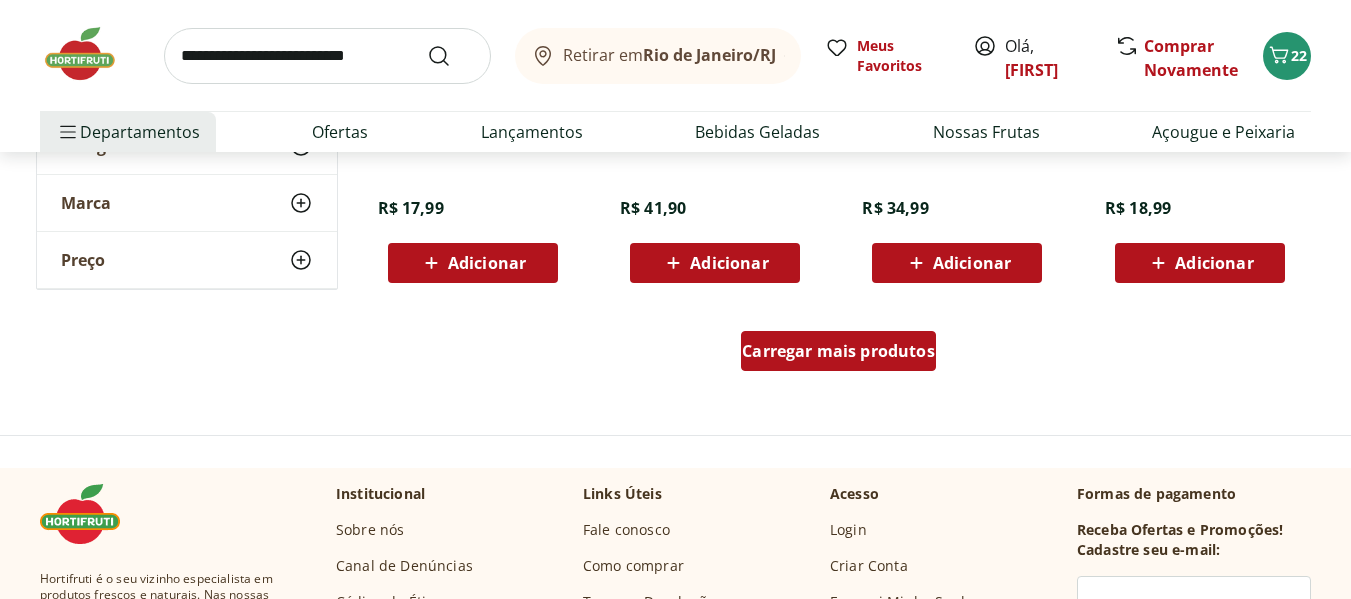 click on "Carregar mais produtos" at bounding box center (838, 351) 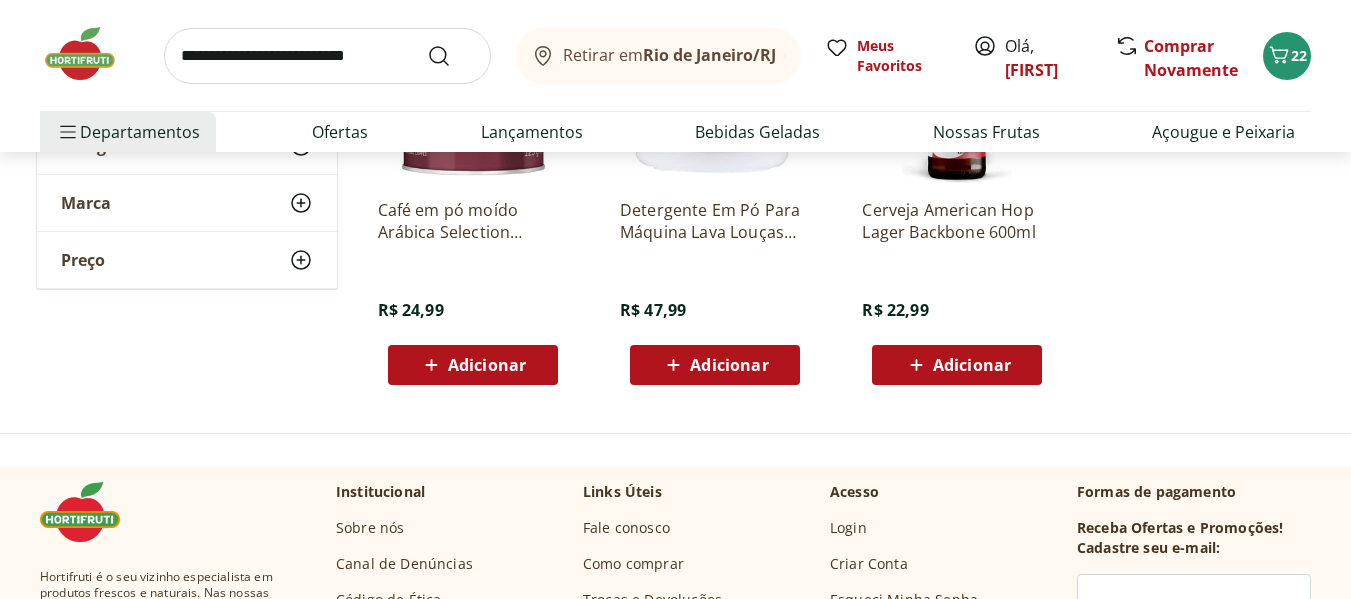 scroll, scrollTop: 3477, scrollLeft: 0, axis: vertical 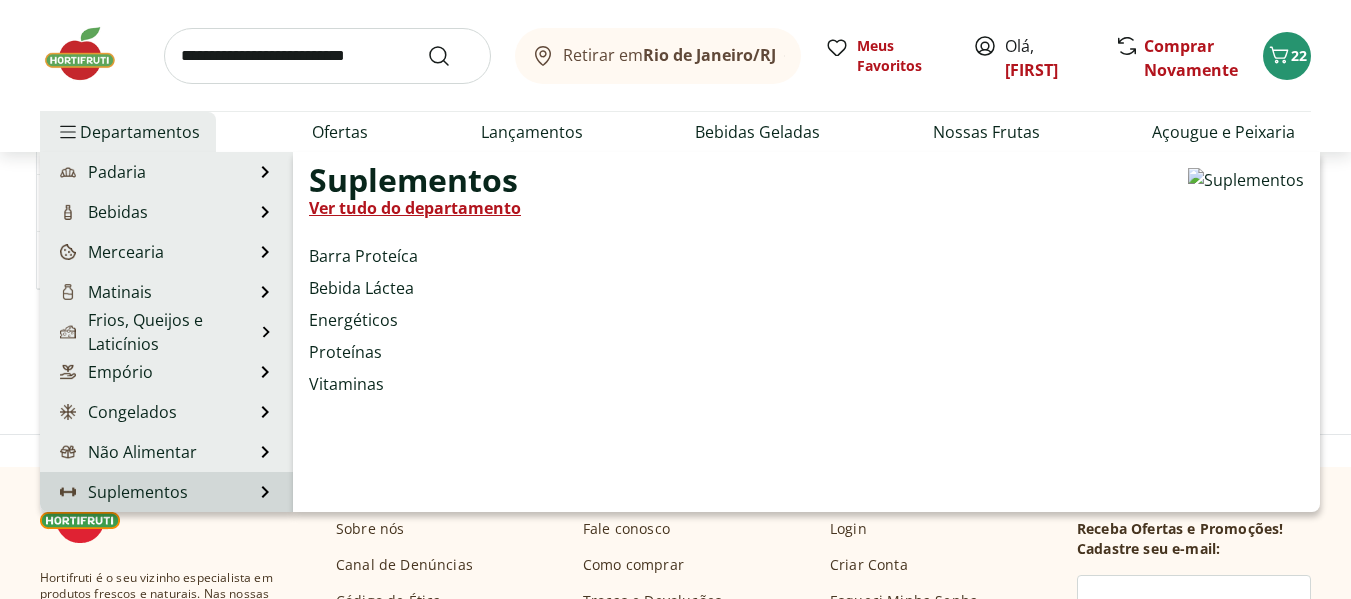 click on "Suplementos" at bounding box center [122, 492] 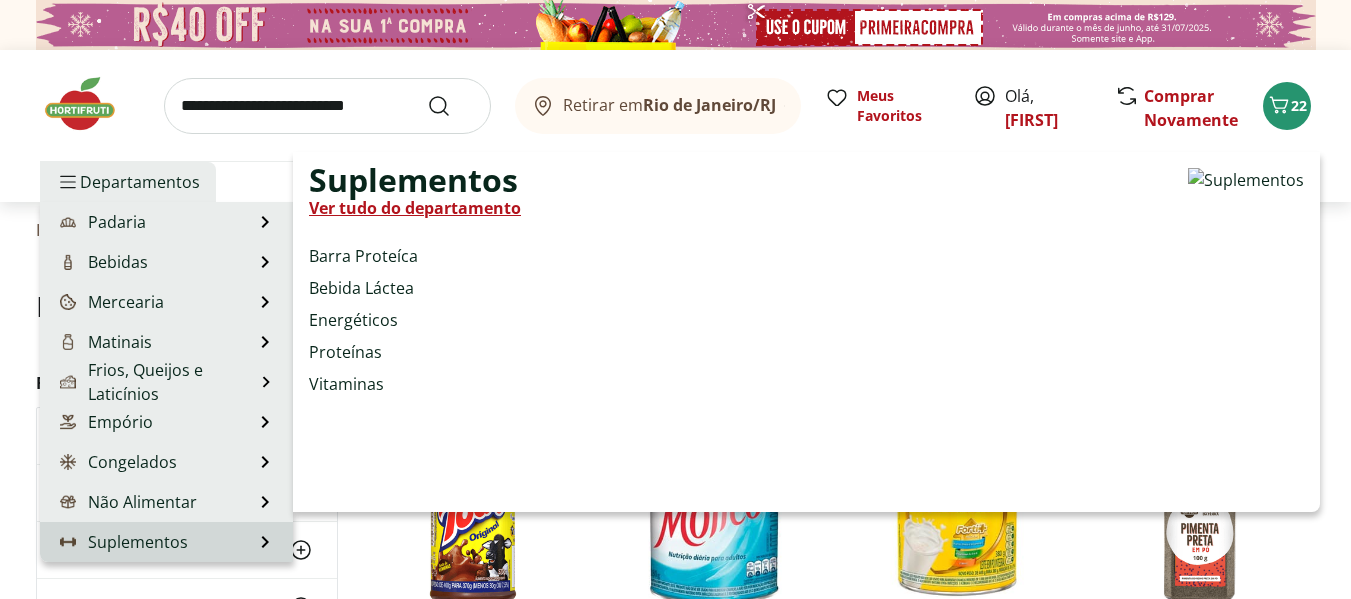 select on "**********" 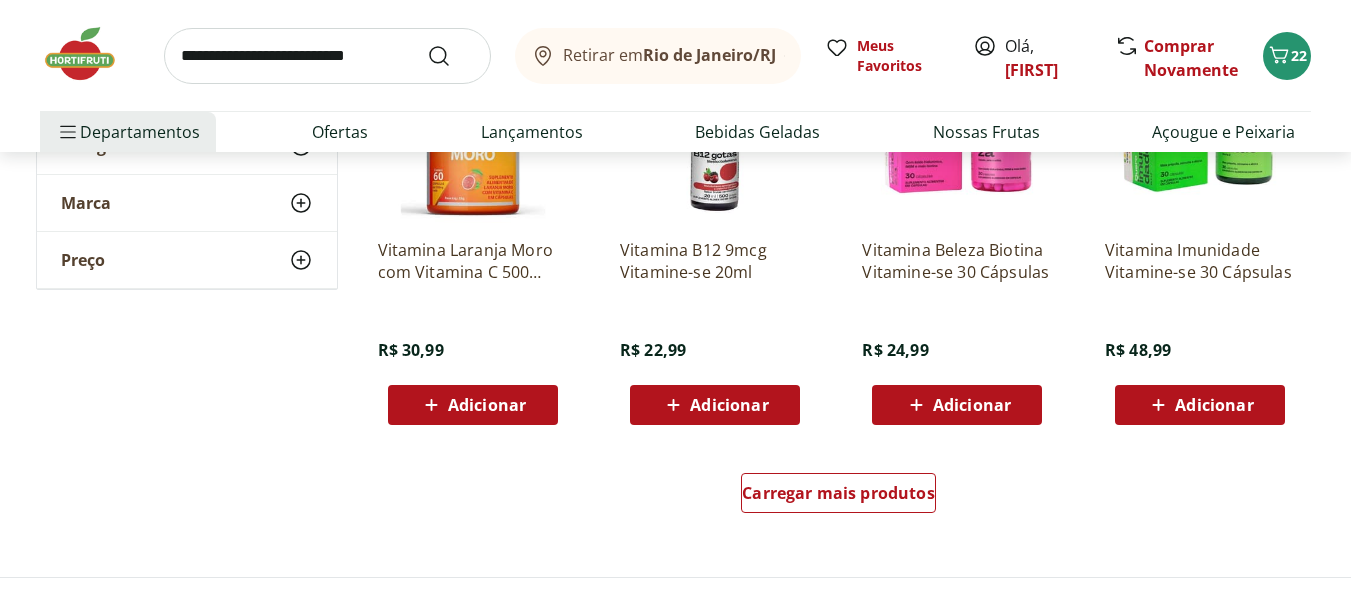 scroll, scrollTop: 1198, scrollLeft: 0, axis: vertical 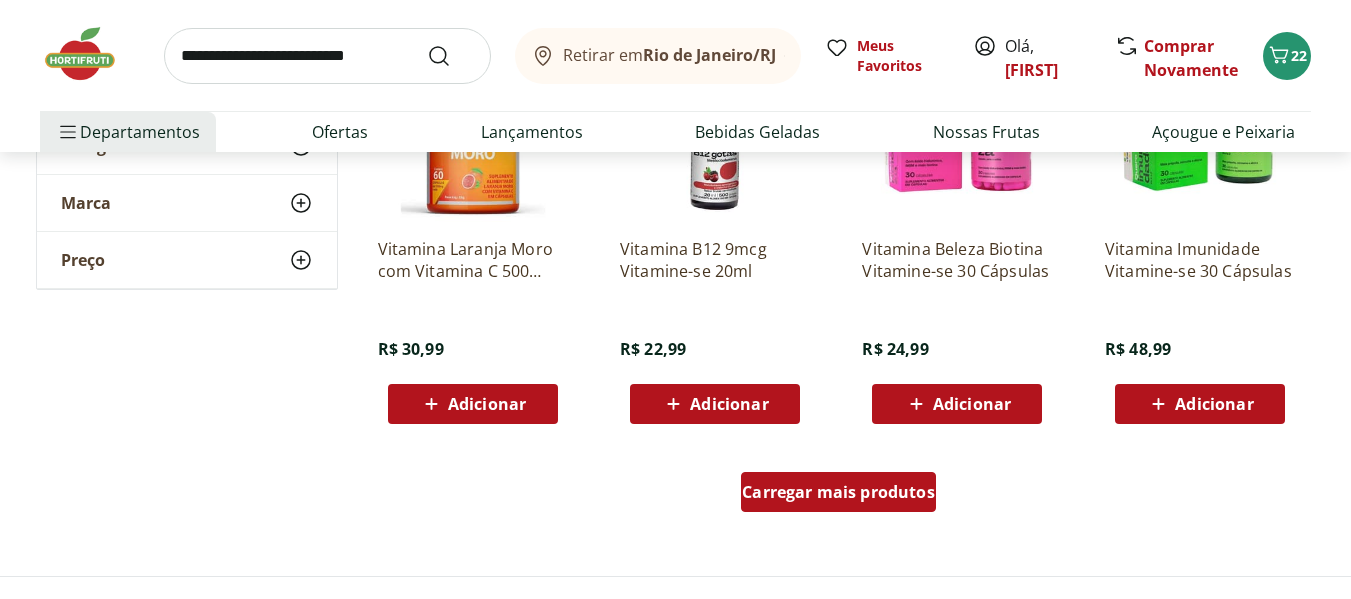 click on "Carregar mais produtos" at bounding box center [838, 492] 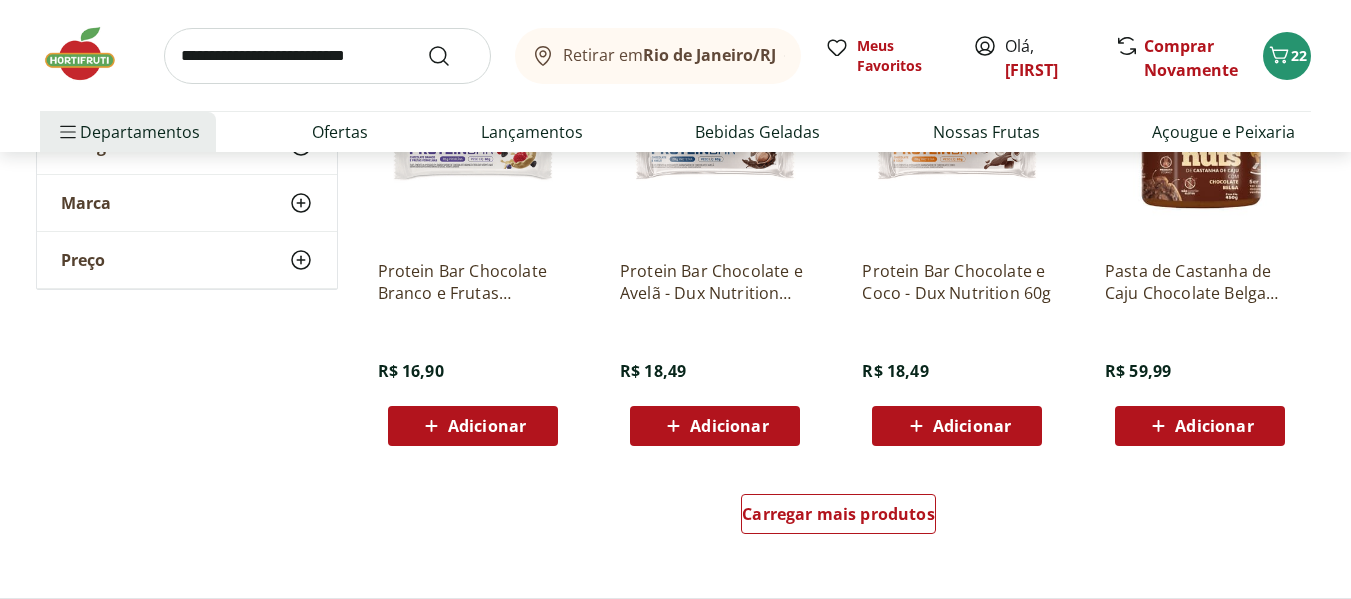 scroll, scrollTop: 2604, scrollLeft: 0, axis: vertical 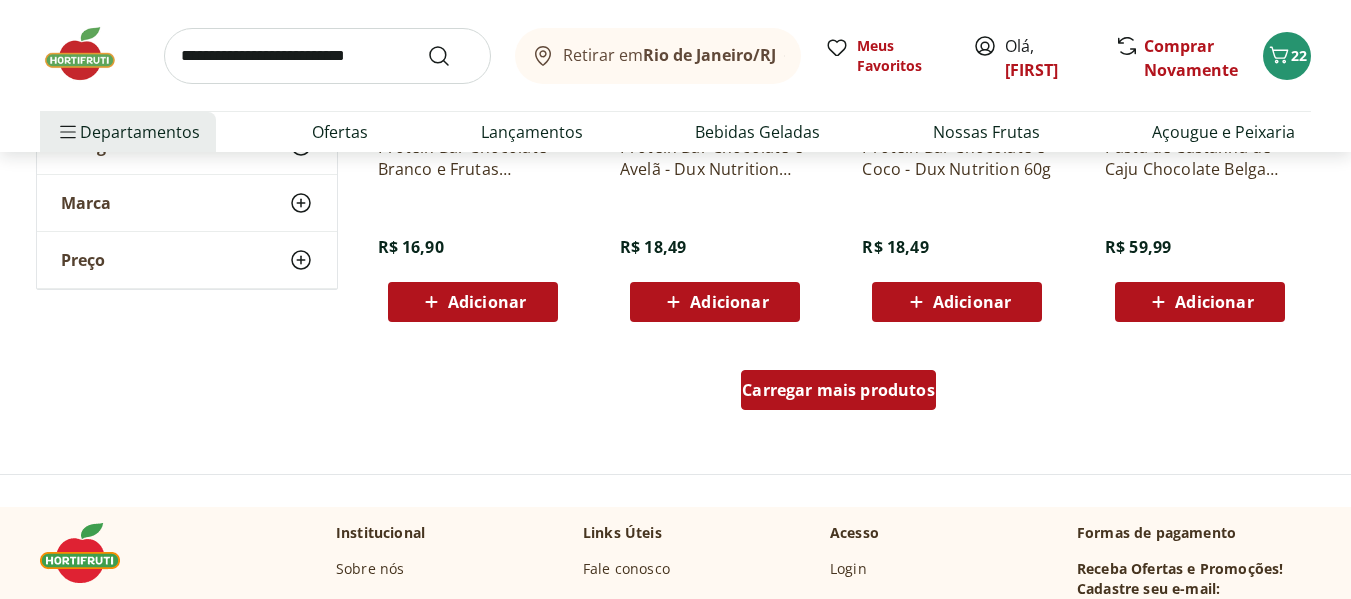 click on "Carregar mais produtos" at bounding box center [838, 390] 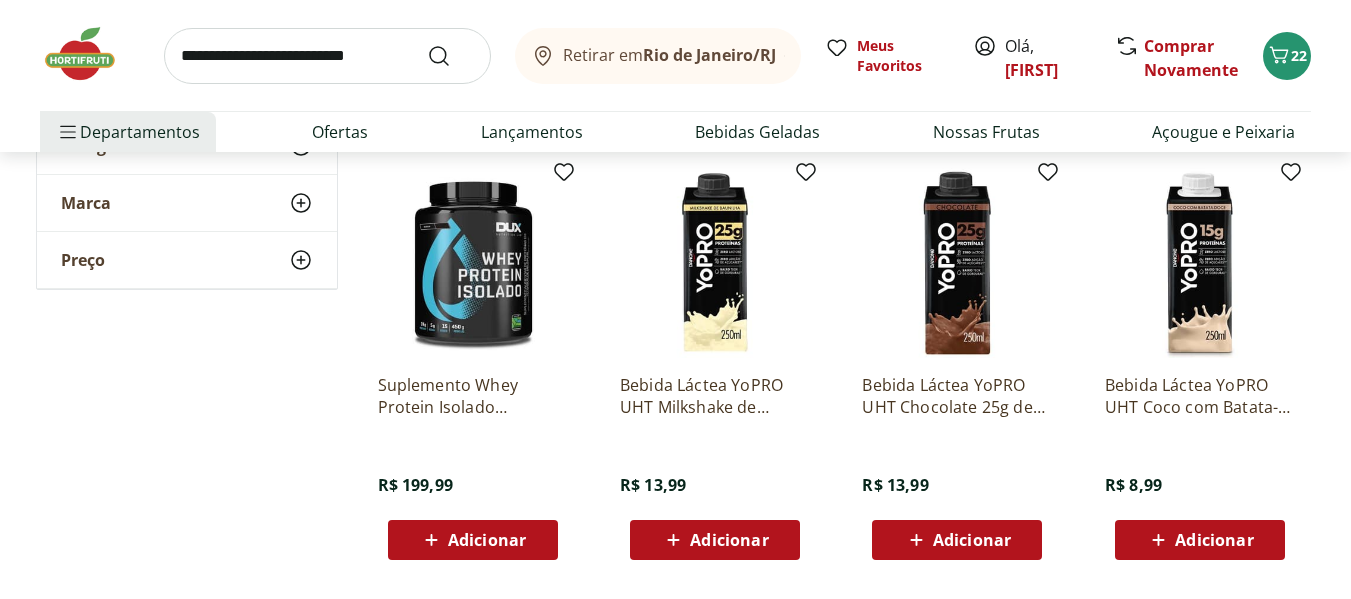 scroll, scrollTop: 3982, scrollLeft: 0, axis: vertical 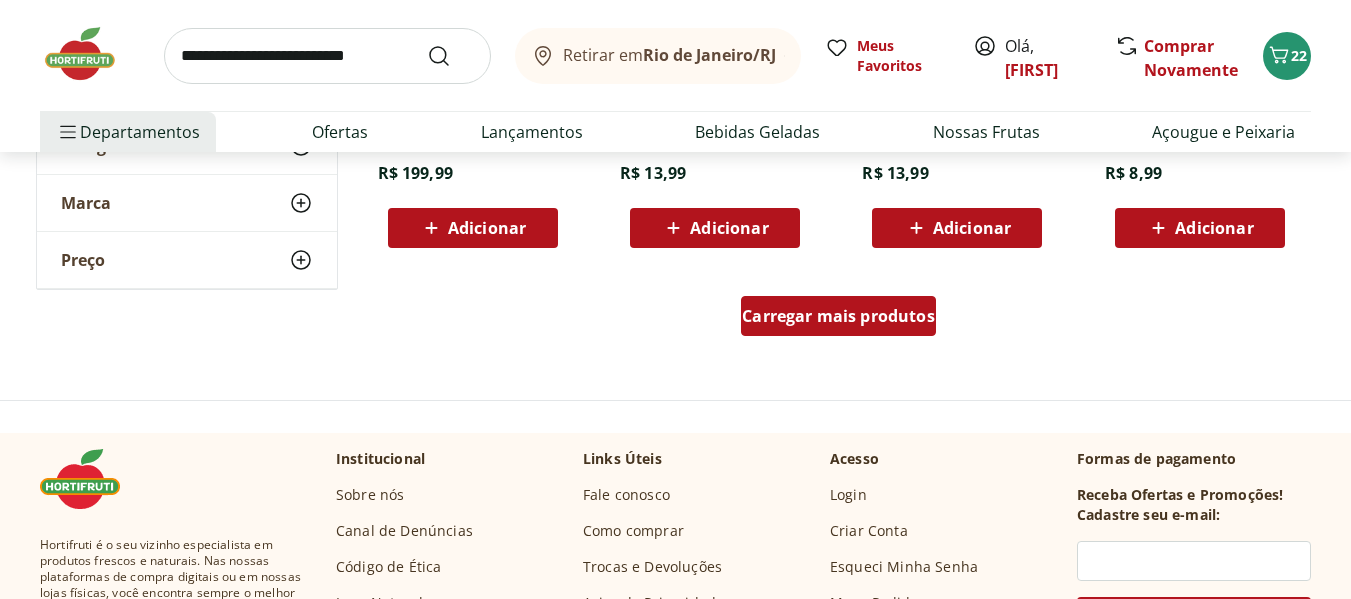 click on "Carregar mais produtos" at bounding box center [838, 316] 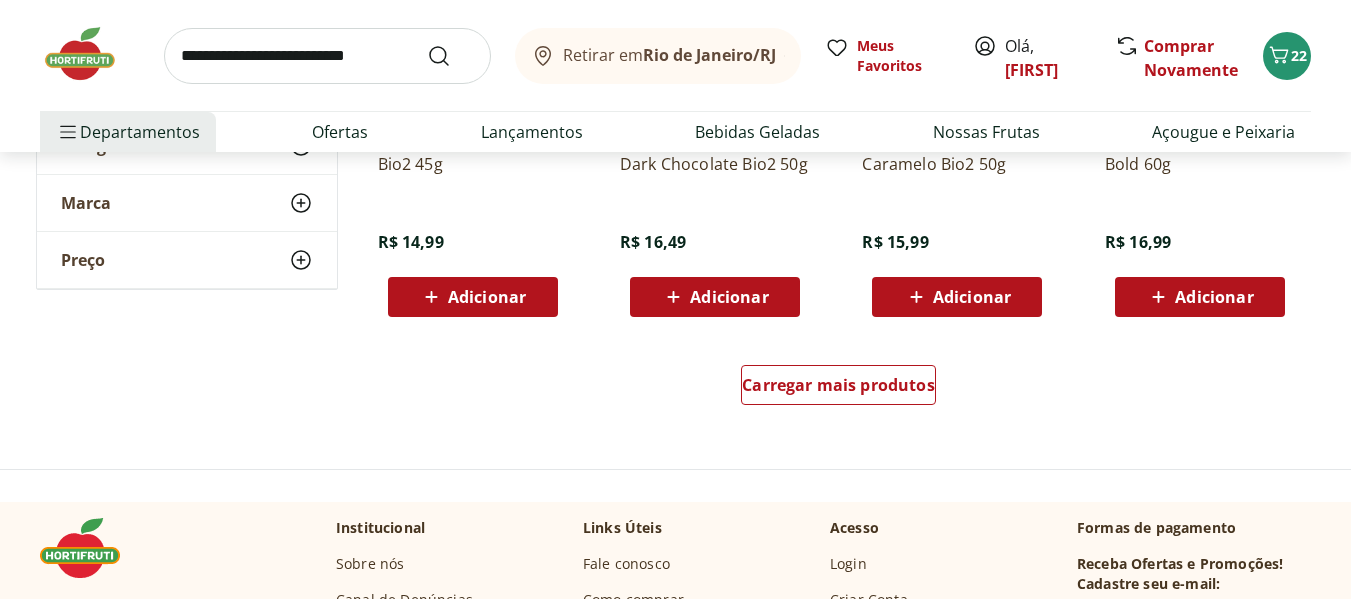 scroll, scrollTop: 5218, scrollLeft: 0, axis: vertical 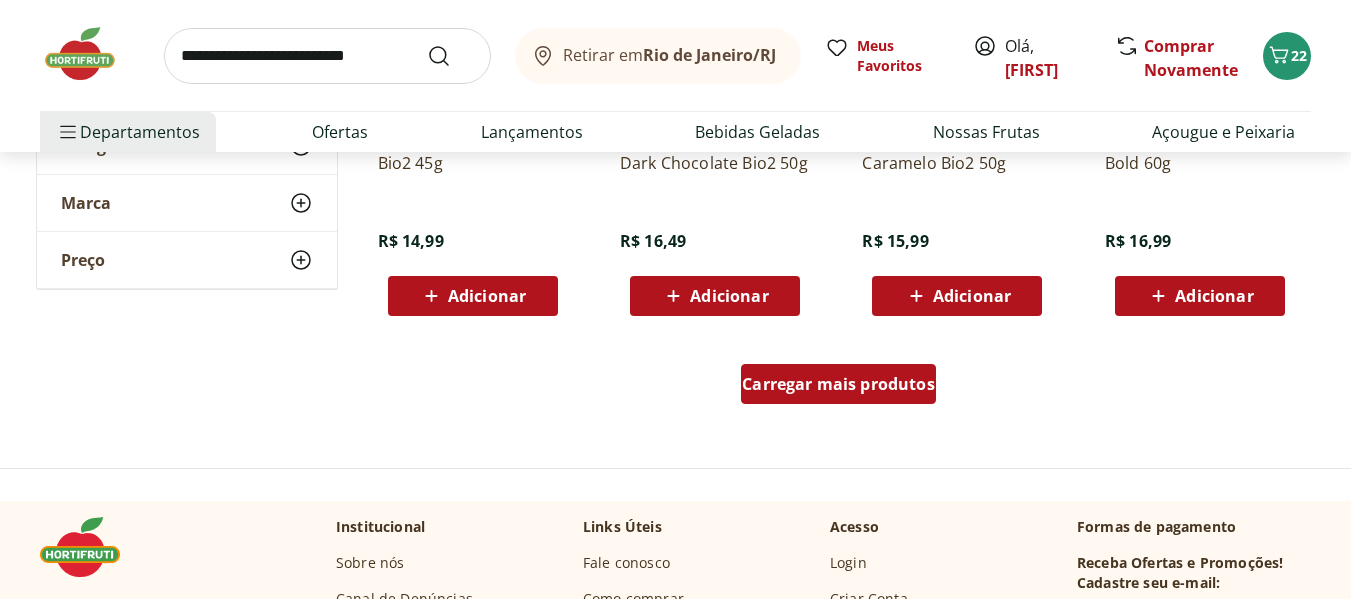 click on "Carregar mais produtos" at bounding box center (838, 384) 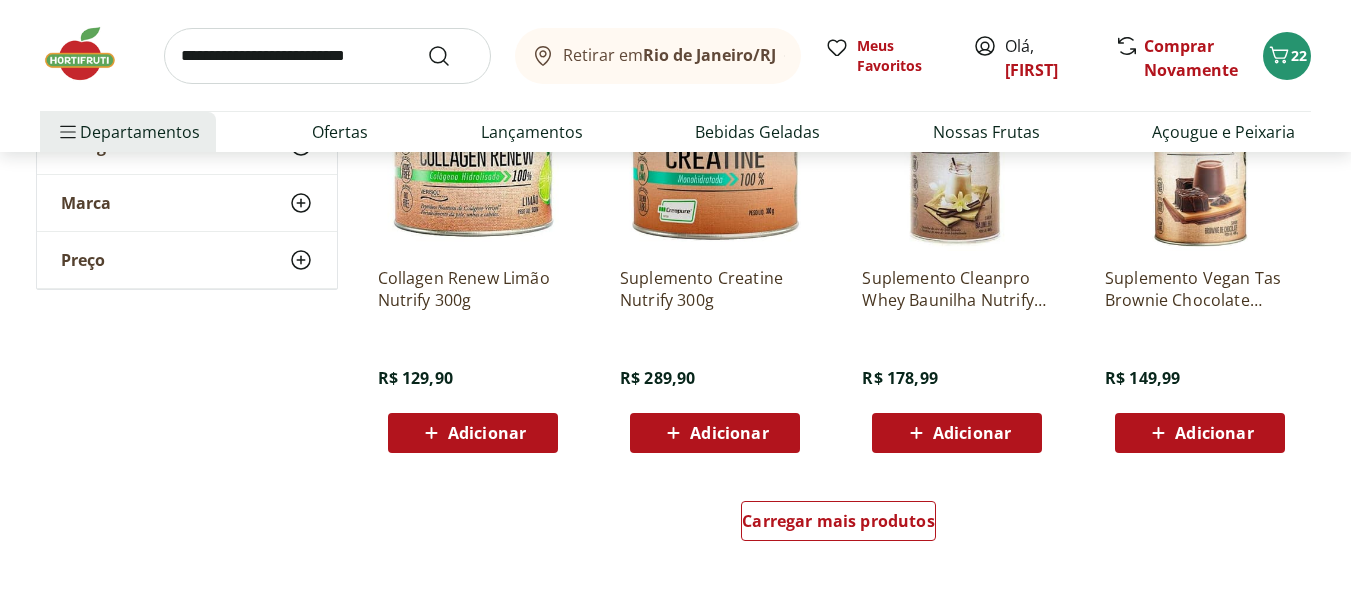 scroll, scrollTop: 6390, scrollLeft: 0, axis: vertical 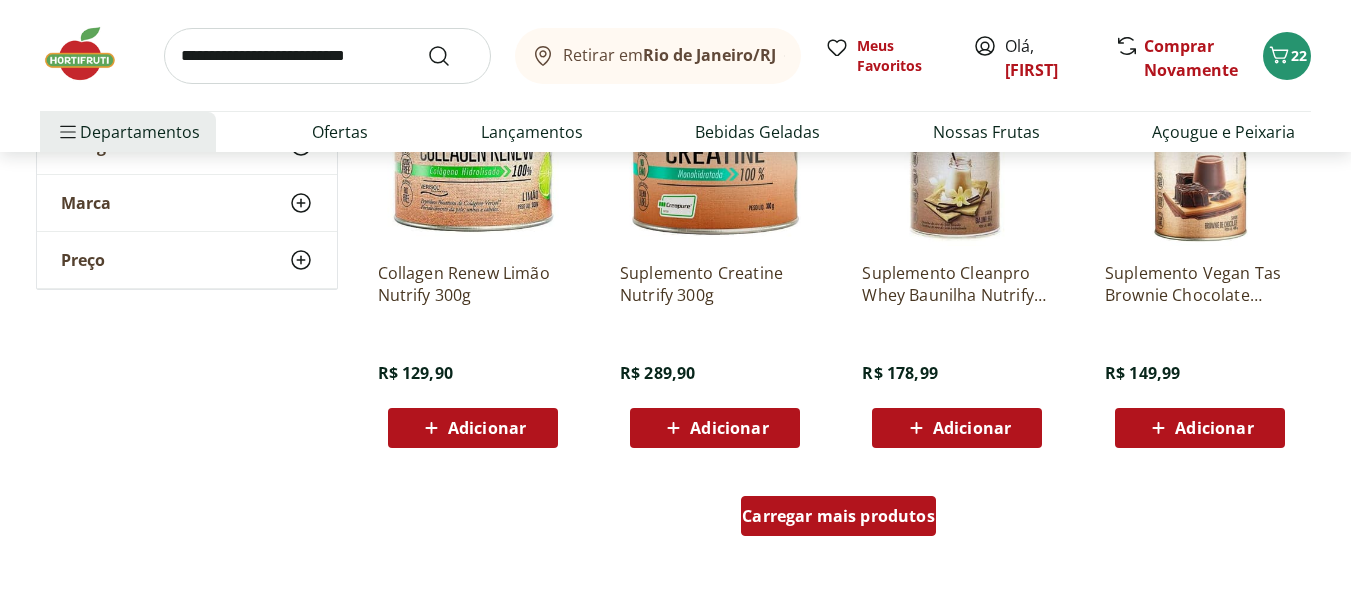 click on "Carregar mais produtos" at bounding box center [838, 516] 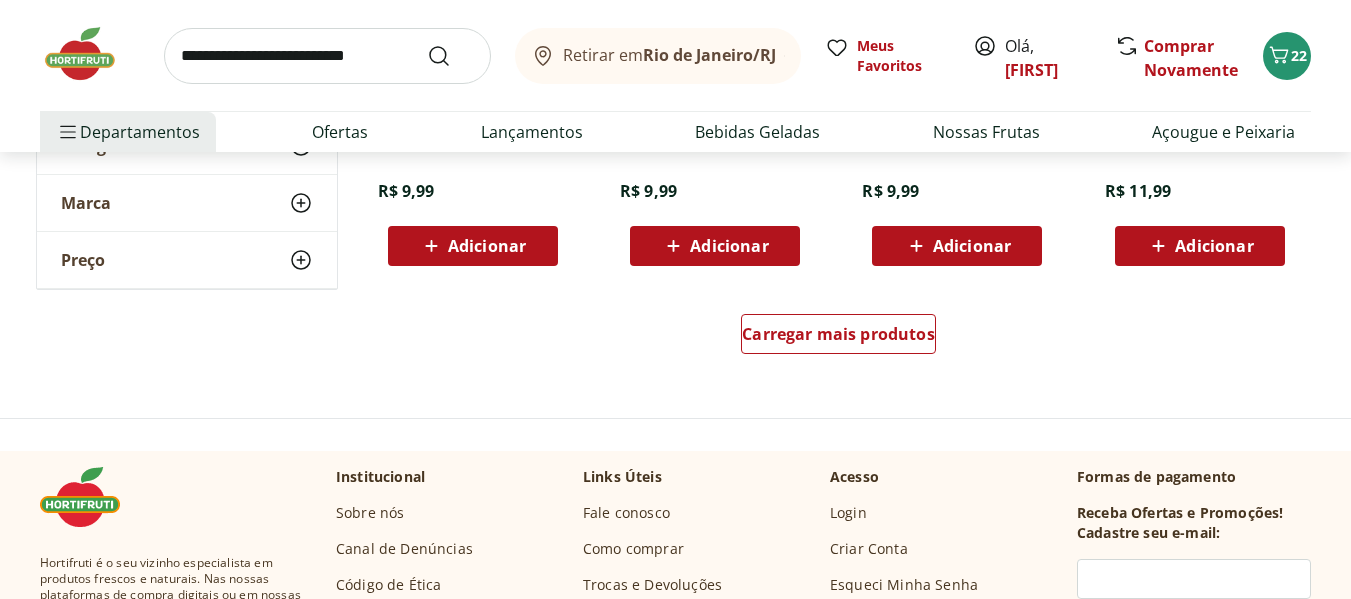 scroll, scrollTop: 7878, scrollLeft: 0, axis: vertical 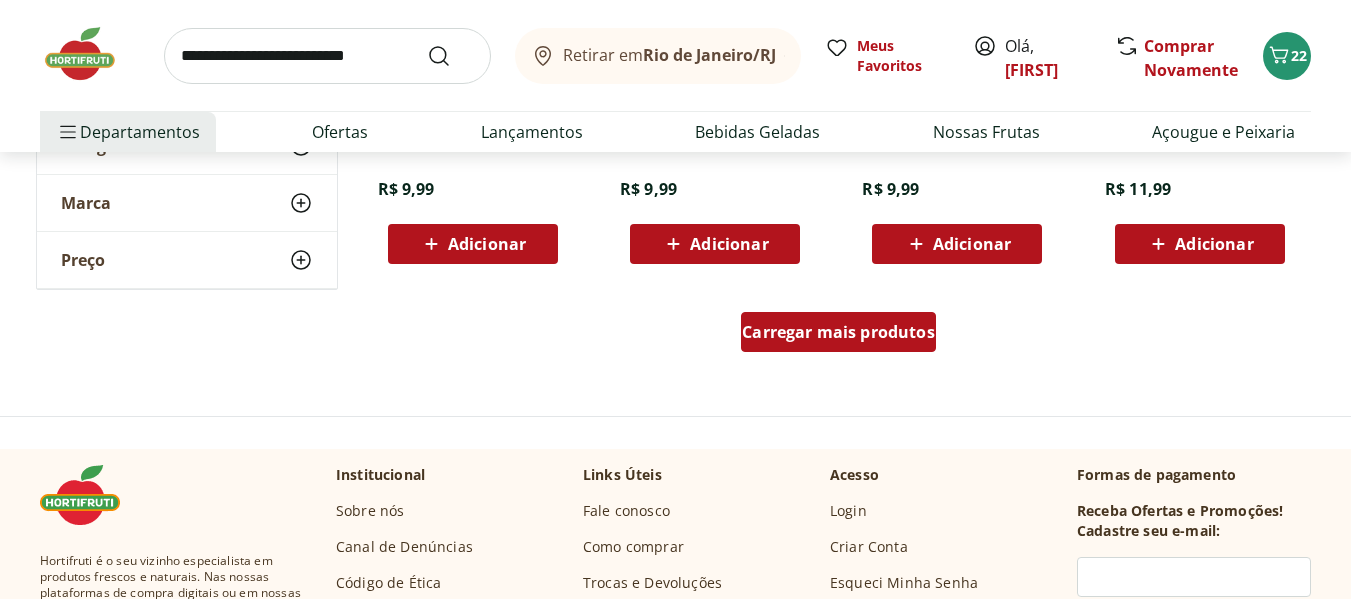 click on "Carregar mais produtos" at bounding box center [838, 332] 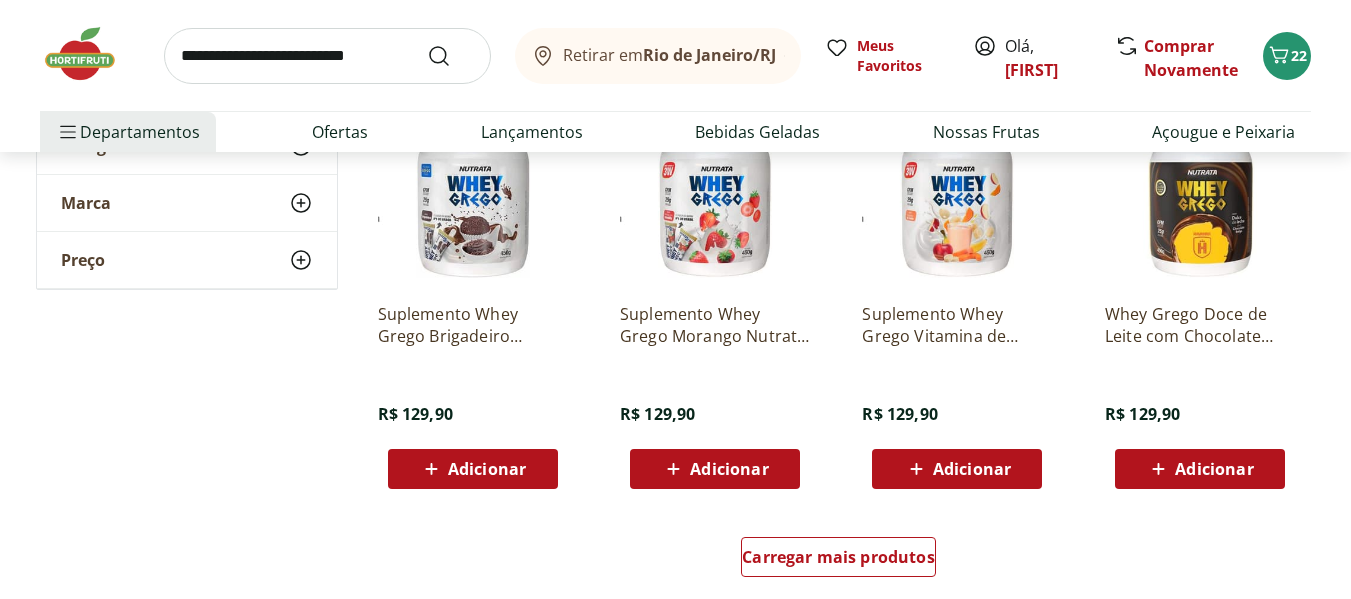 scroll, scrollTop: 8958, scrollLeft: 0, axis: vertical 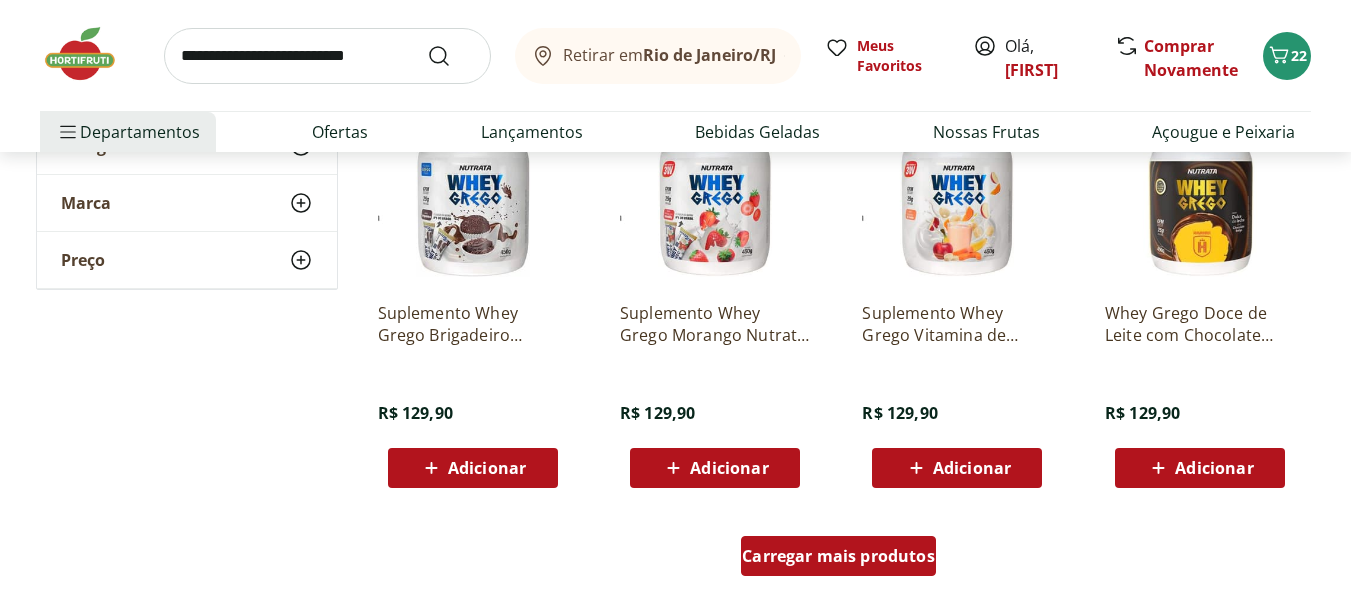 click on "Carregar mais produtos" at bounding box center (838, 556) 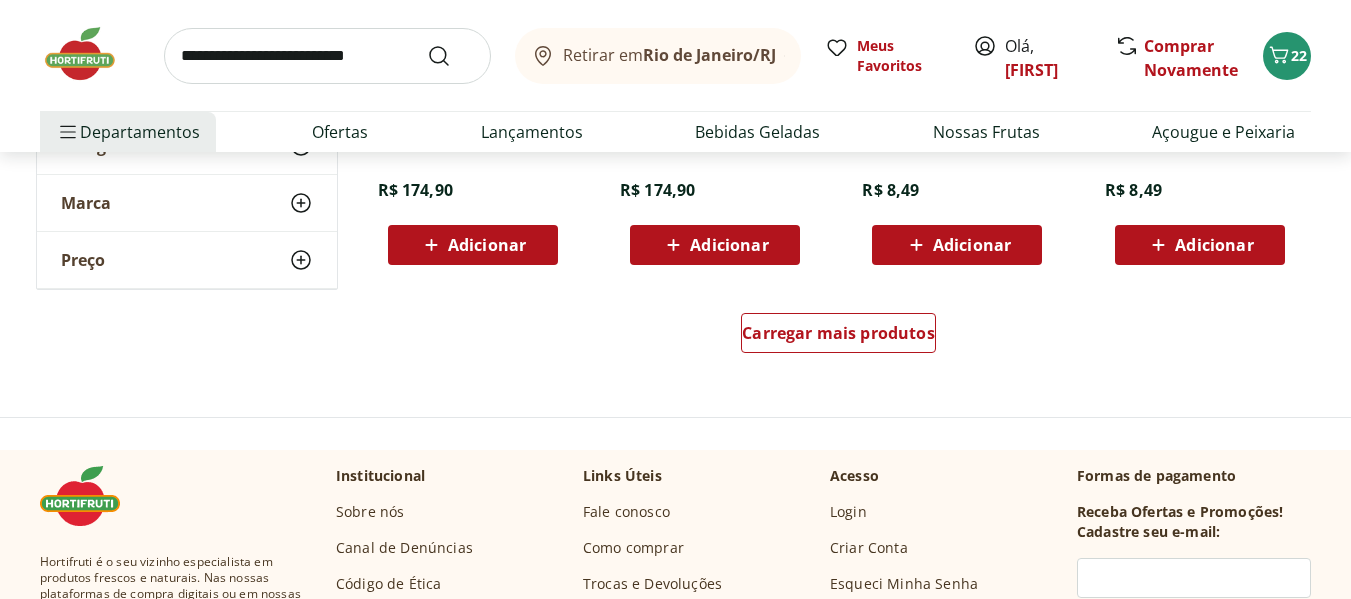 scroll, scrollTop: 10506, scrollLeft: 0, axis: vertical 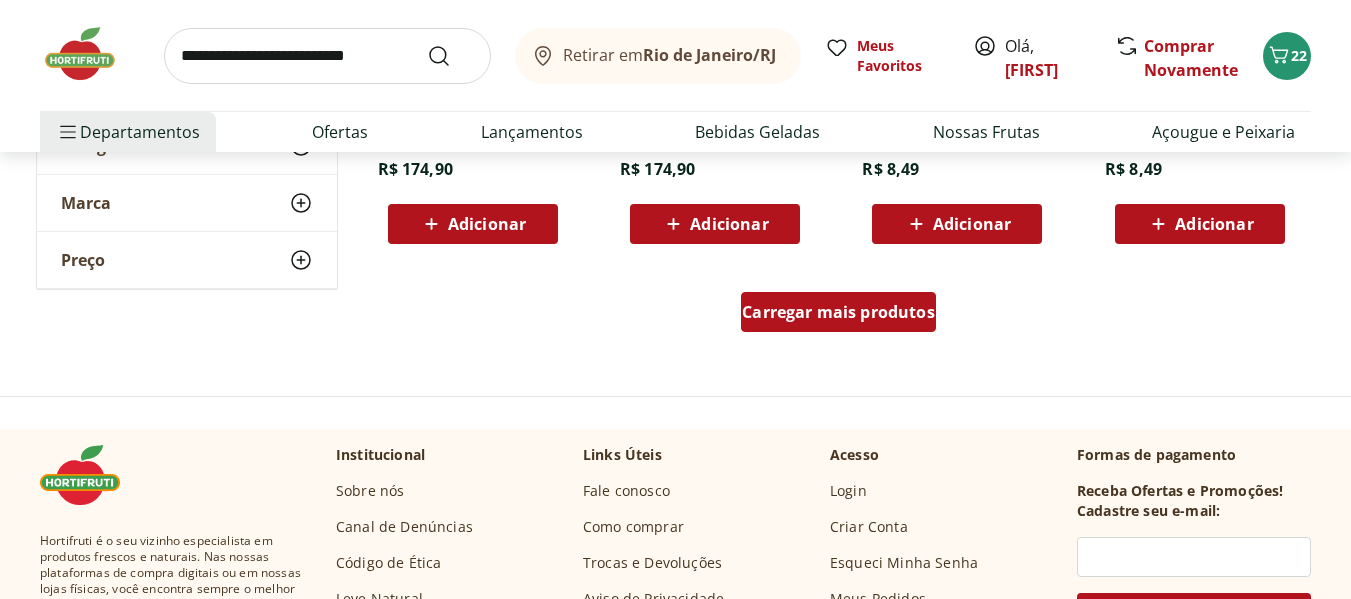 click on "Carregar mais produtos" at bounding box center (838, 312) 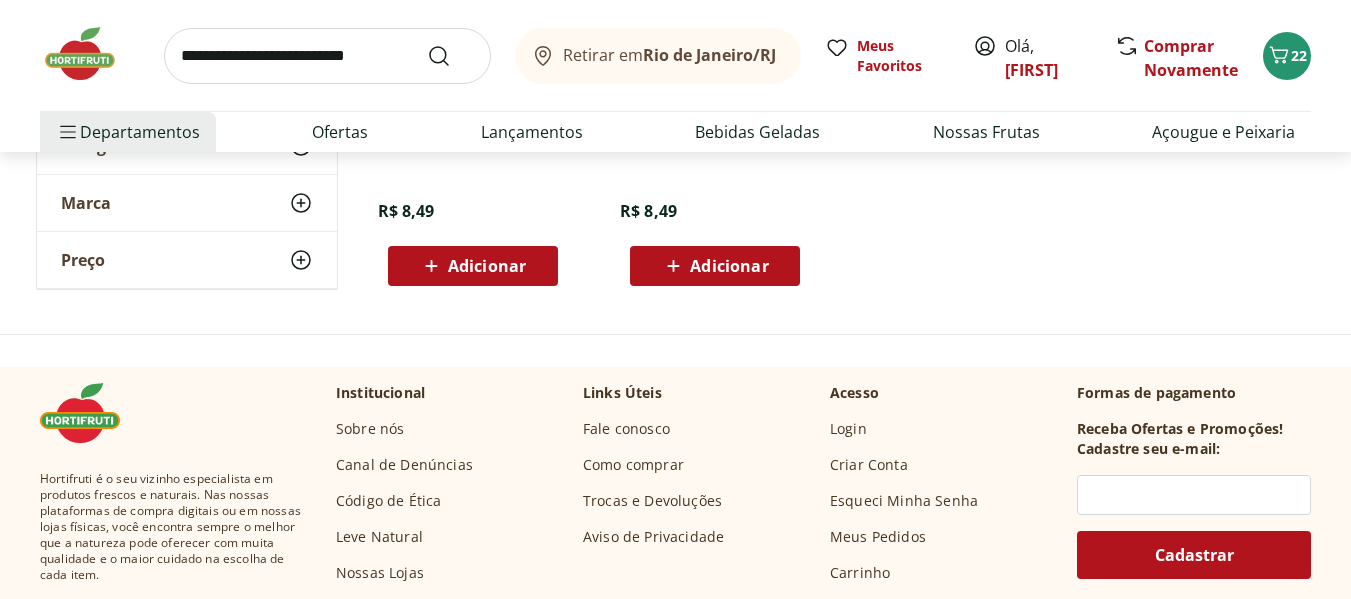 scroll, scrollTop: 10889, scrollLeft: 0, axis: vertical 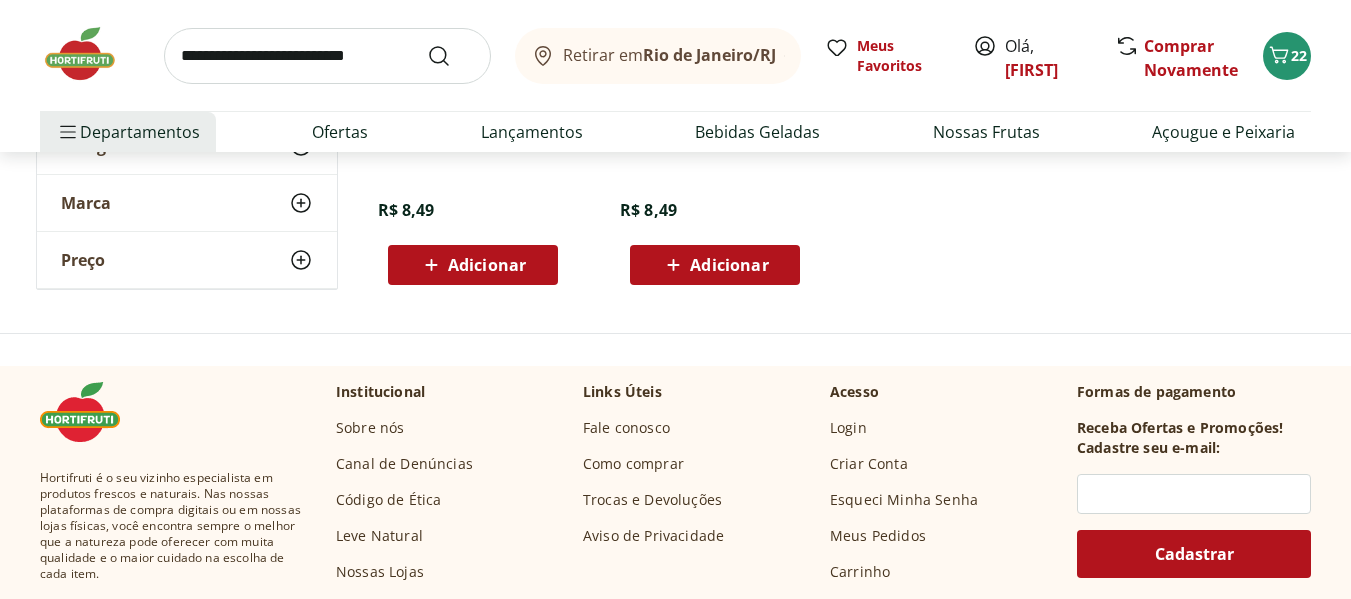 click at bounding box center [327, 56] 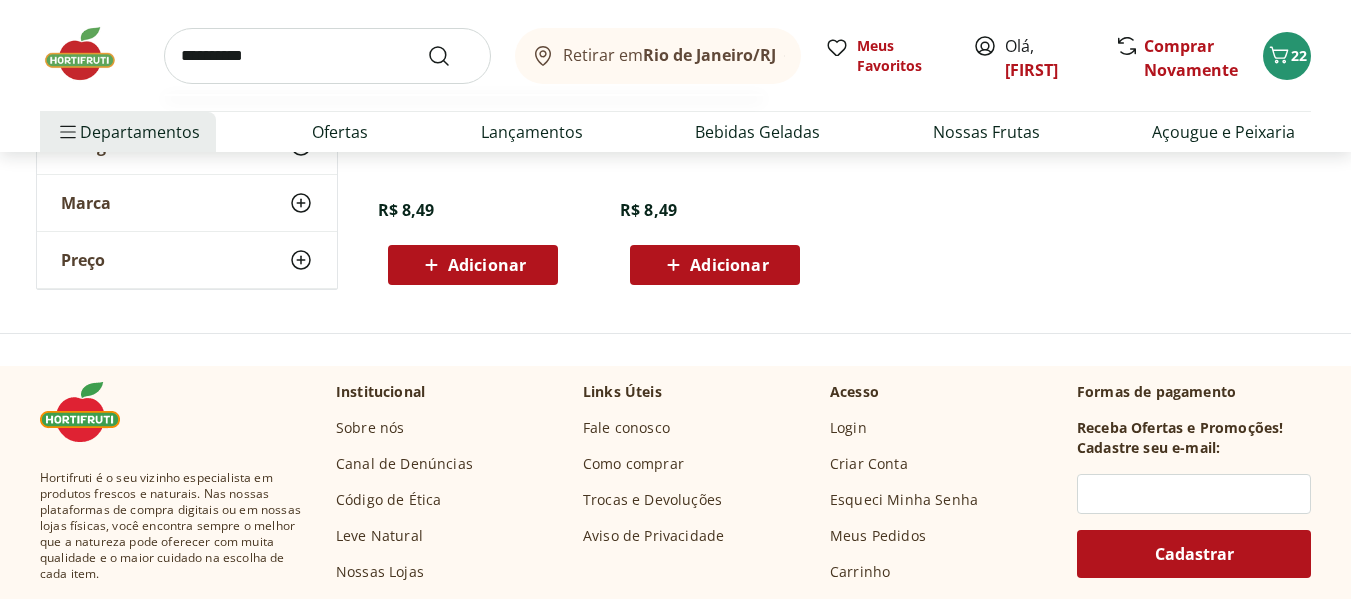 type on "**********" 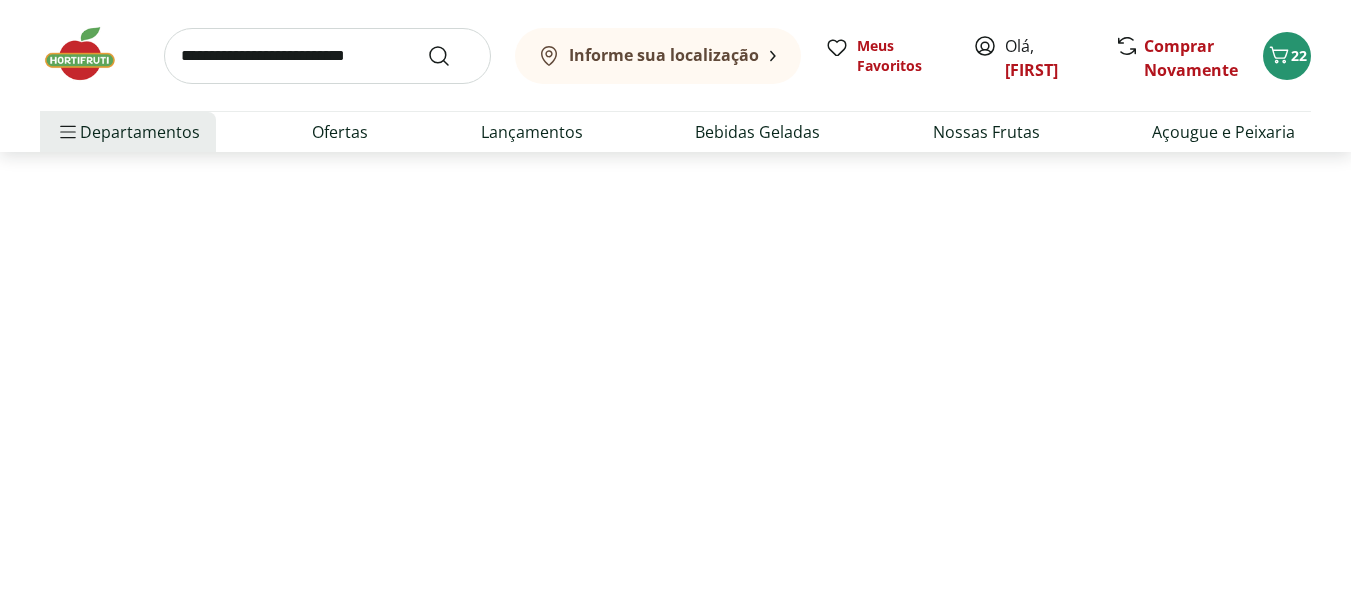 scroll, scrollTop: 0, scrollLeft: 0, axis: both 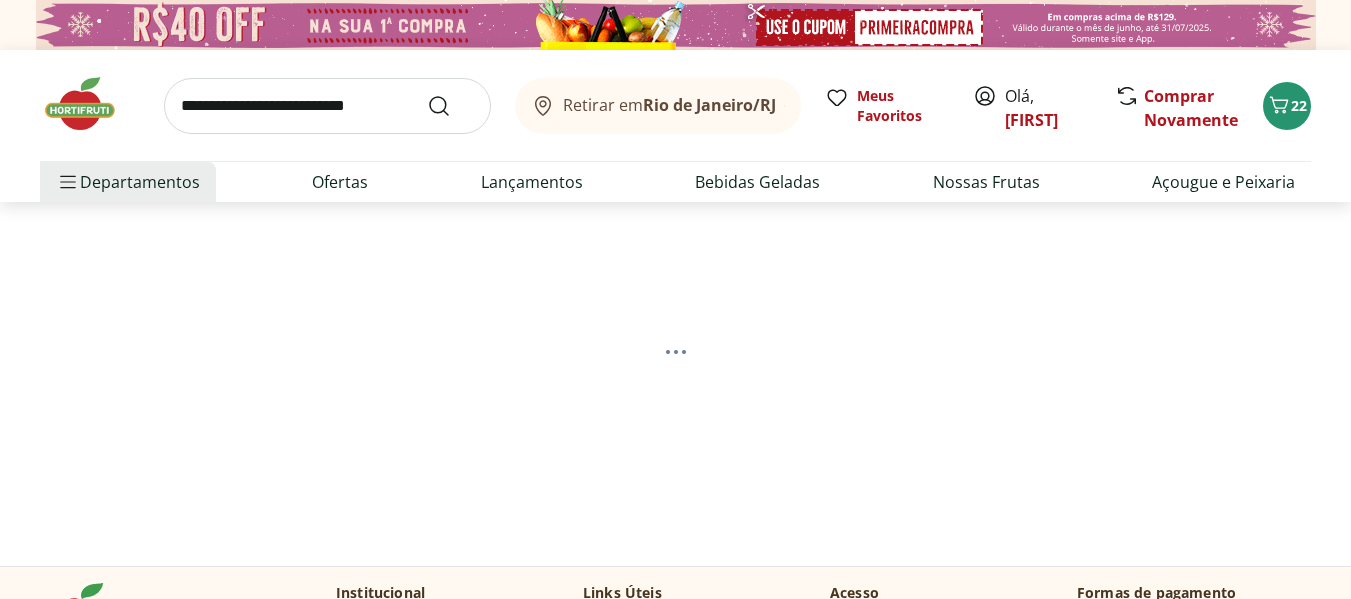select on "**********" 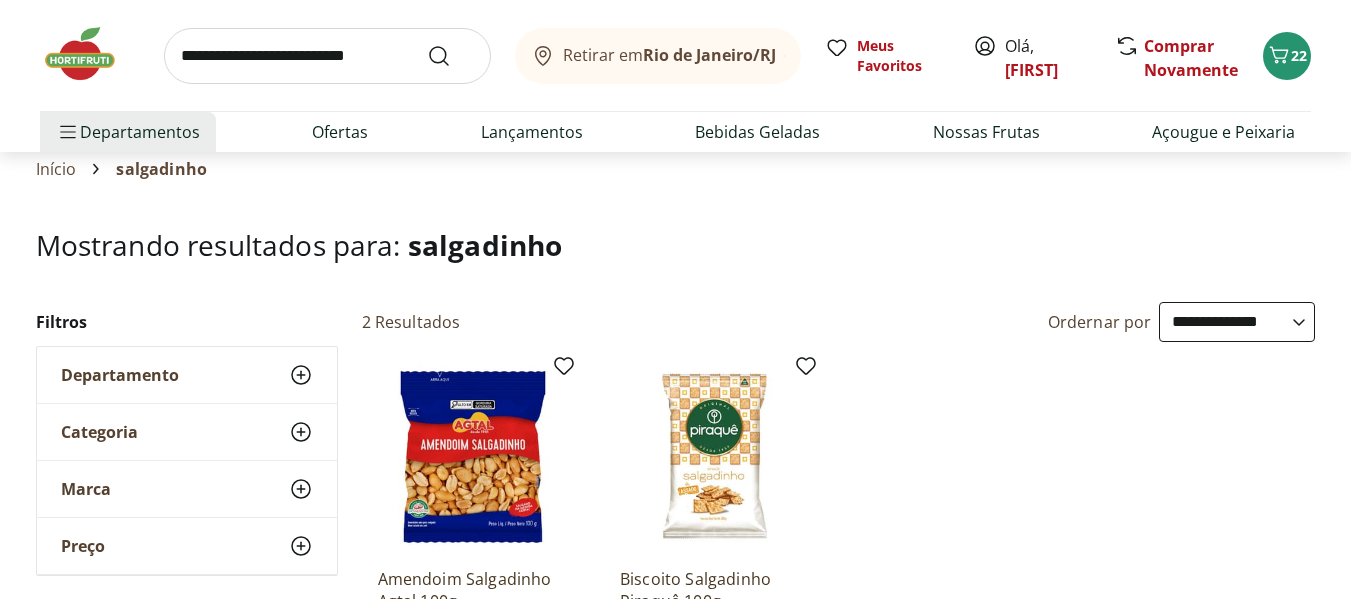 scroll, scrollTop: 0, scrollLeft: 0, axis: both 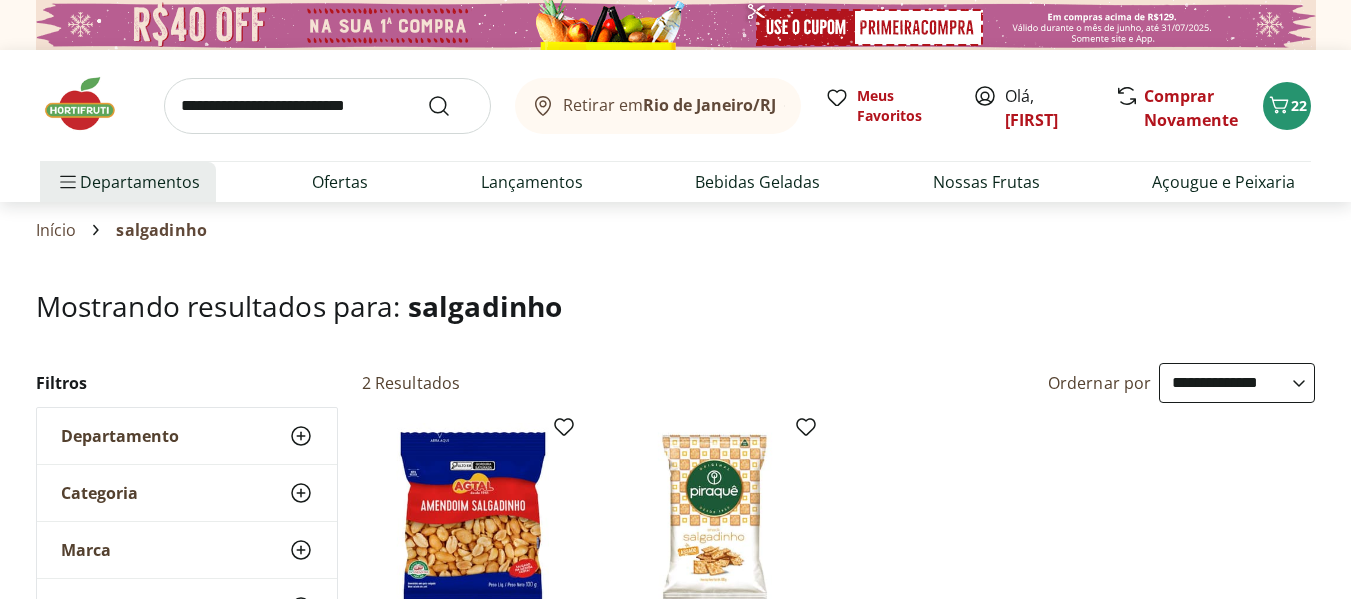 click at bounding box center [327, 106] 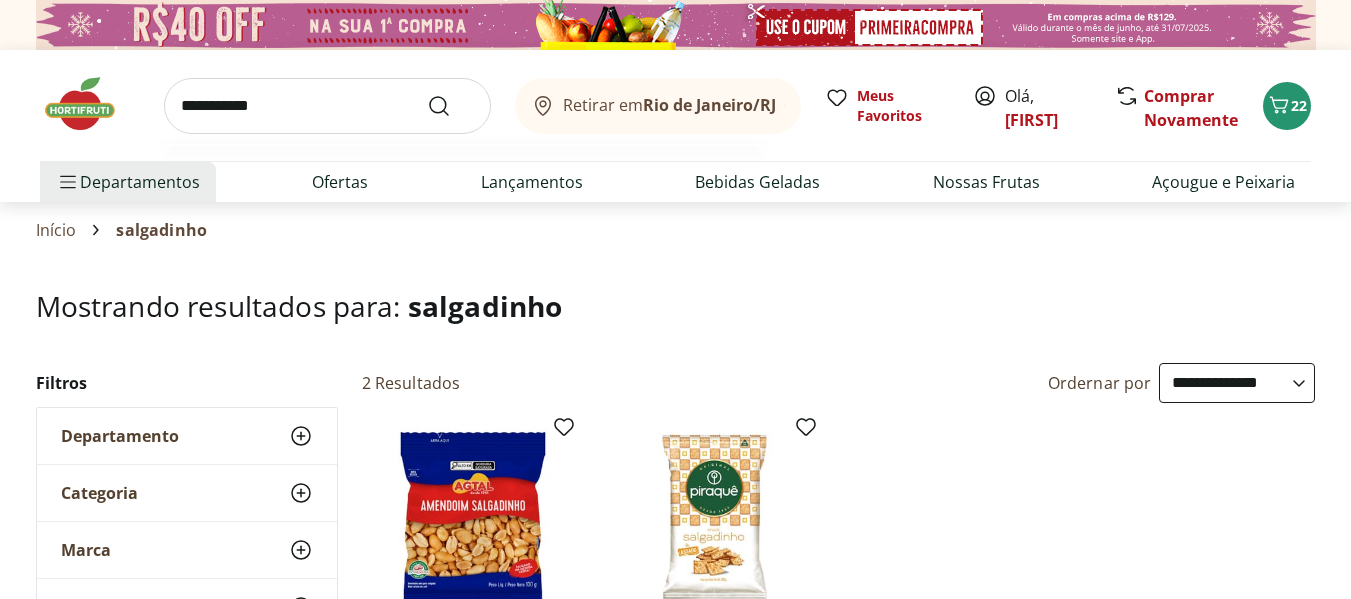 type on "**********" 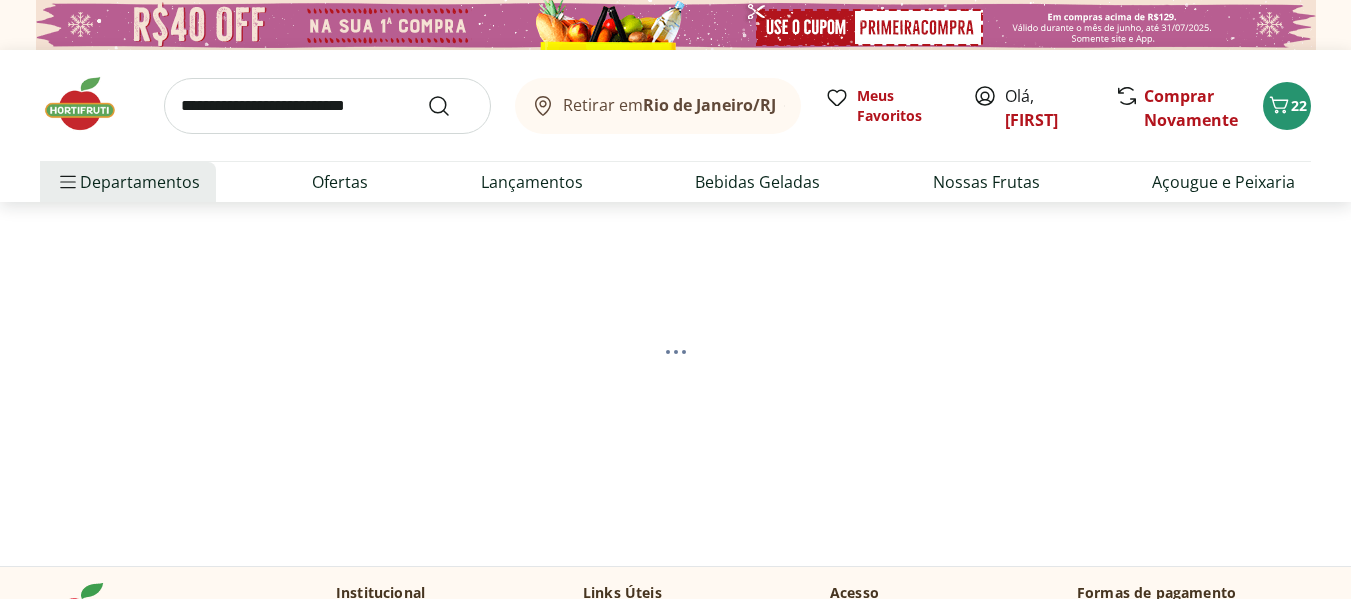 select on "**********" 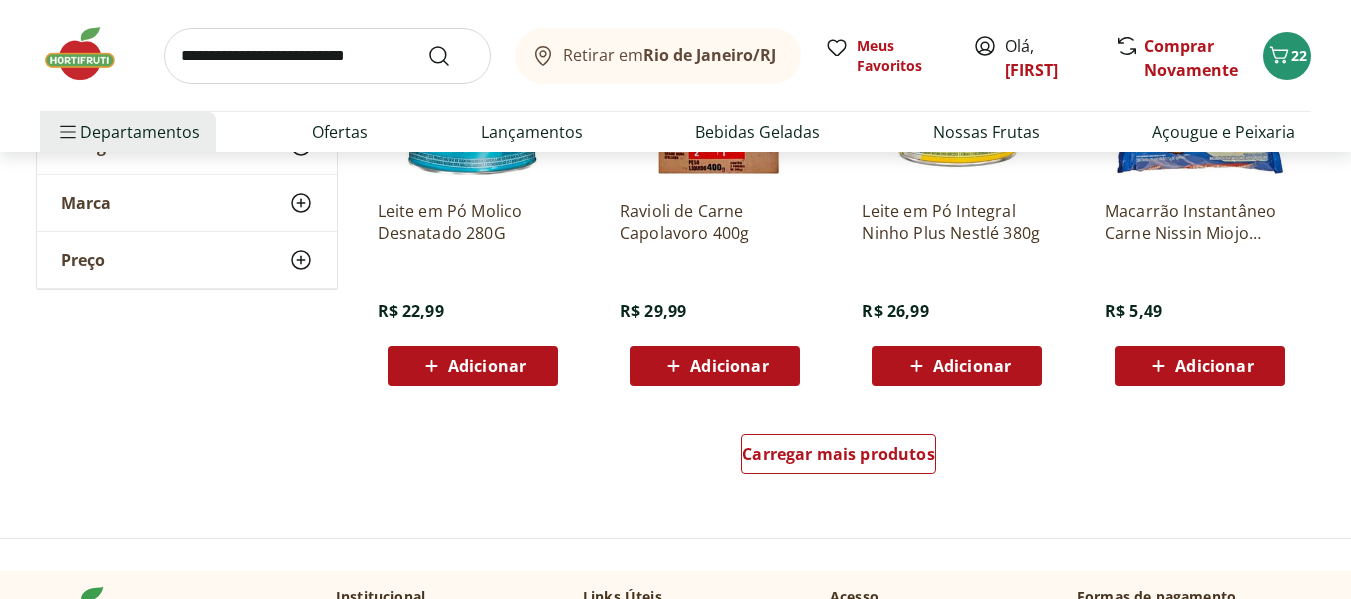 scroll, scrollTop: 1310, scrollLeft: 0, axis: vertical 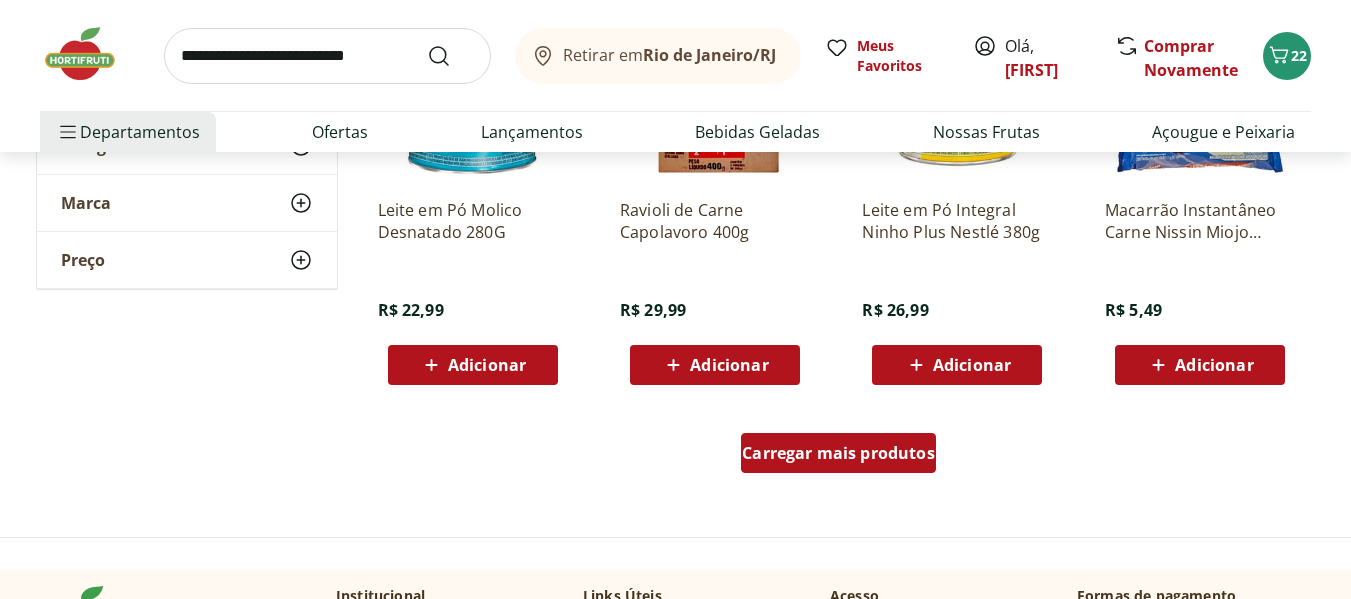 click on "Carregar mais produtos" at bounding box center [838, 453] 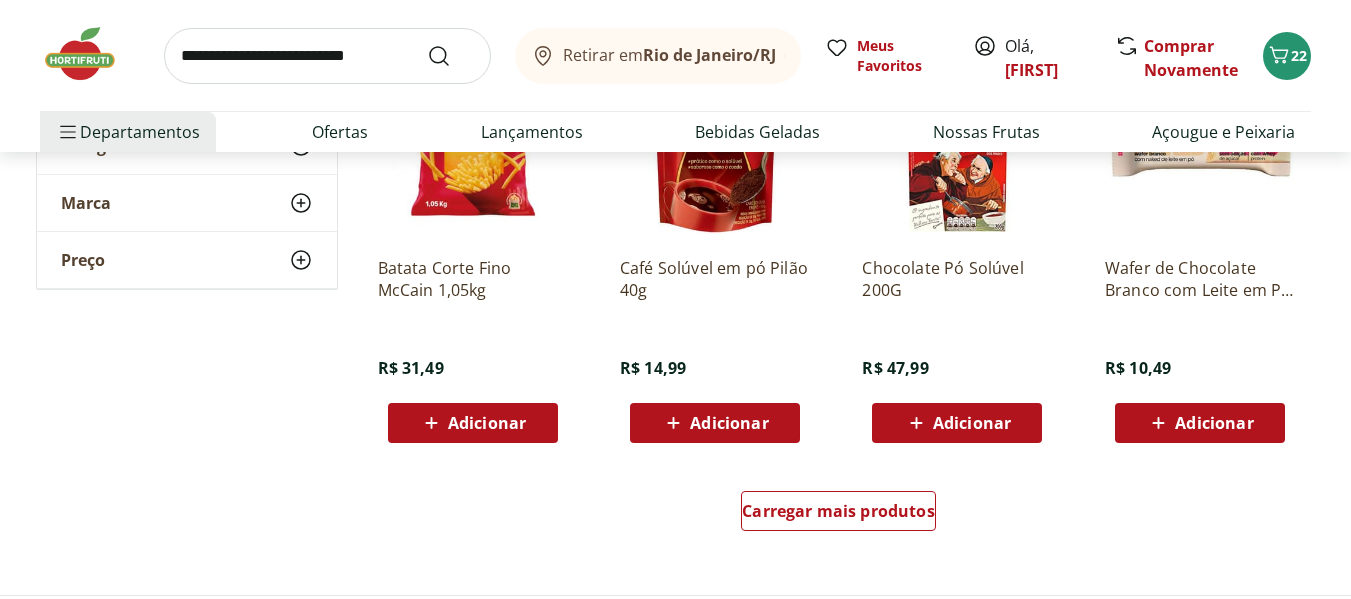 scroll, scrollTop: 2705, scrollLeft: 0, axis: vertical 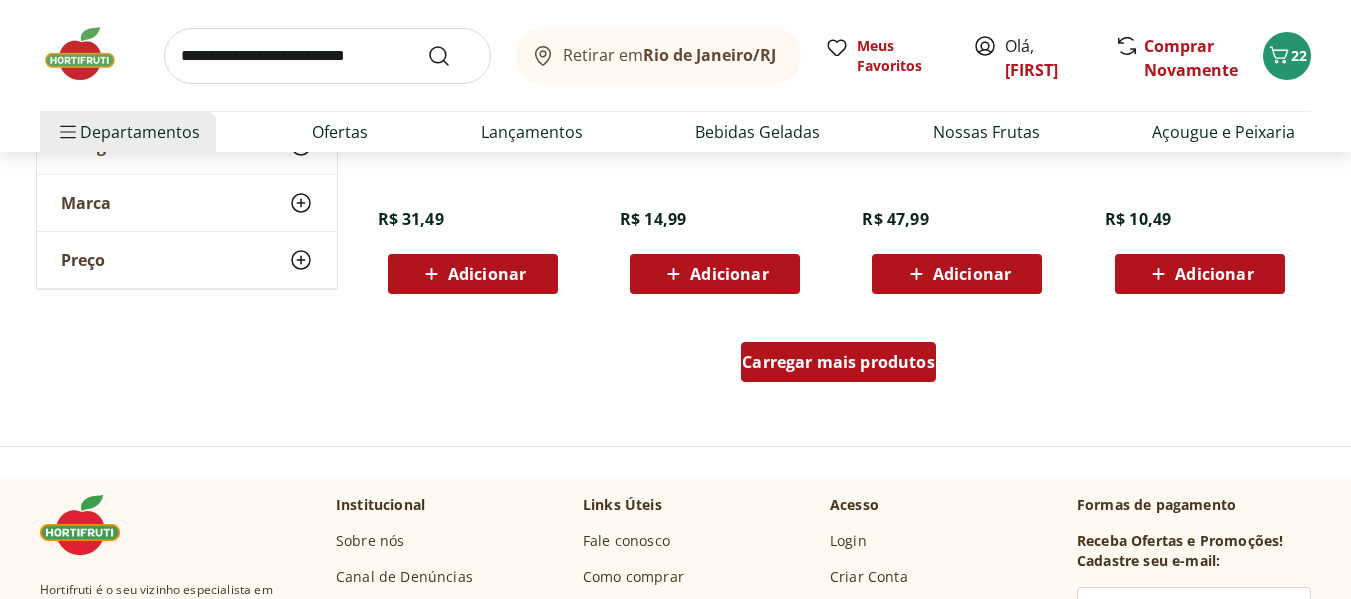 click on "Carregar mais produtos" at bounding box center (838, 362) 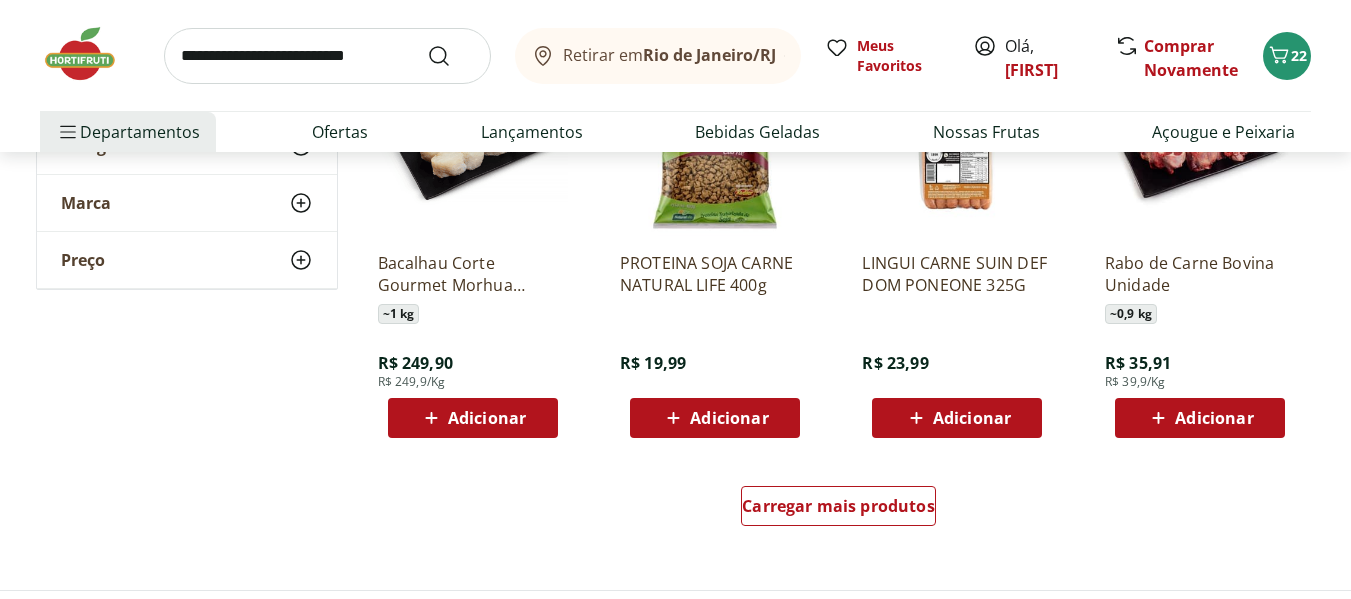scroll, scrollTop: 3867, scrollLeft: 0, axis: vertical 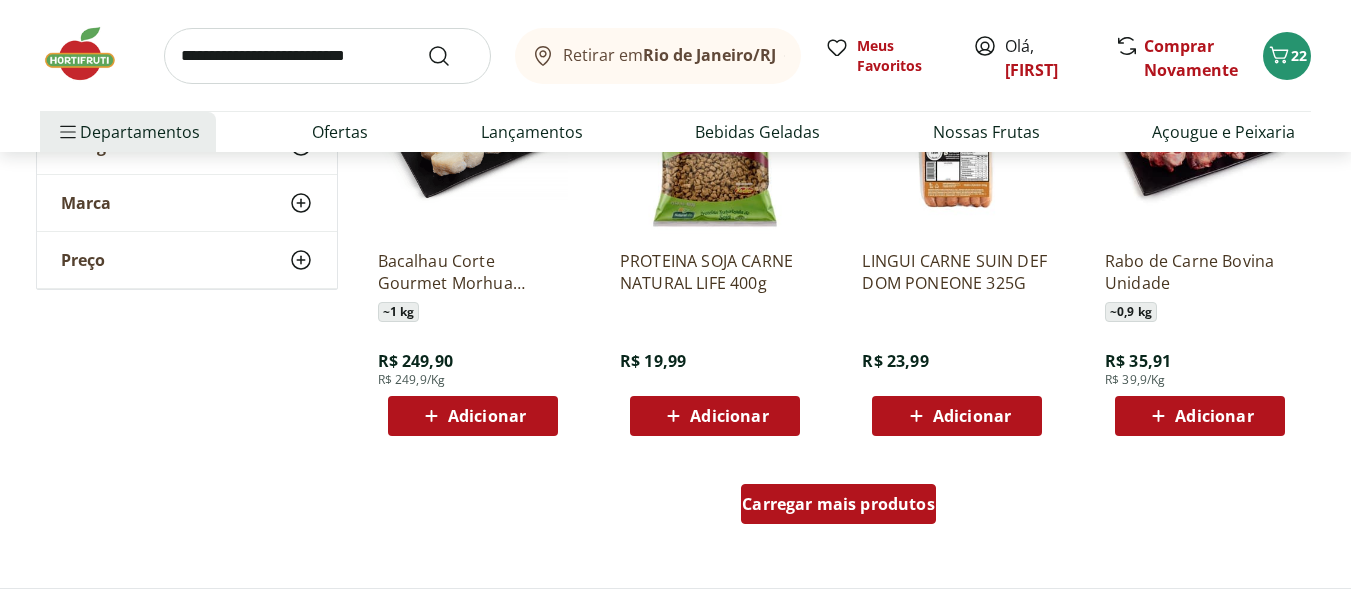 click on "Carregar mais produtos" at bounding box center (838, 508) 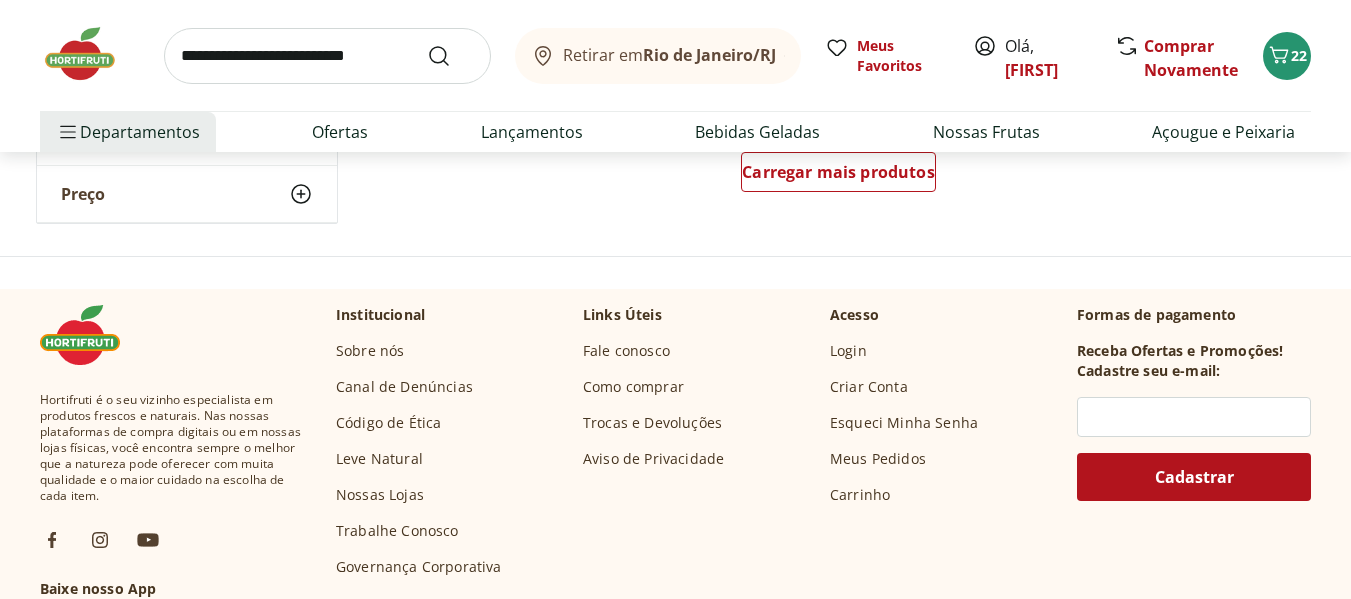 scroll, scrollTop: 5504, scrollLeft: 0, axis: vertical 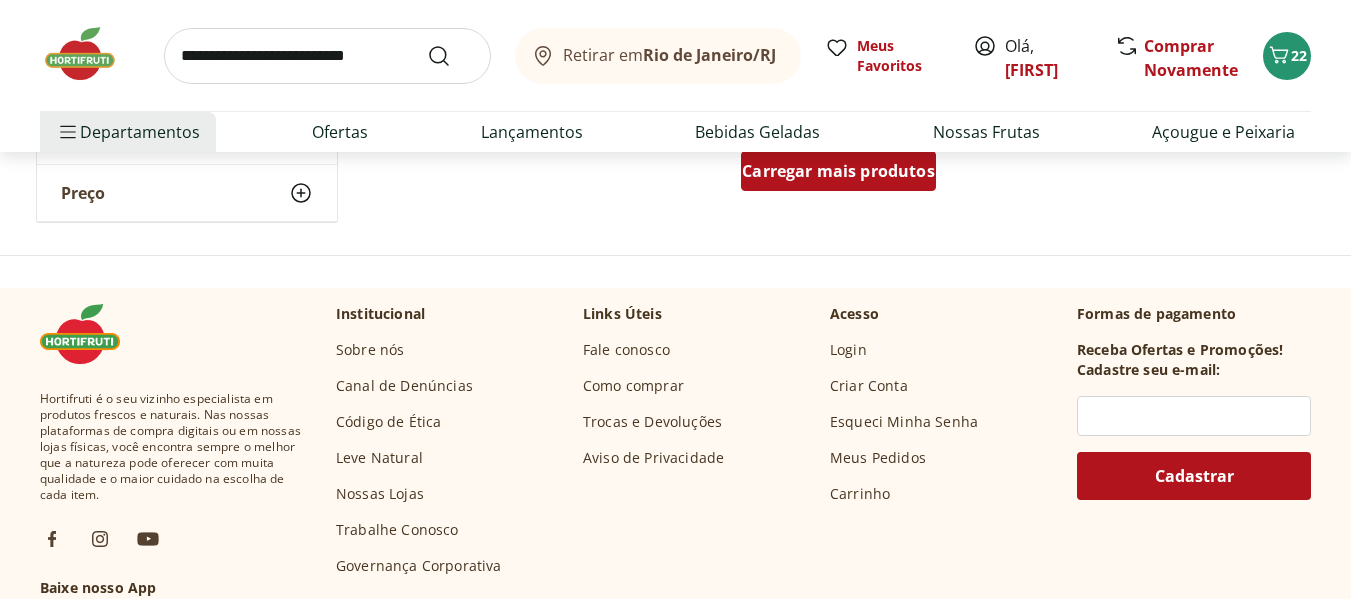 click on "Carregar mais produtos" at bounding box center [838, 171] 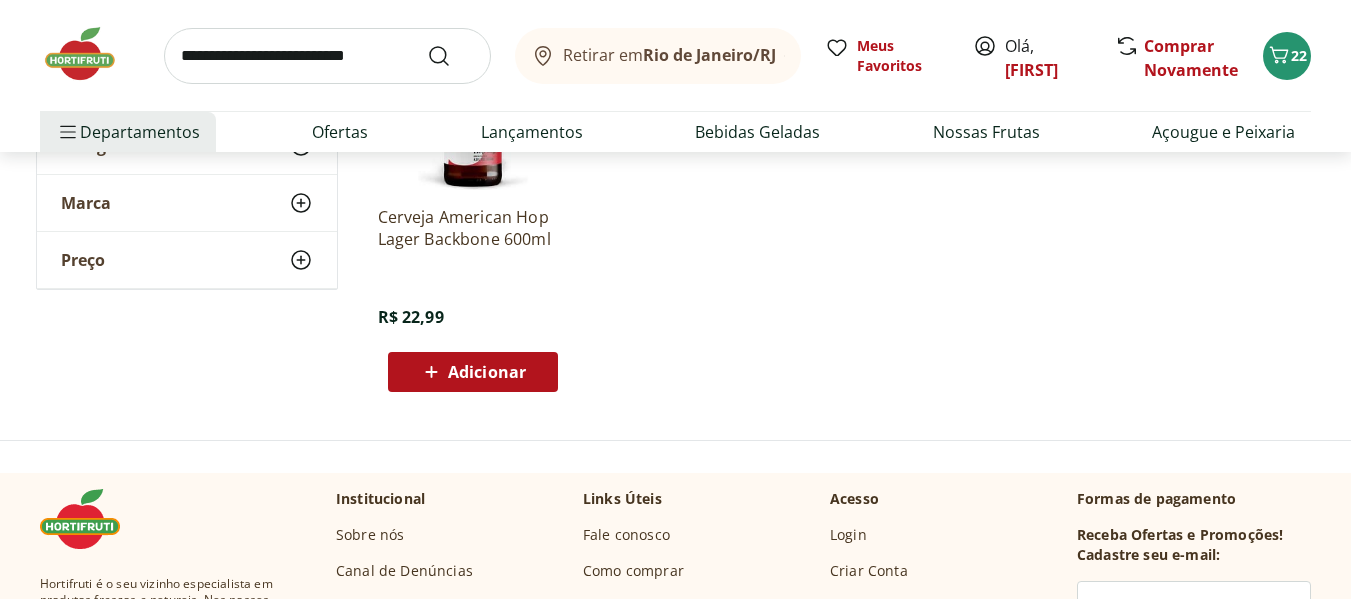 scroll, scrollTop: 6520, scrollLeft: 0, axis: vertical 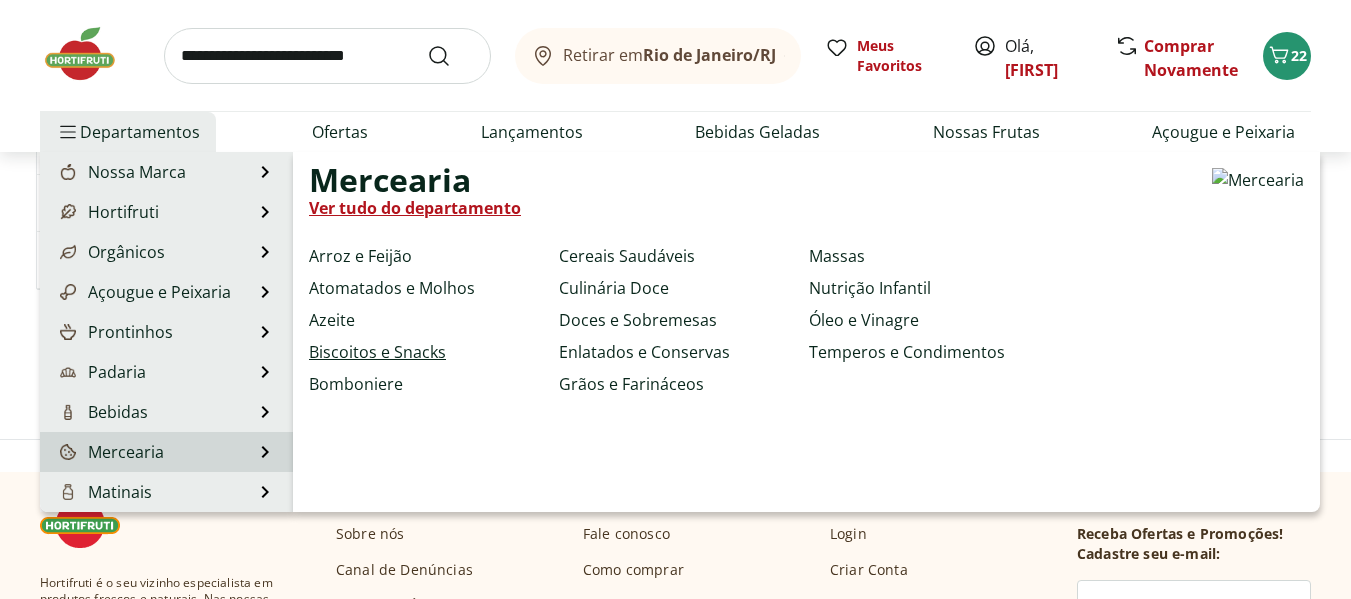 click on "Biscoitos e Snacks" at bounding box center (377, 352) 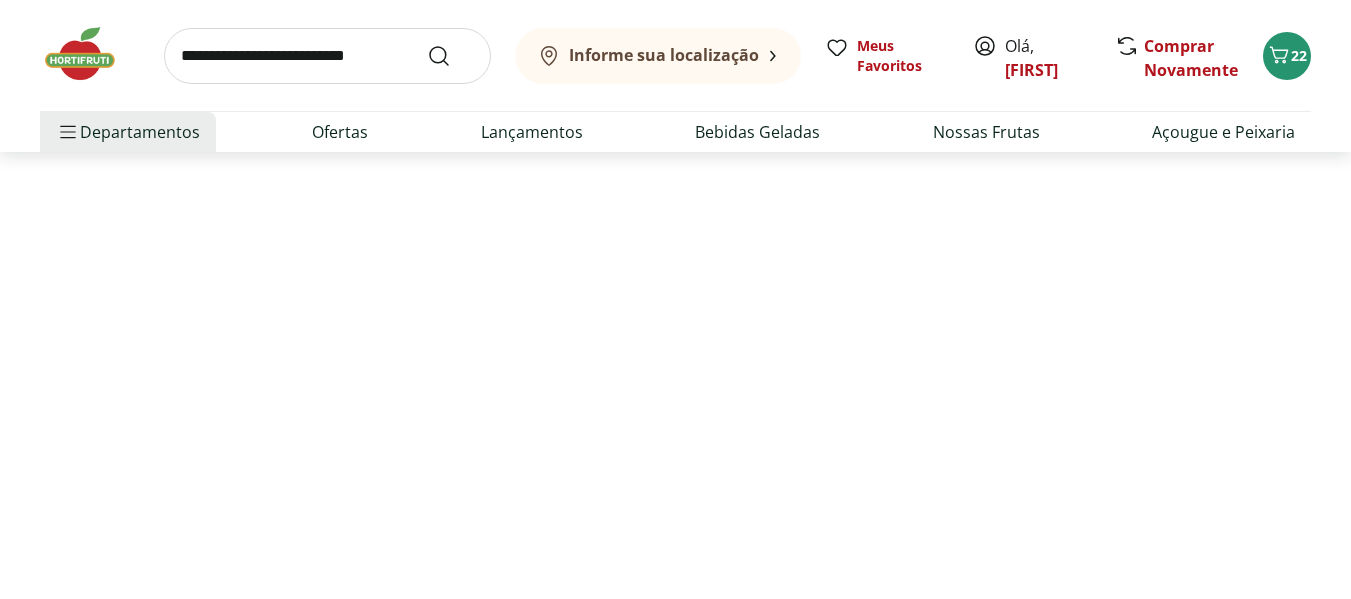 scroll, scrollTop: 0, scrollLeft: 0, axis: both 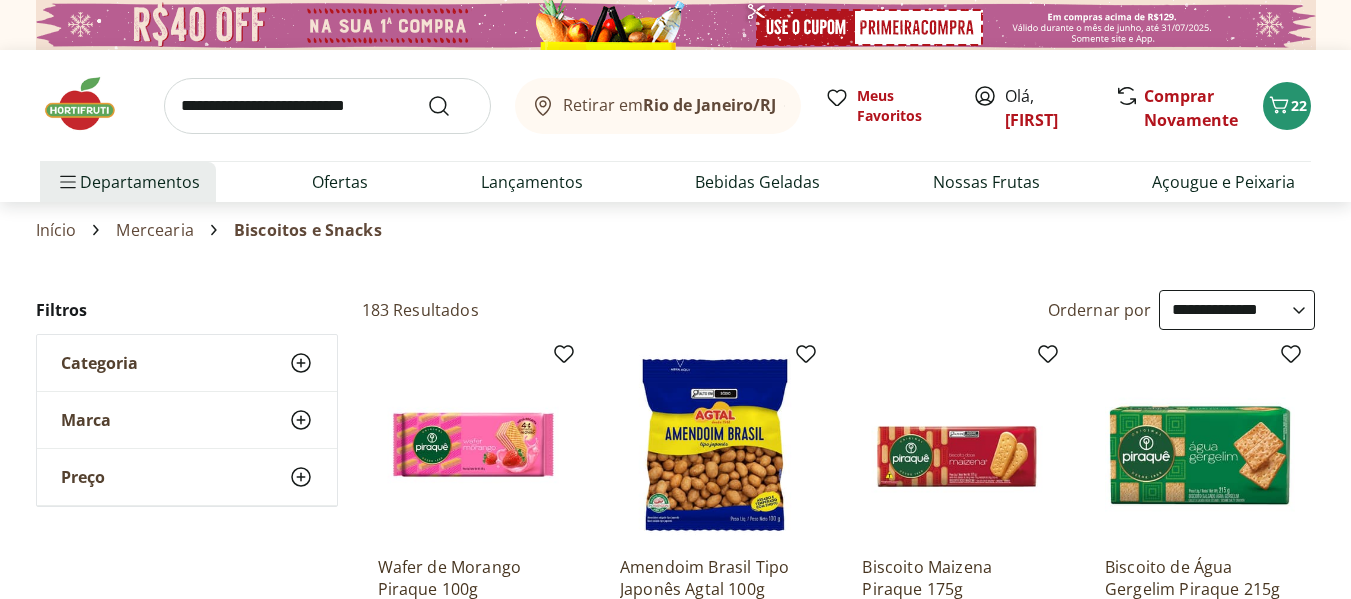click 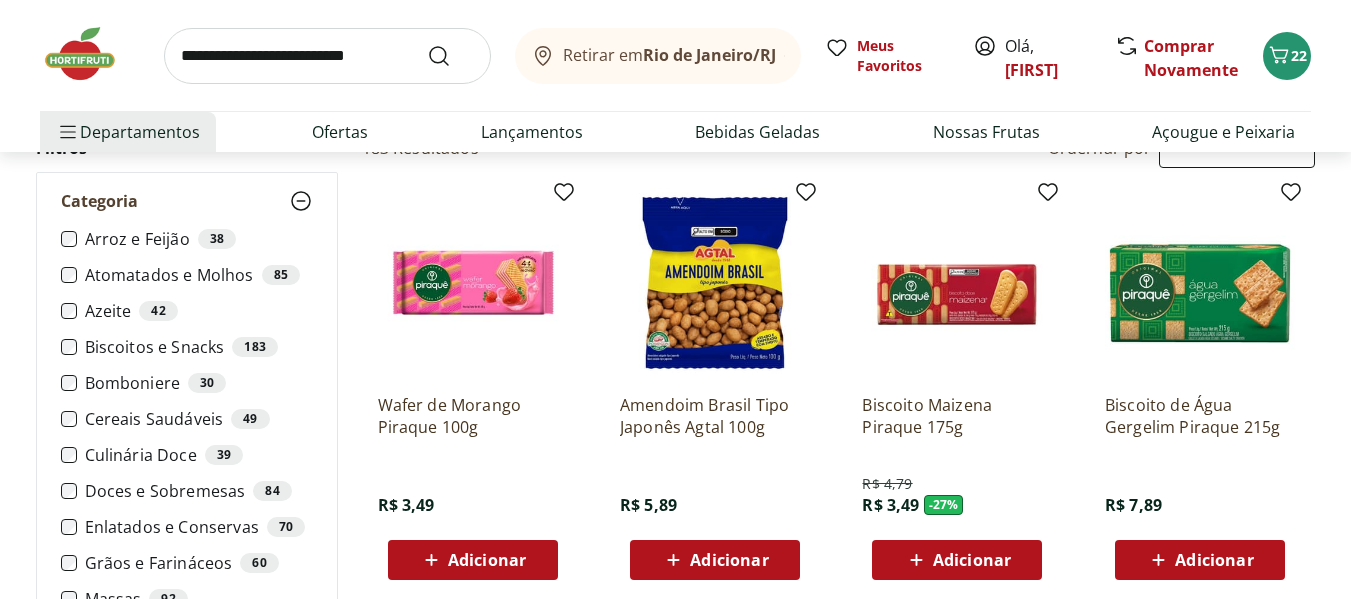 scroll, scrollTop: 182, scrollLeft: 0, axis: vertical 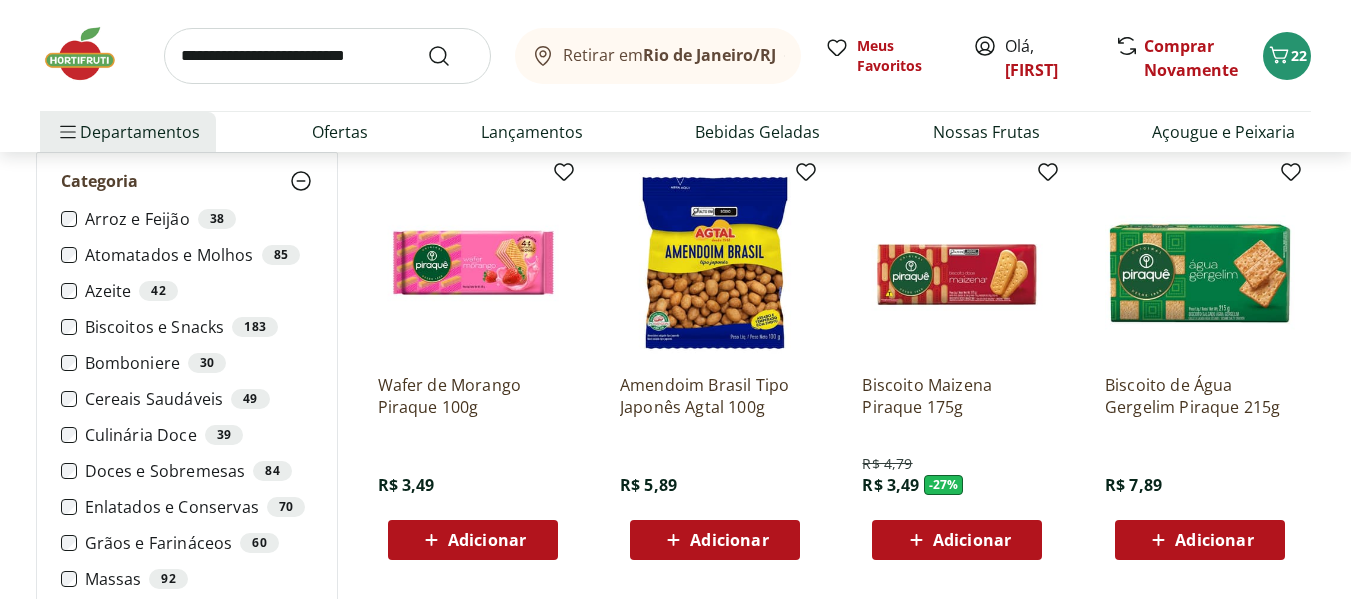 click 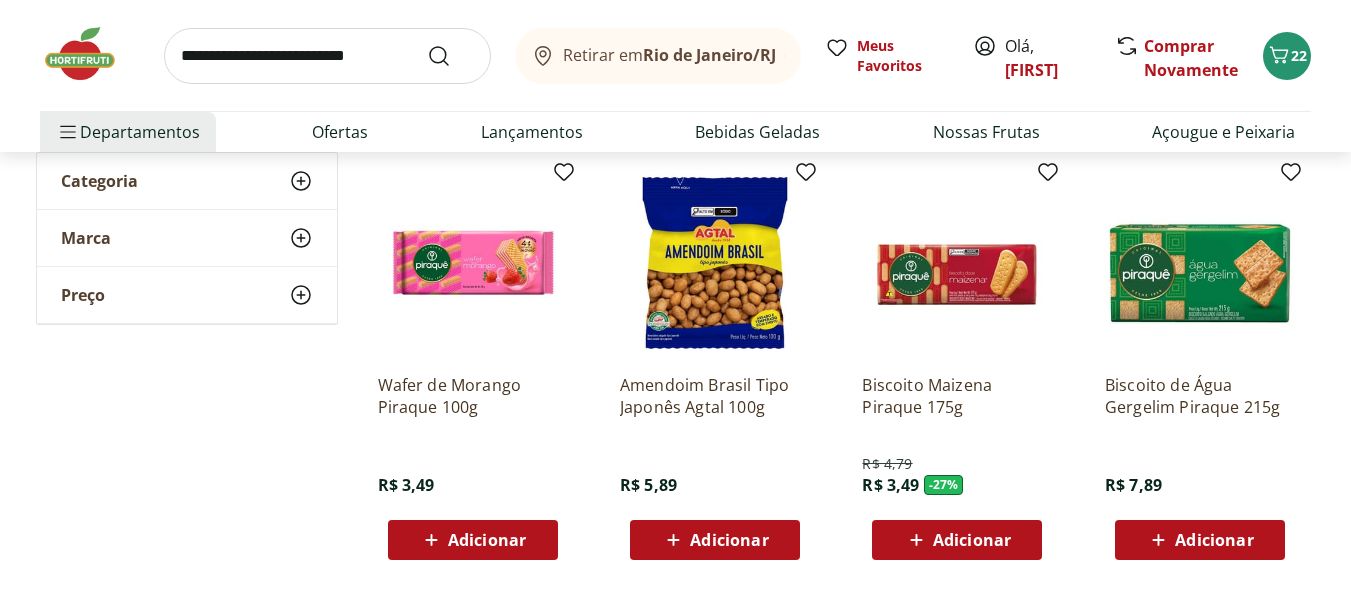 click 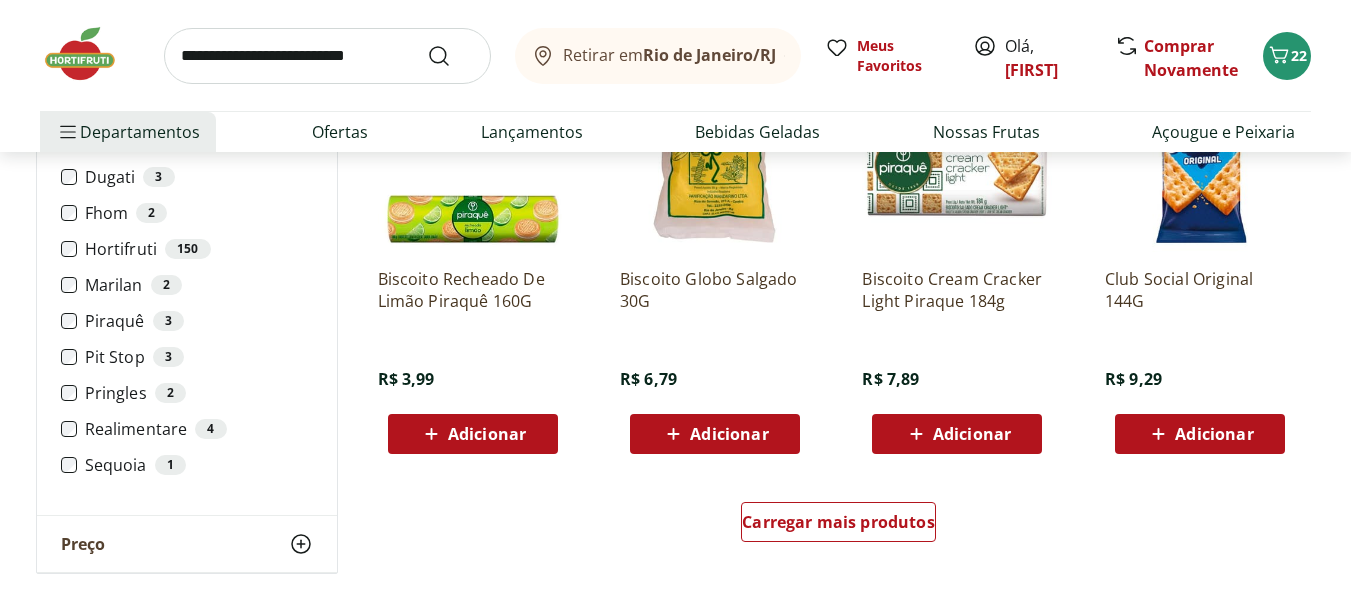 scroll, scrollTop: 1169, scrollLeft: 0, axis: vertical 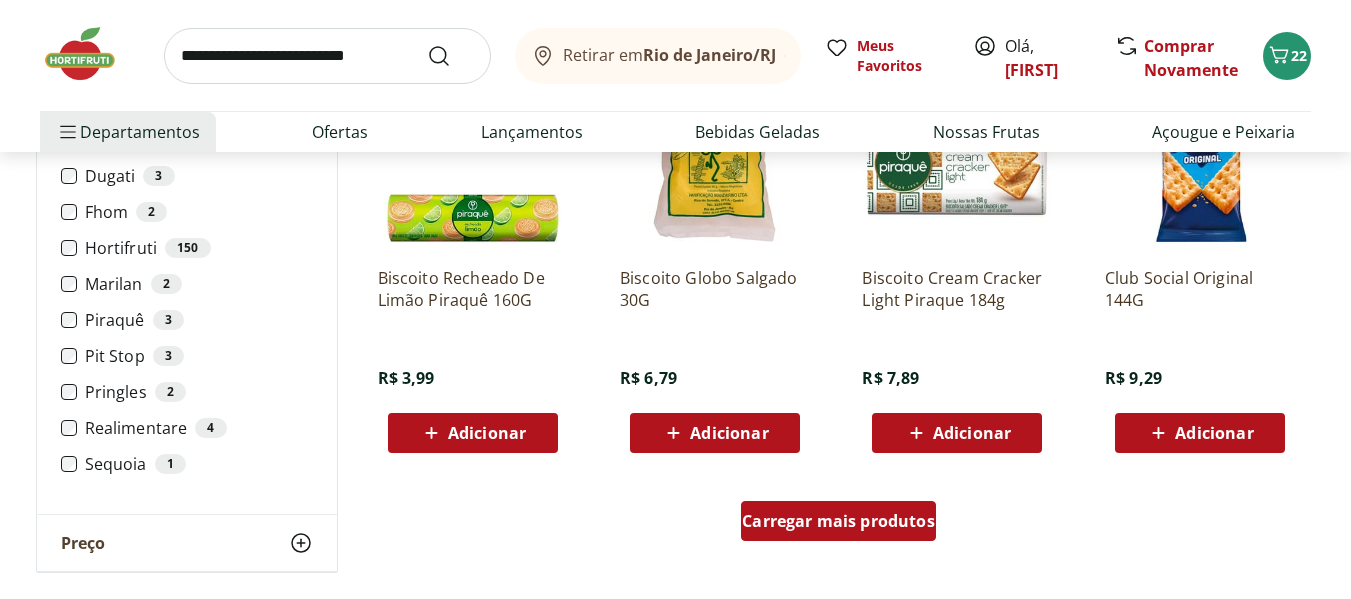 click on "Carregar mais produtos" at bounding box center [838, 521] 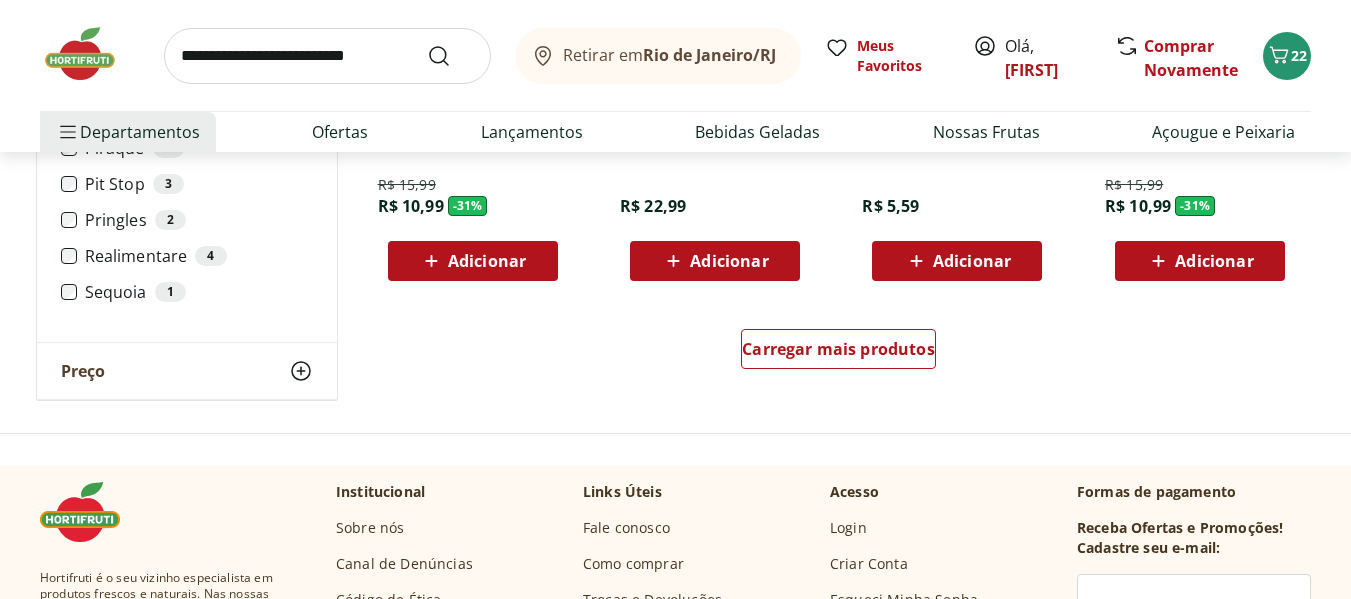scroll, scrollTop: 2710, scrollLeft: 0, axis: vertical 